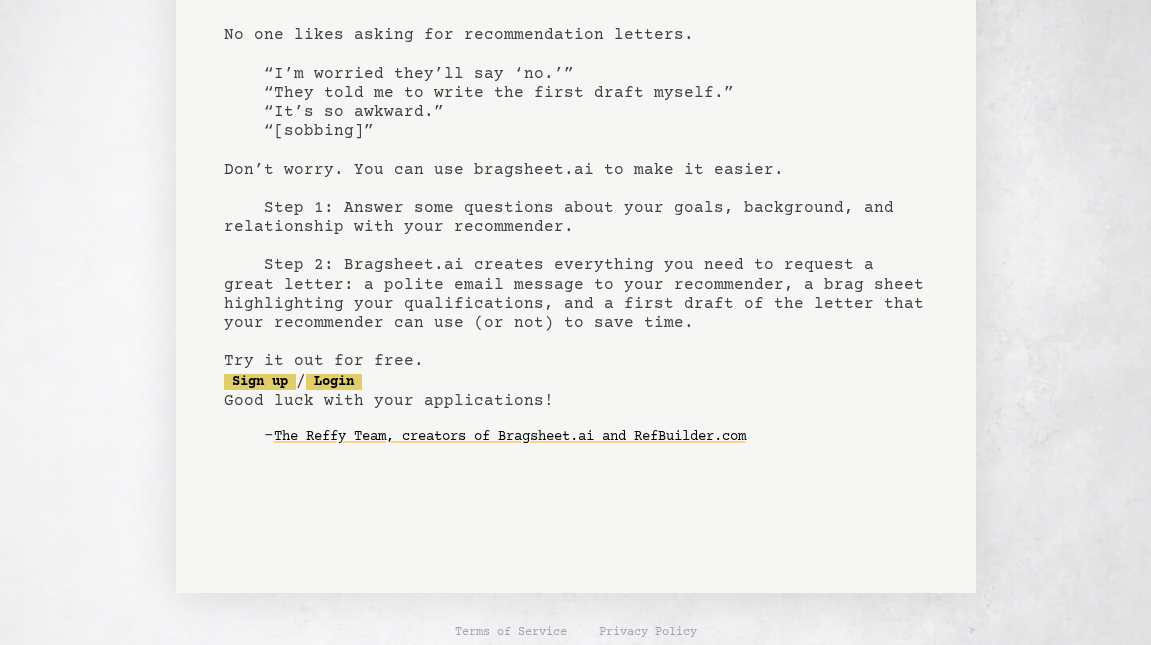 scroll, scrollTop: 169, scrollLeft: 0, axis: vertical 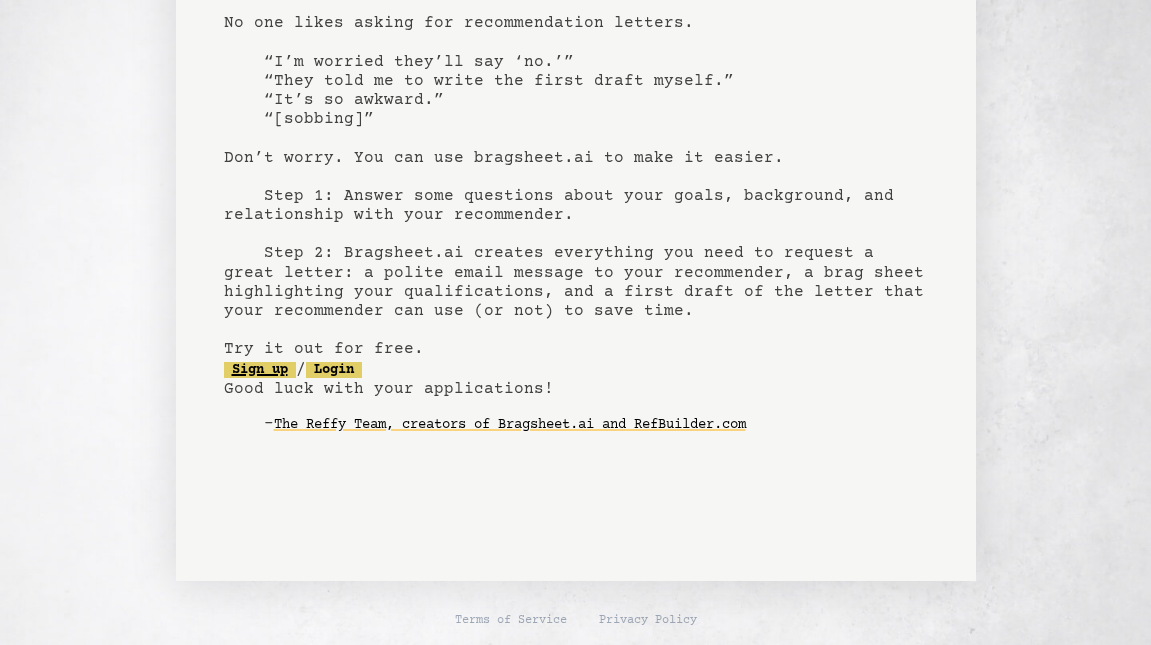 click on "Sign up" at bounding box center [260, 370] 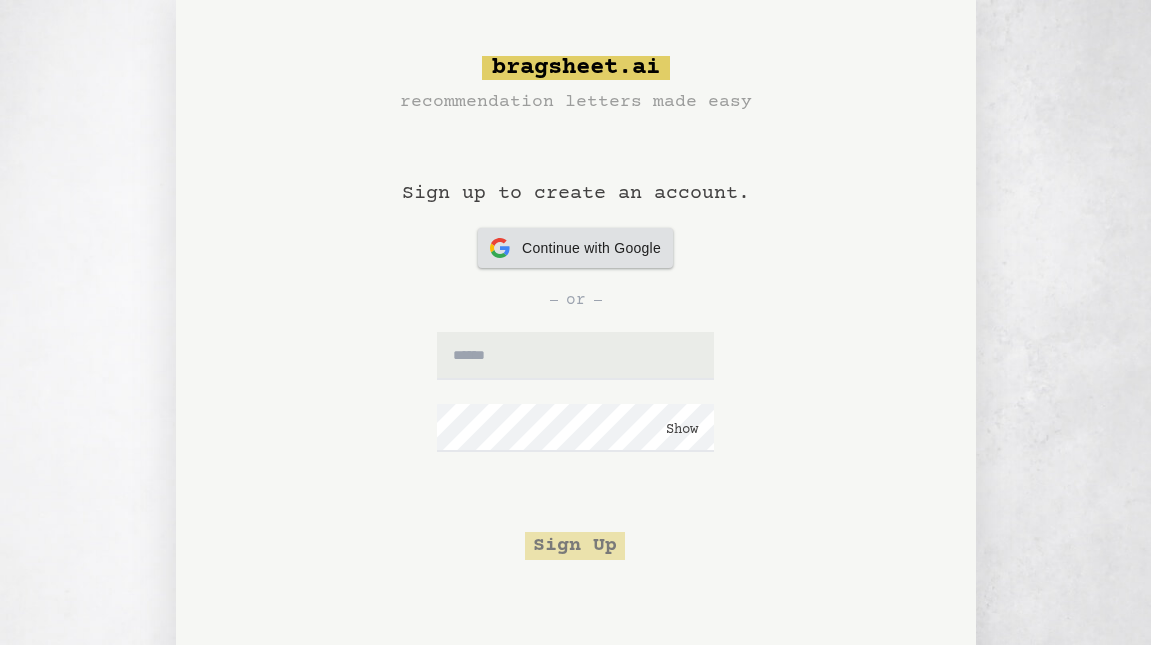 click on "Continue with Google" at bounding box center [591, 248] 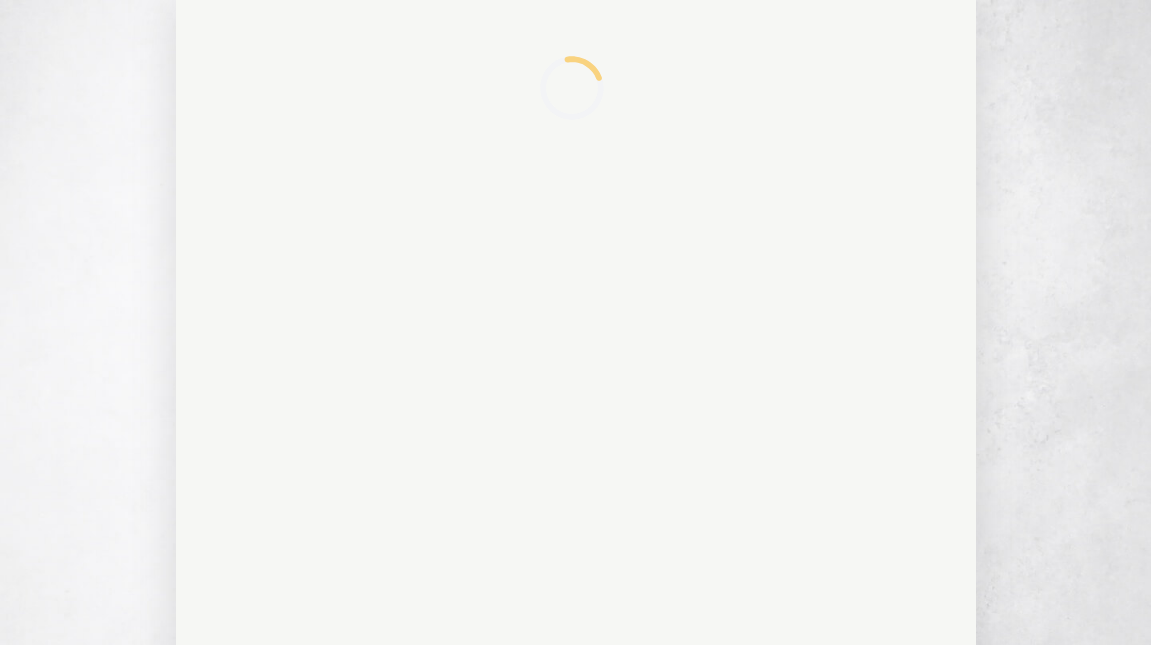 scroll, scrollTop: 0, scrollLeft: 0, axis: both 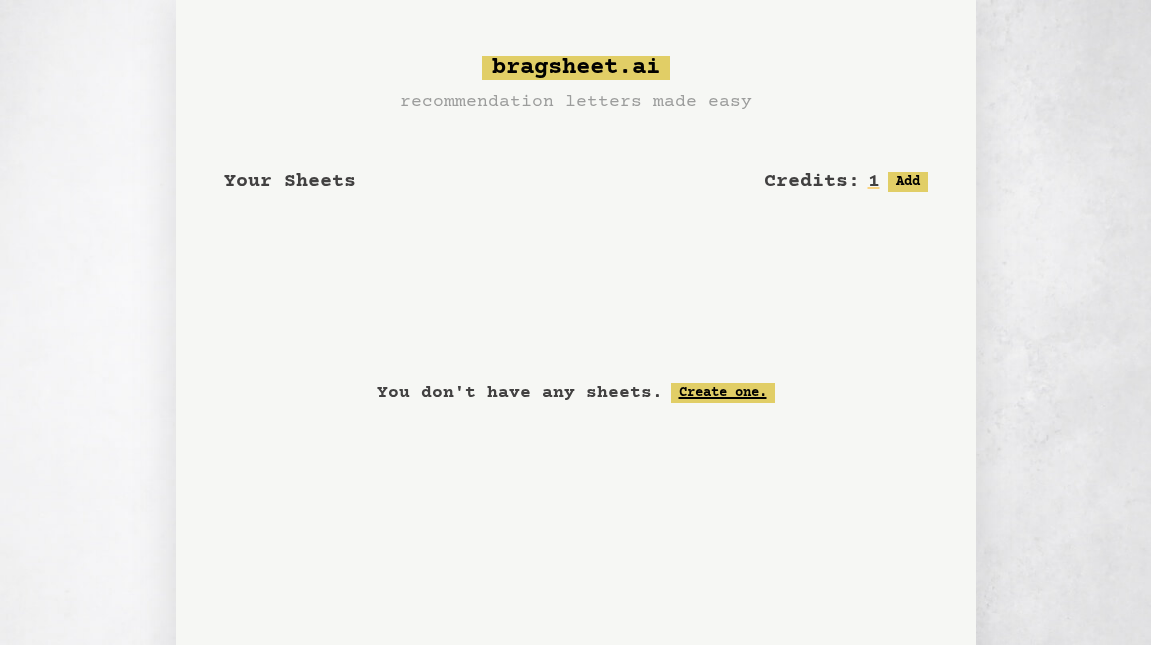 click on "Create one." at bounding box center [723, 393] 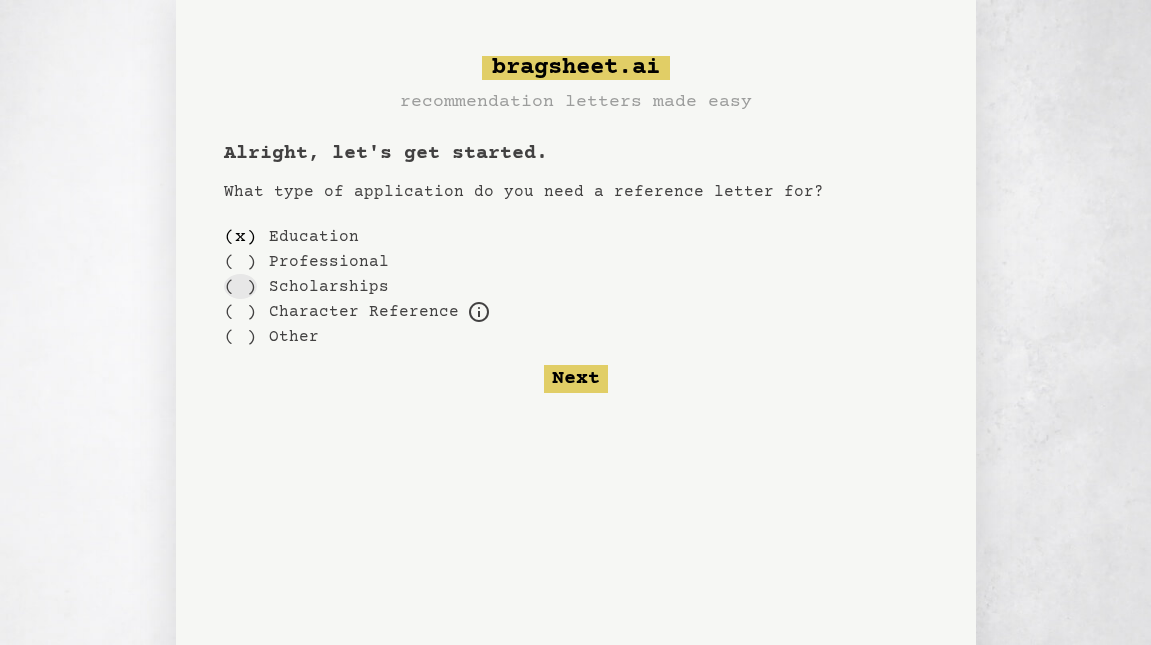 click on "(    )" at bounding box center [240, 286] 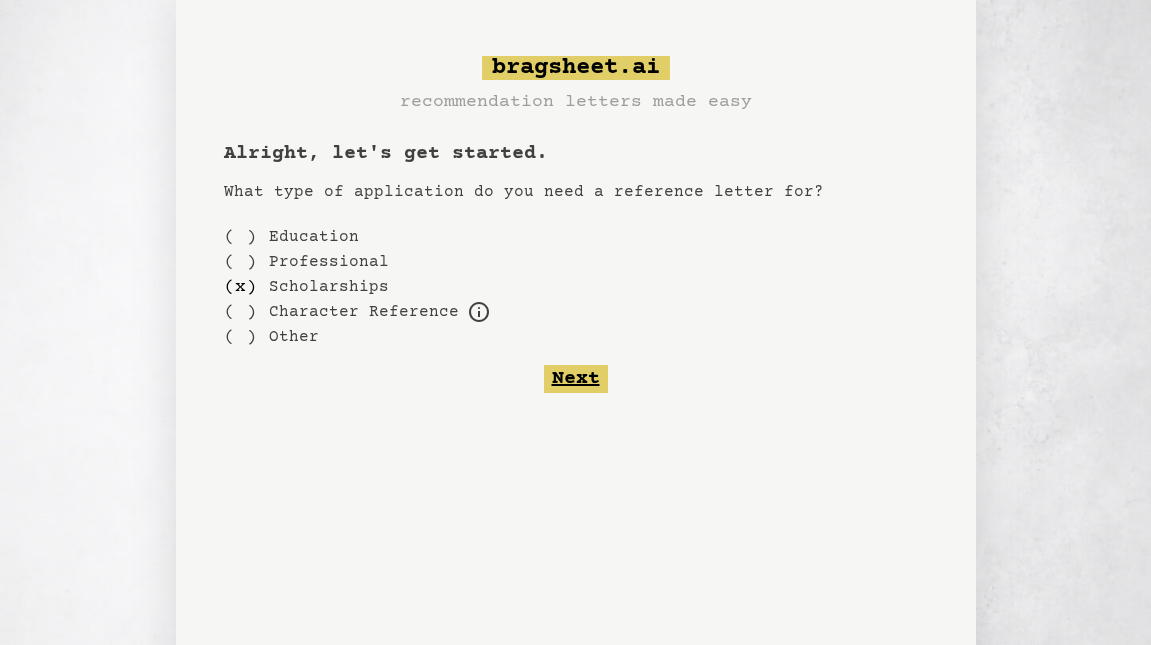 click on "Next" at bounding box center (576, 379) 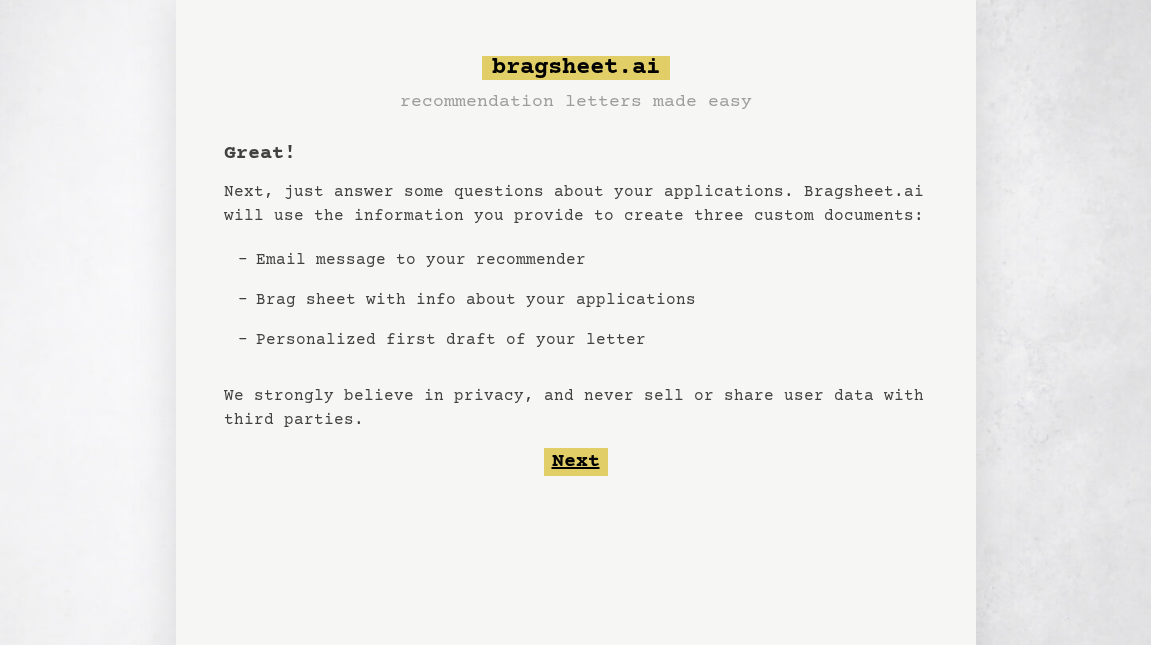 click on "Next" at bounding box center [576, 462] 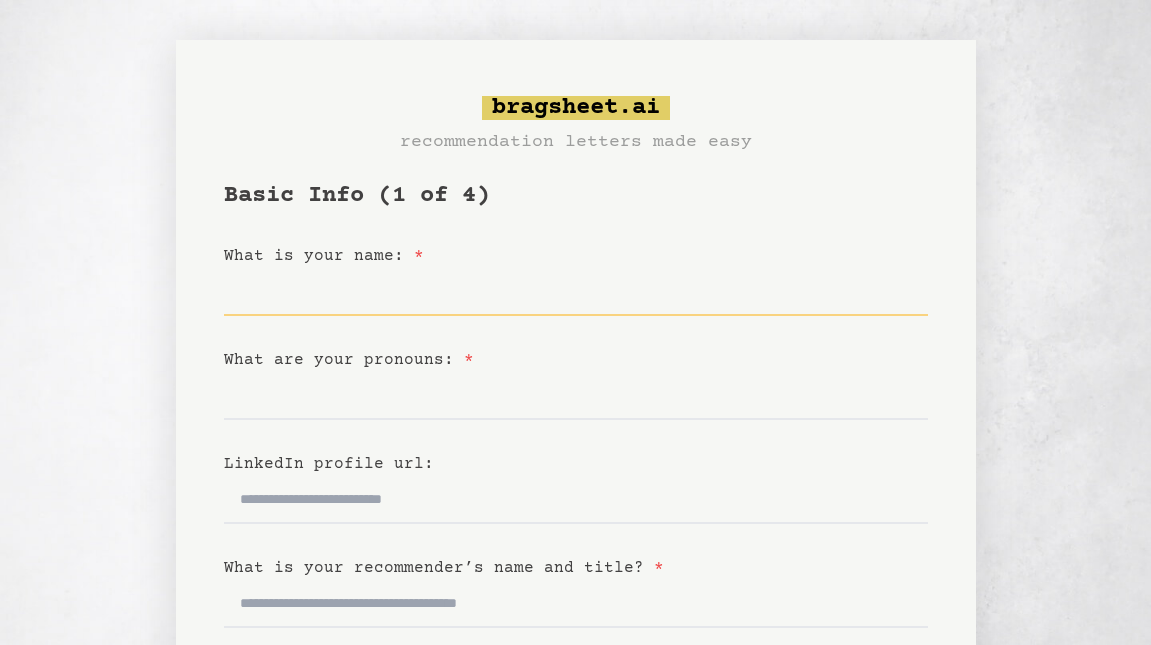 click on "What is your name:   *" at bounding box center [576, 292] 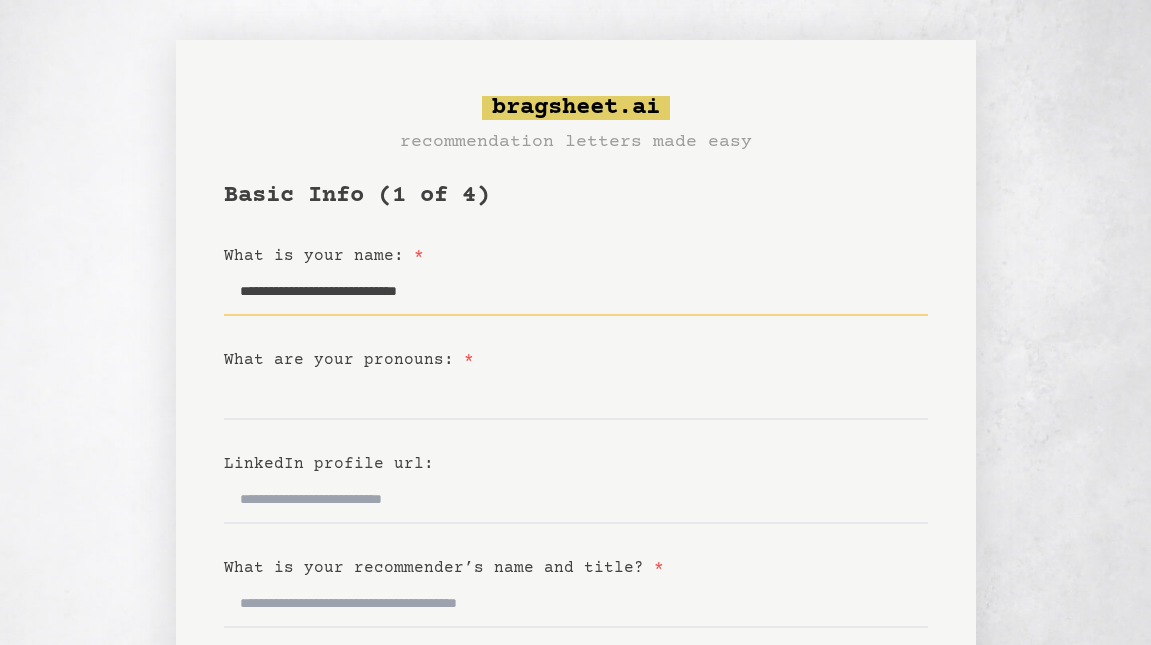type on "**********" 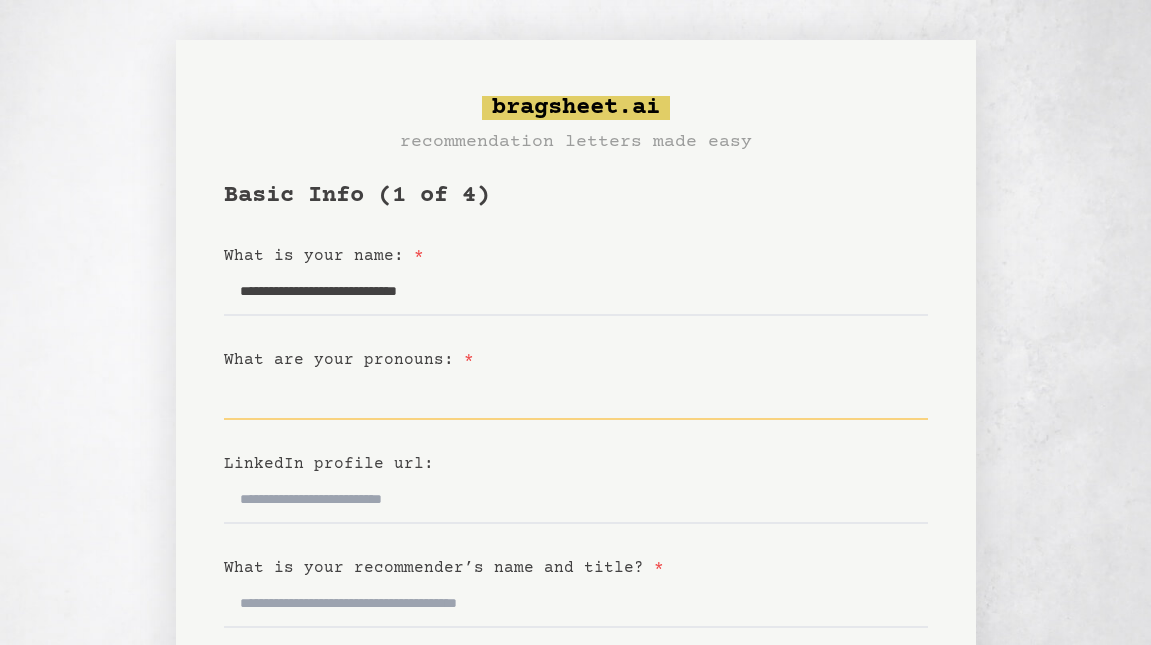 click on "What are your pronouns:   *" at bounding box center (576, 396) 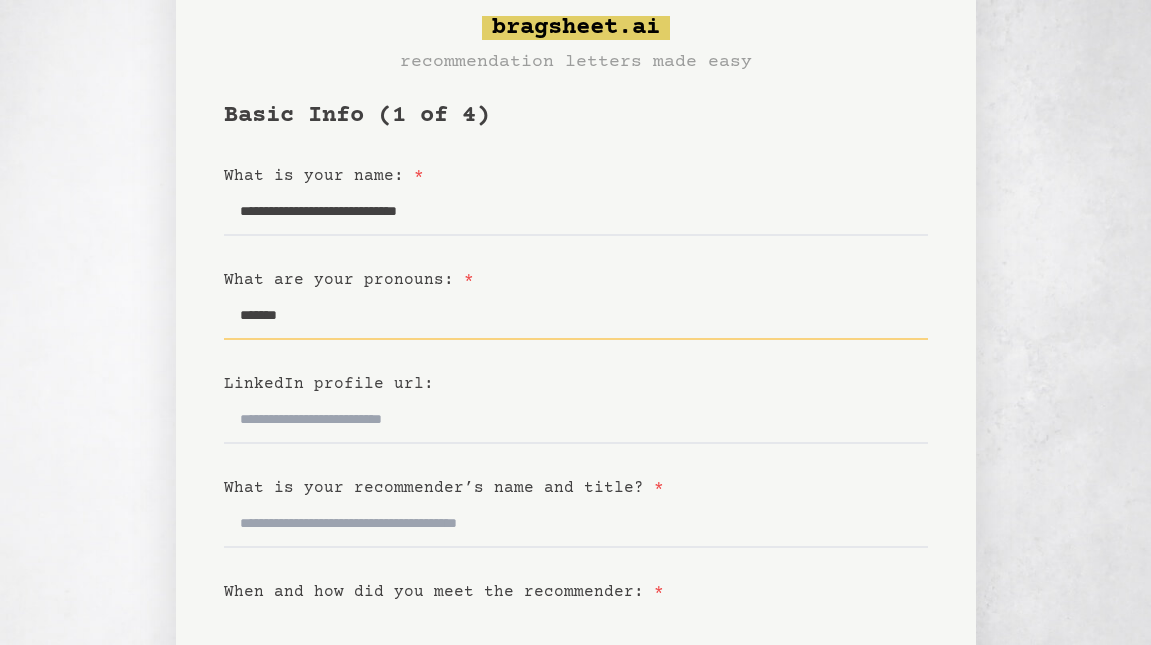 scroll, scrollTop: 88, scrollLeft: 0, axis: vertical 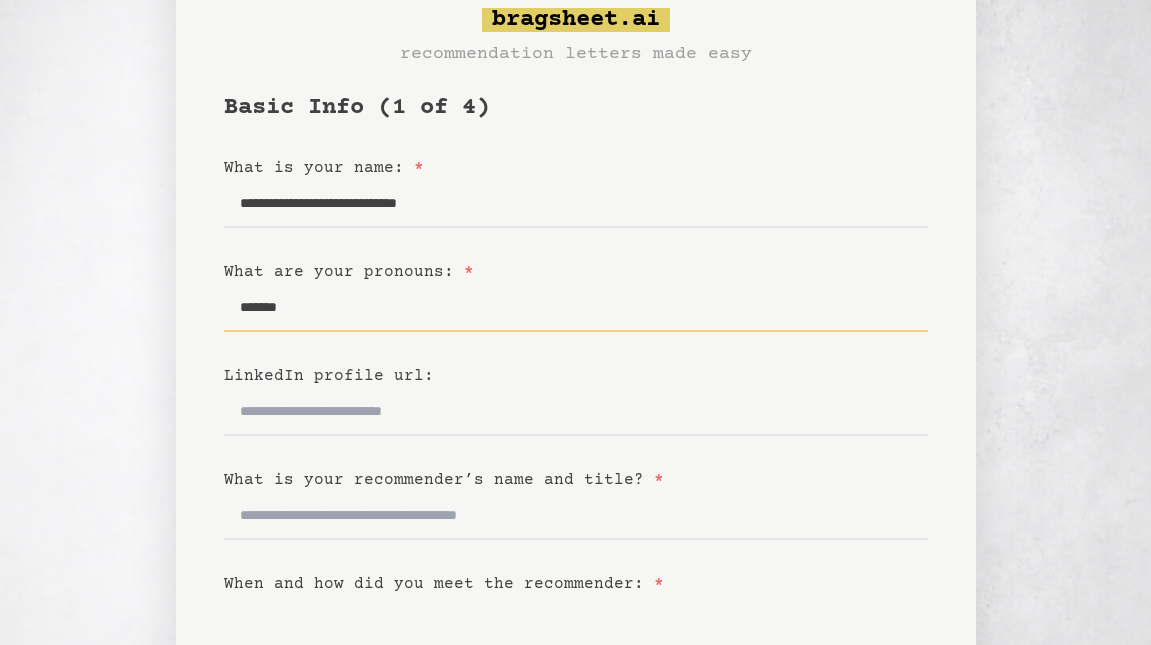 type on "*******" 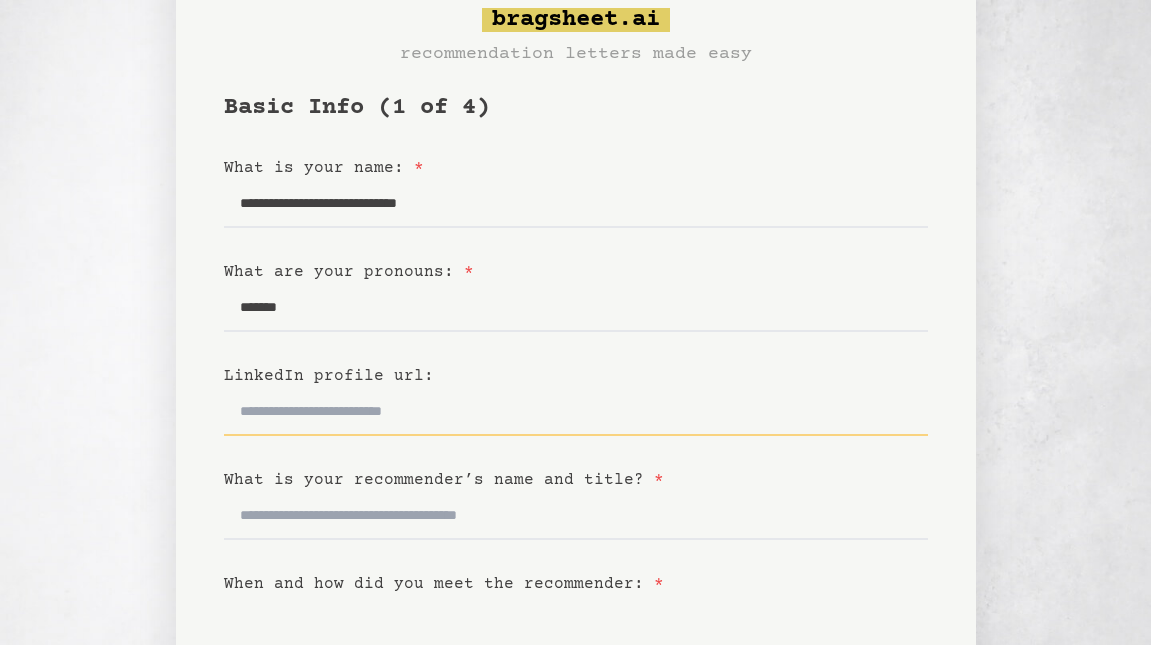 click on "LinkedIn profile url:" at bounding box center (576, 412) 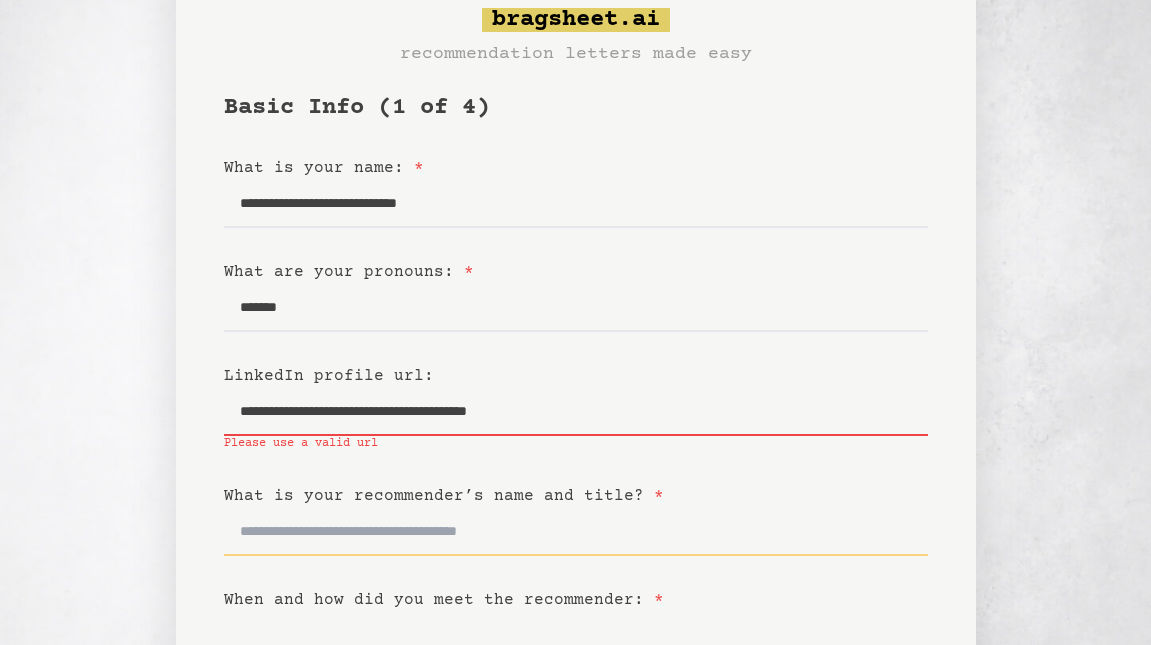 click on "What is your recommender’s name and title?   *" at bounding box center (576, 532) 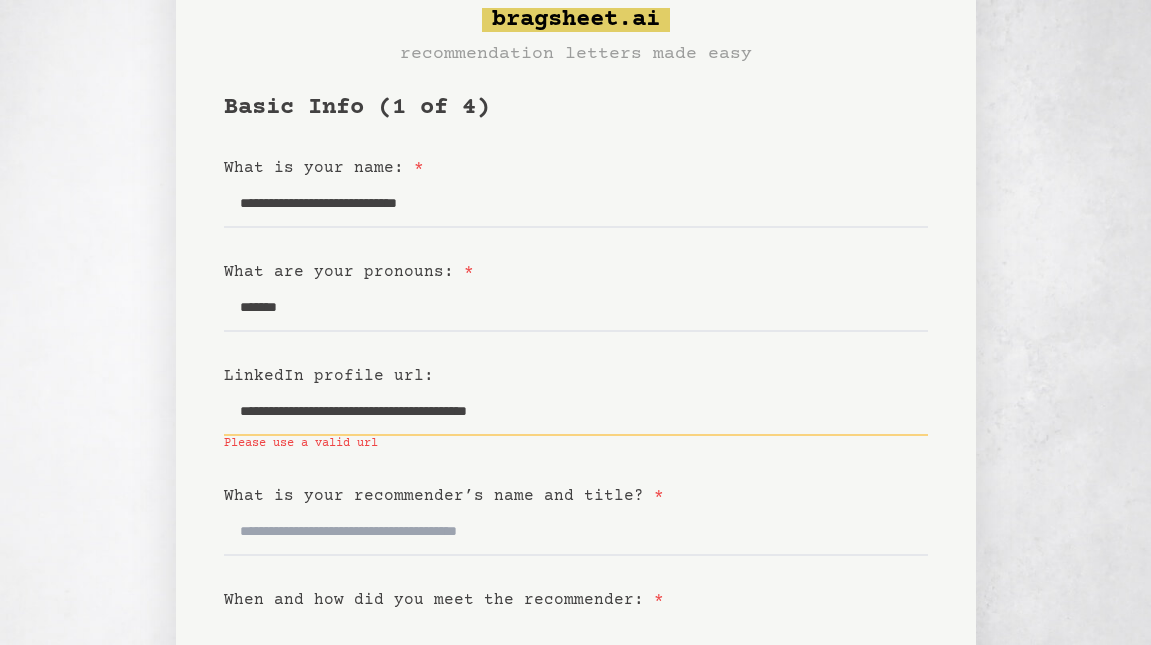 click on "**********" at bounding box center (576, 412) 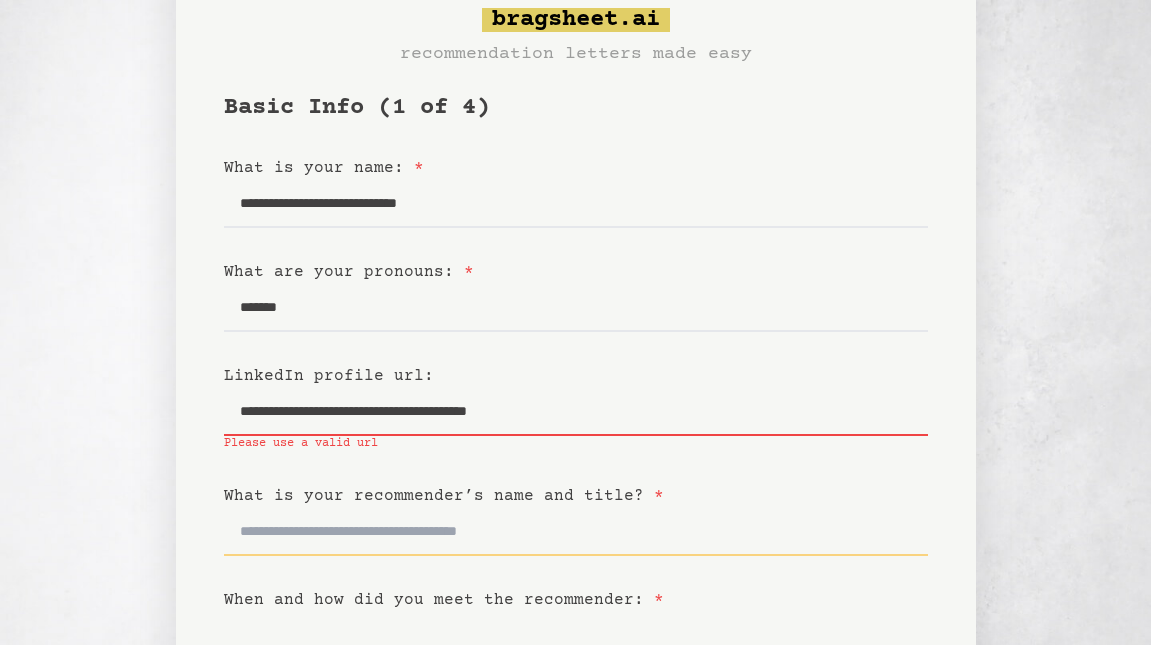 click on "What is your recommender’s name and title?   *" at bounding box center (576, 532) 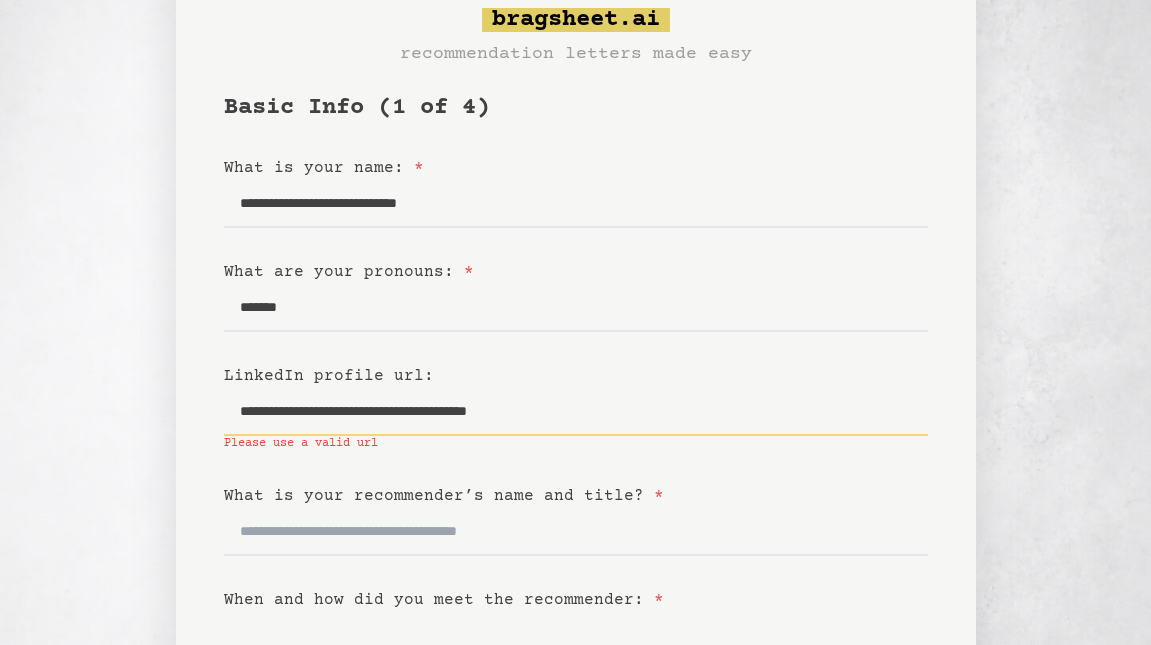 click on "**********" at bounding box center (576, 412) 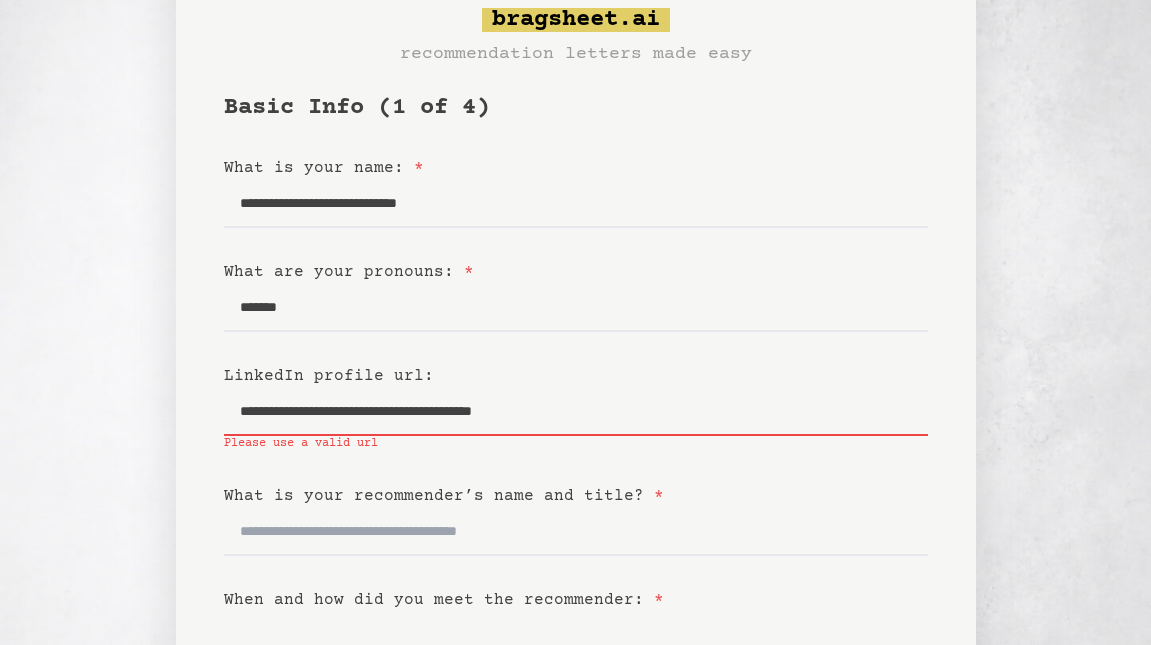 click on "What is your recommender’s name and title?   *" at bounding box center (444, 496) 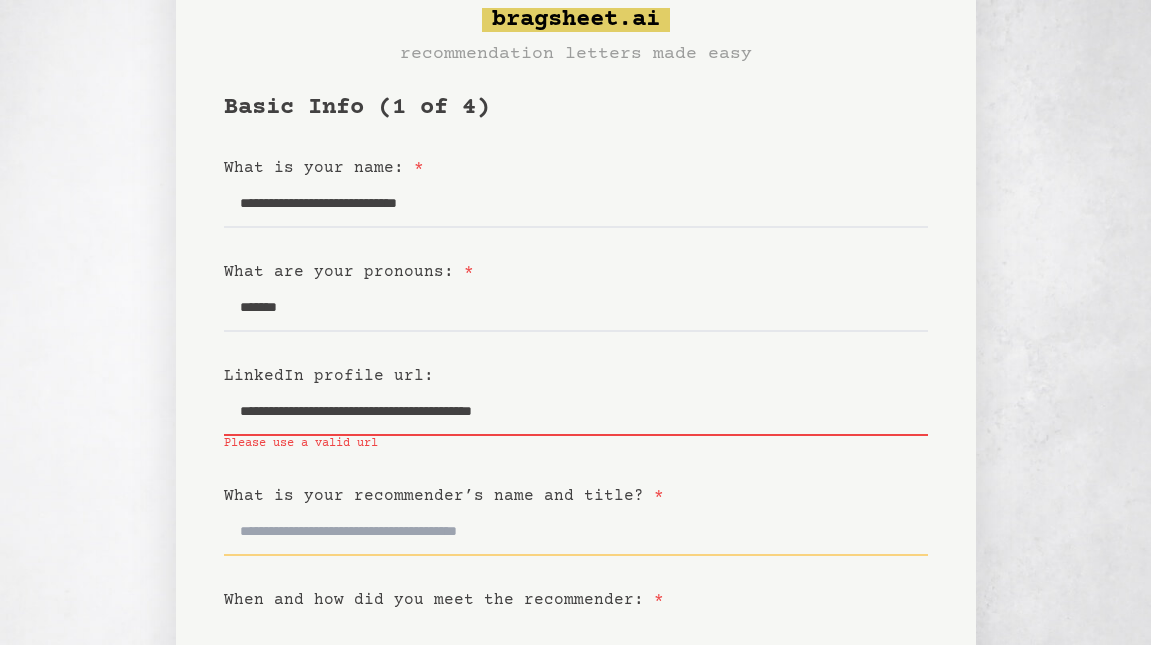 click on "What is your recommender’s name and title?   *" at bounding box center [576, 532] 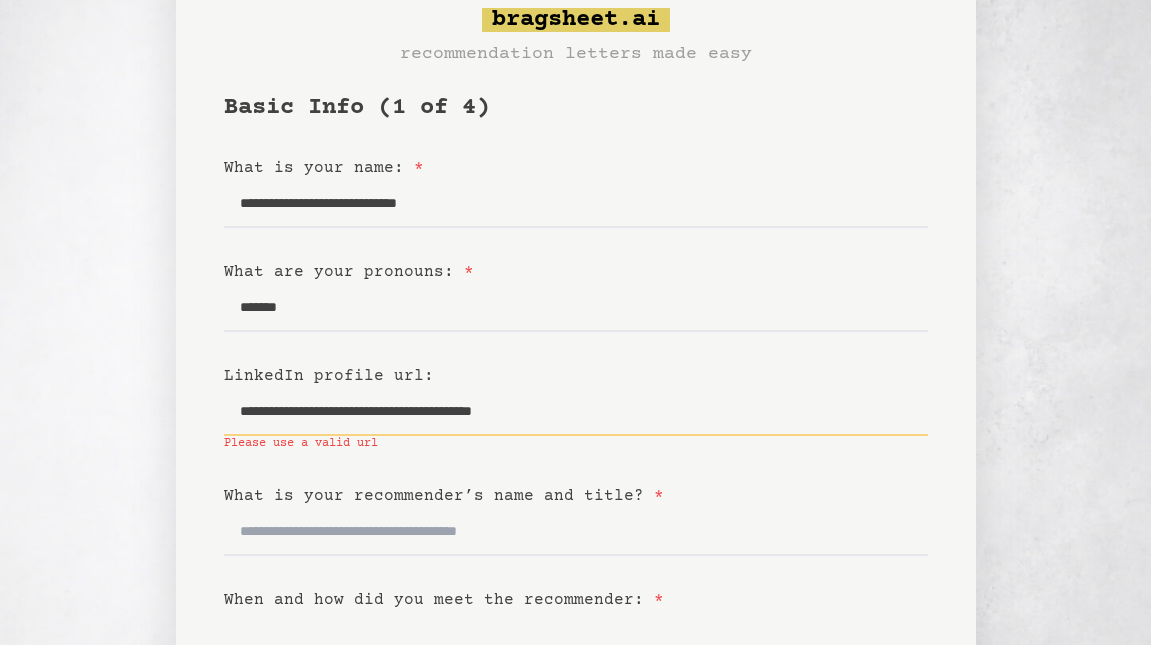 click on "**********" at bounding box center (576, 412) 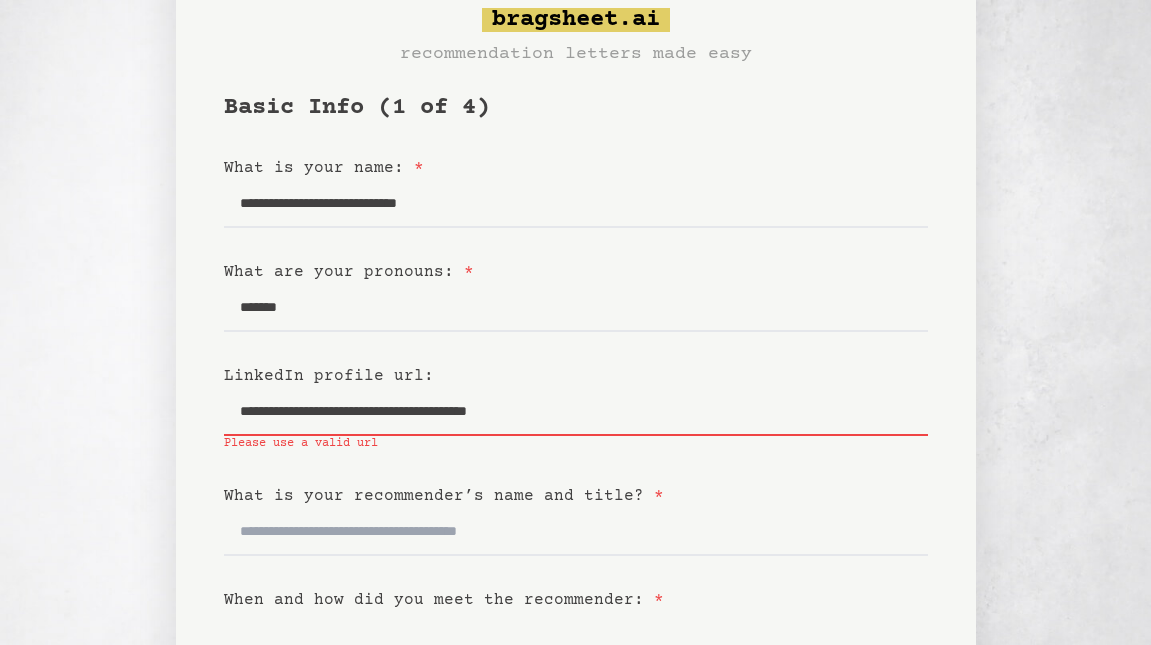 click on "What is your recommender’s name and title?   *" at bounding box center (576, 496) 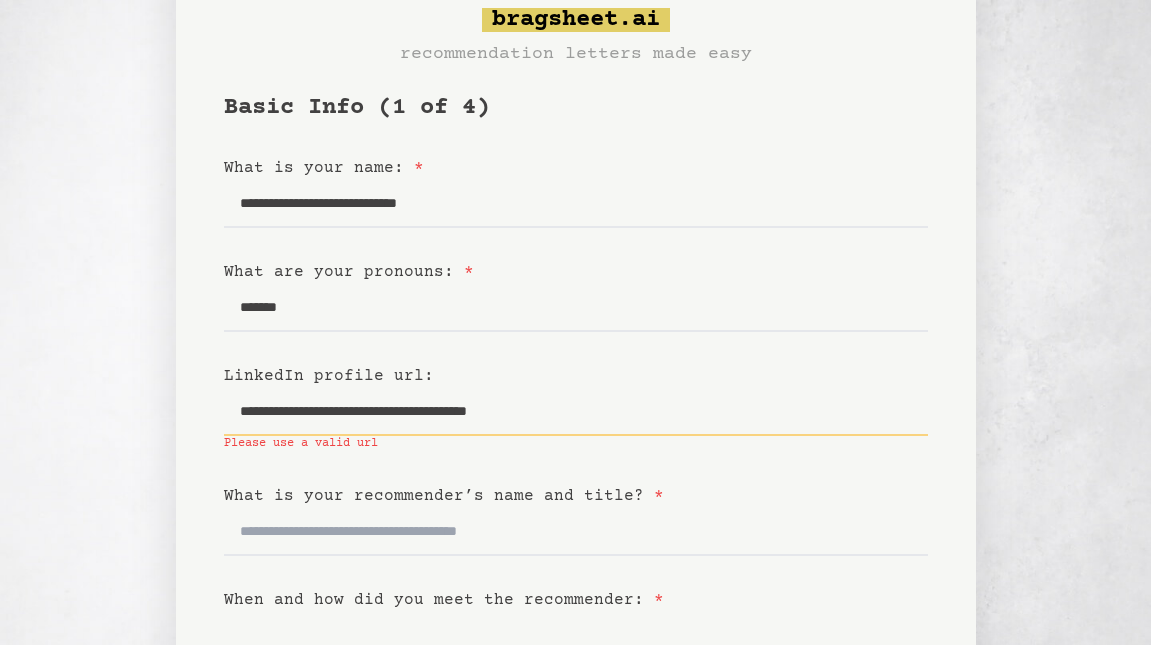 click on "**********" at bounding box center (576, 412) 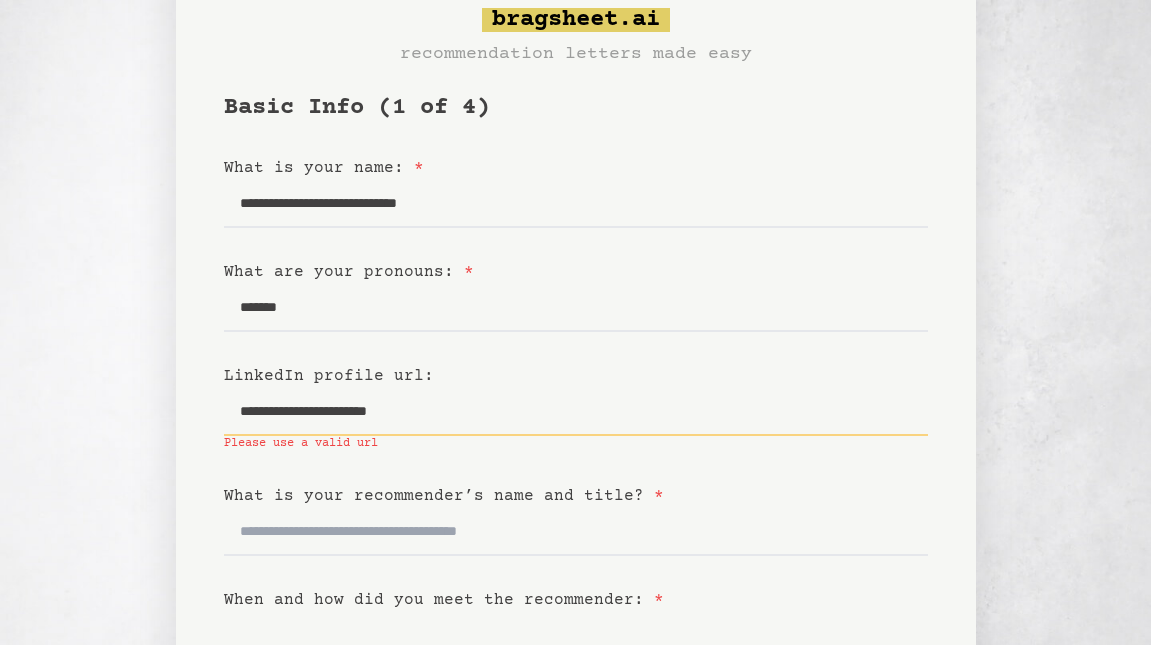type on "**********" 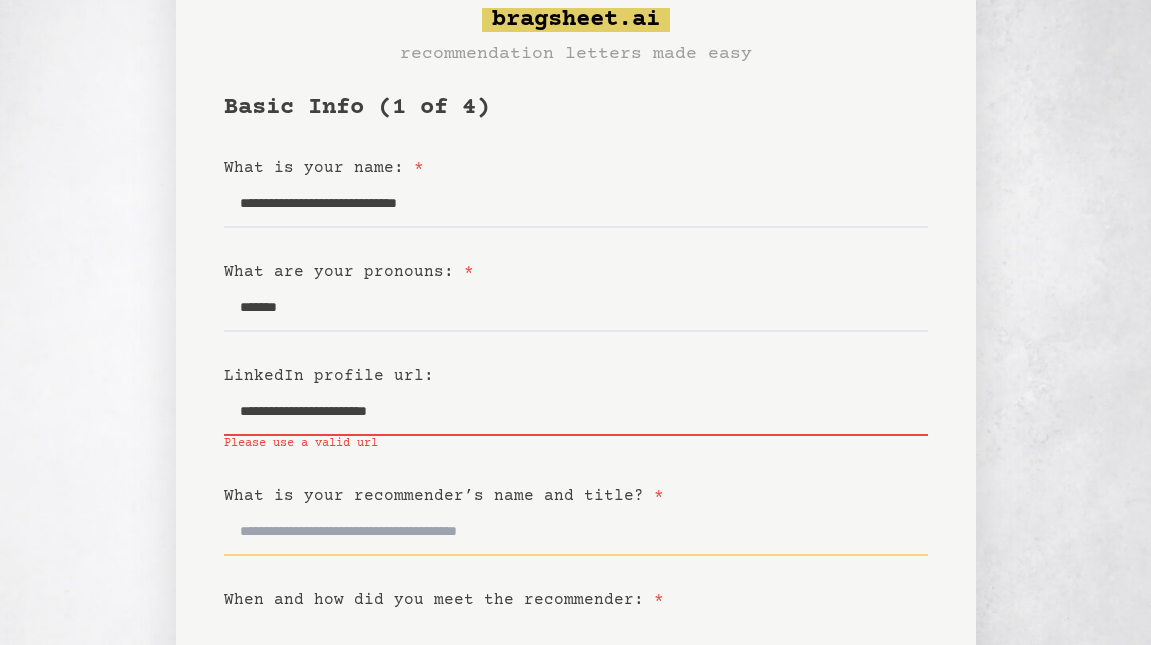 click on "What is your recommender’s name and title?   *" at bounding box center (576, 532) 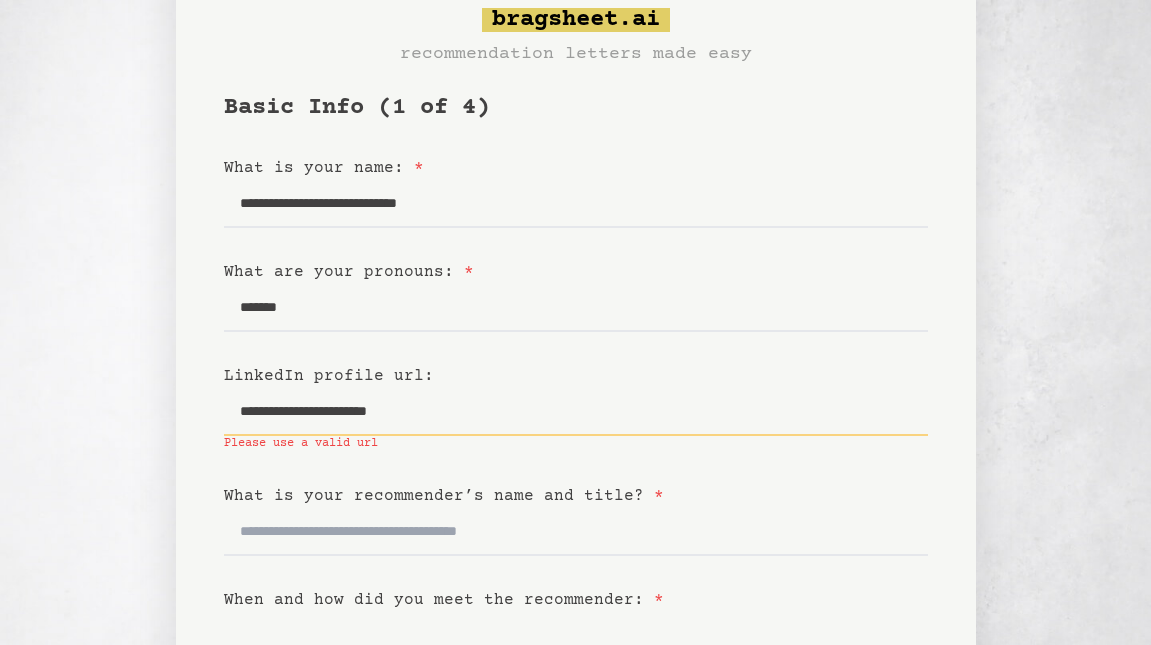 drag, startPoint x: 471, startPoint y: 417, endPoint x: 104, endPoint y: 410, distance: 367.06674 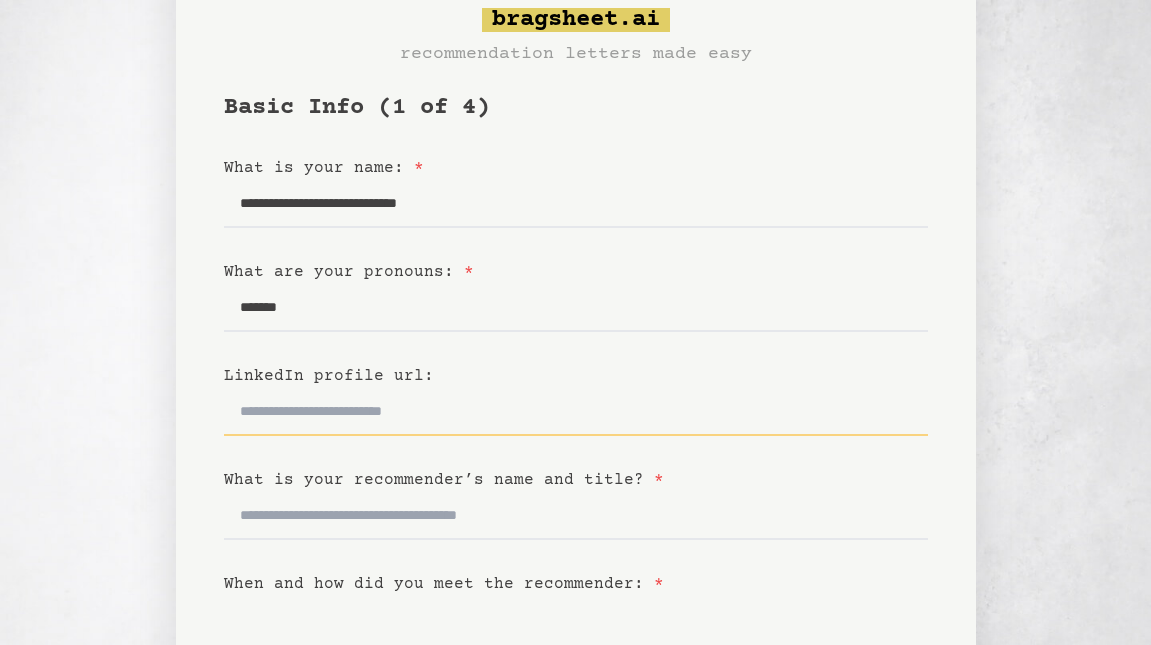 paste on "**********" 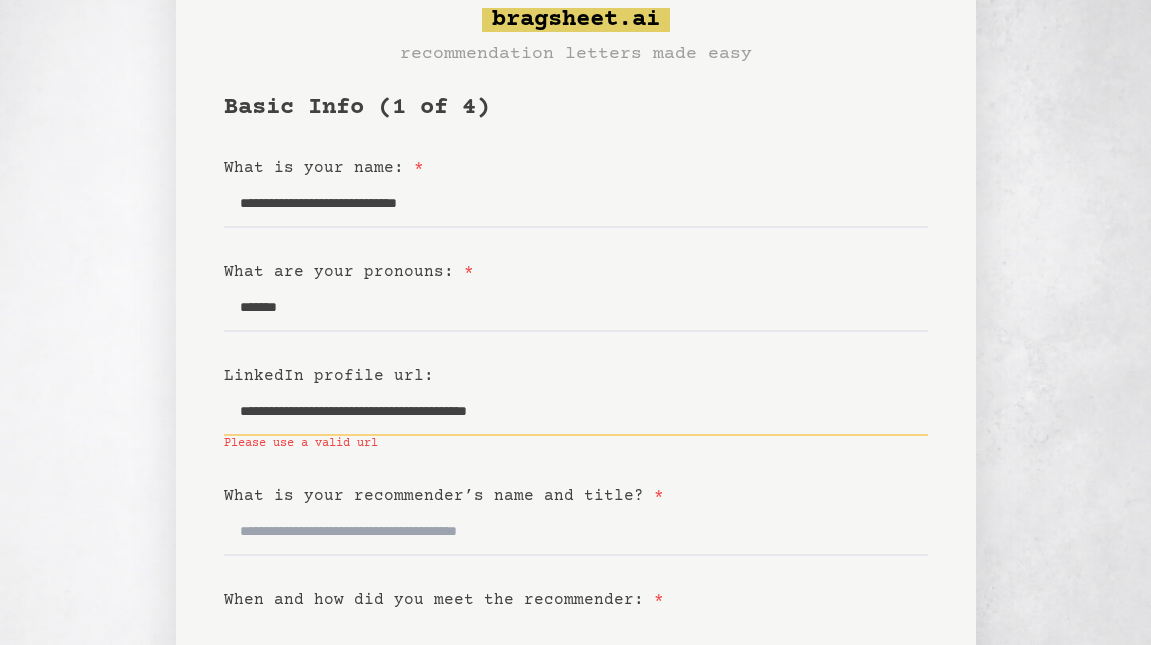 type on "**********" 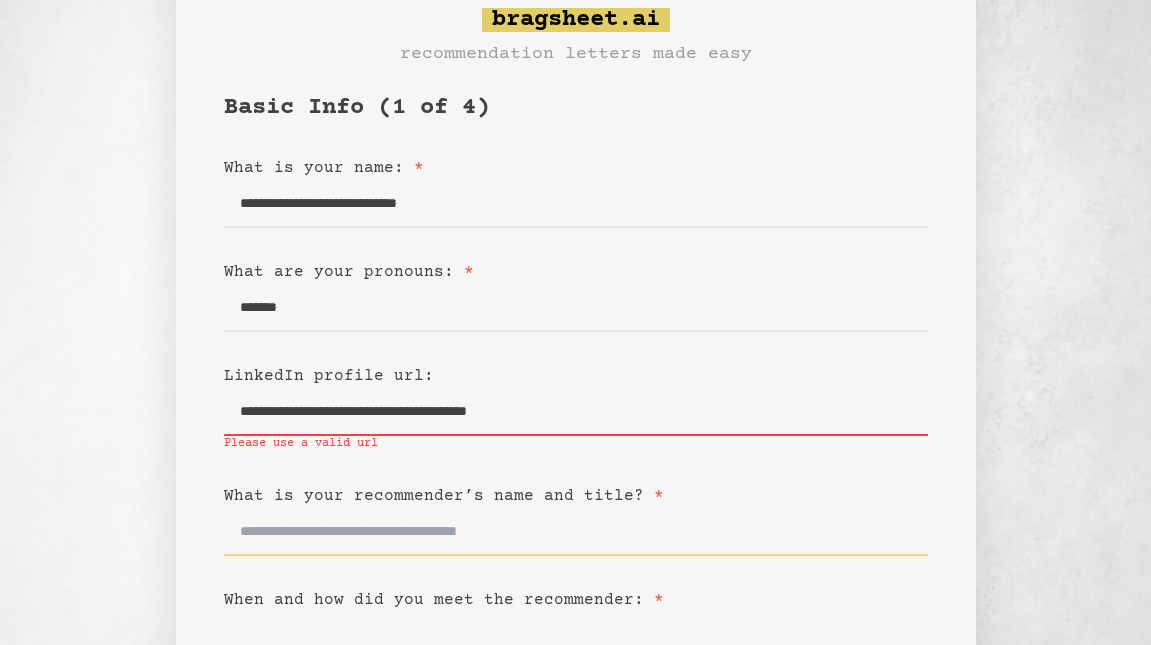 click on "What is your recommender’s name and title?   *" at bounding box center [576, 532] 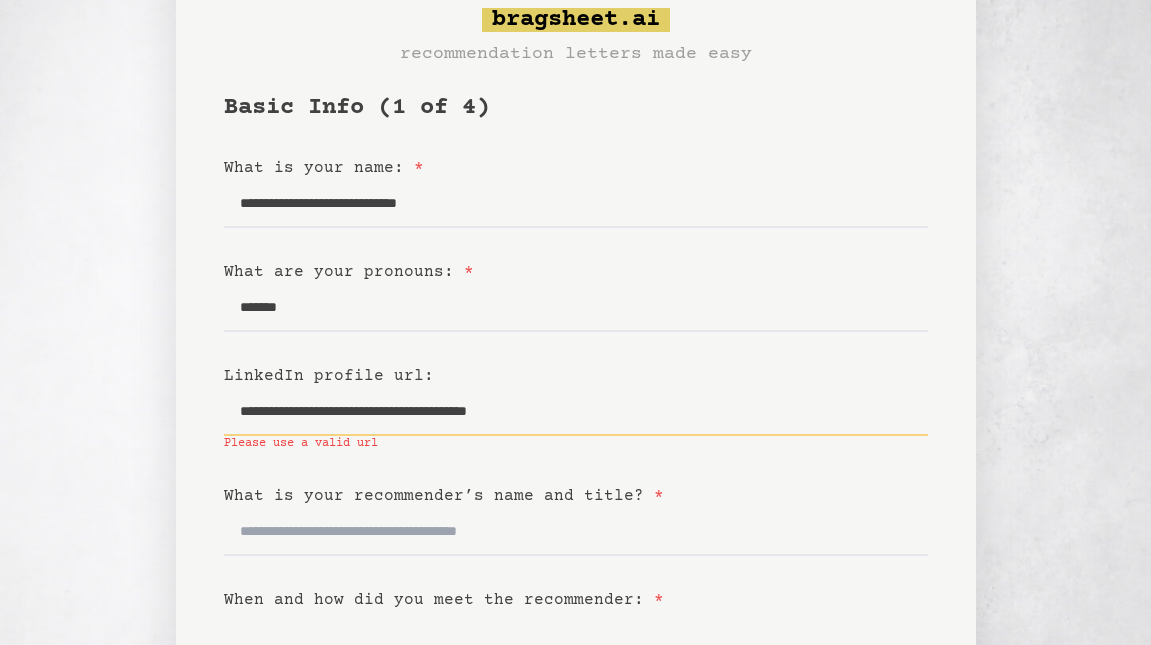 drag, startPoint x: 688, startPoint y: 403, endPoint x: 662, endPoint y: 427, distance: 35.383614 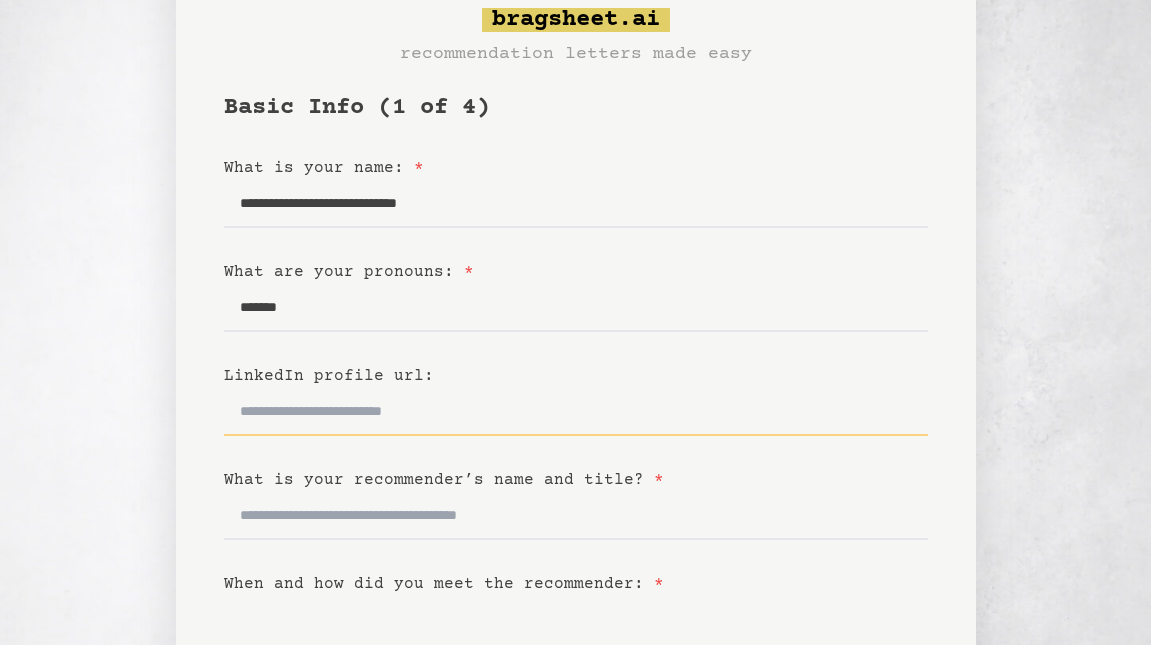 paste on "**********" 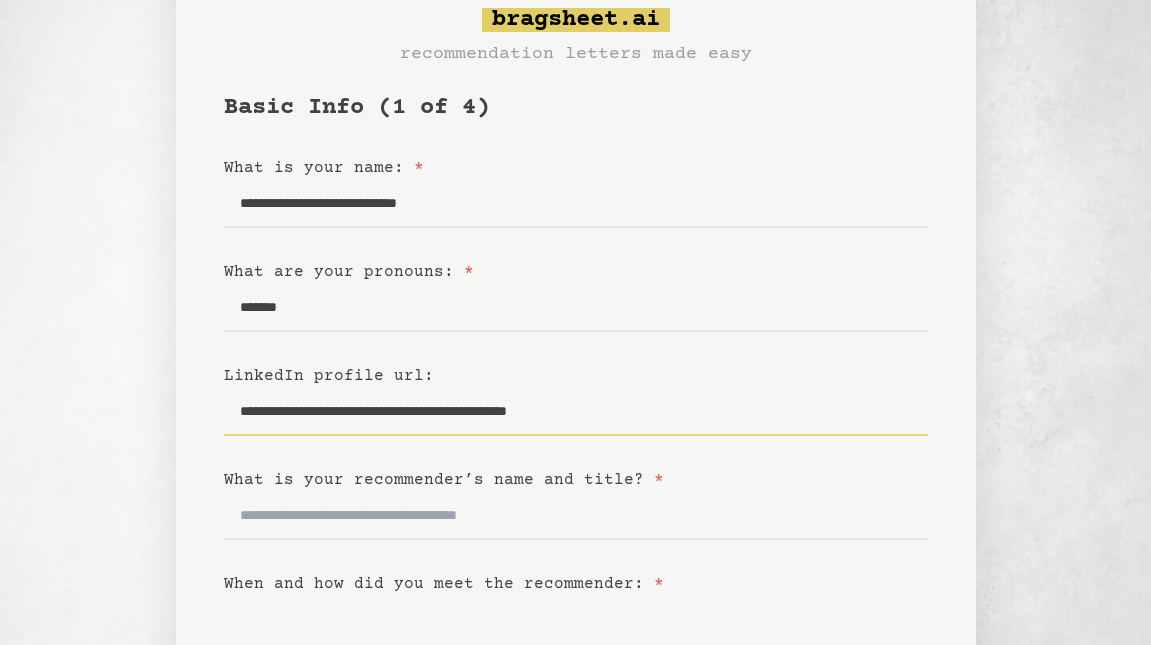type on "**********" 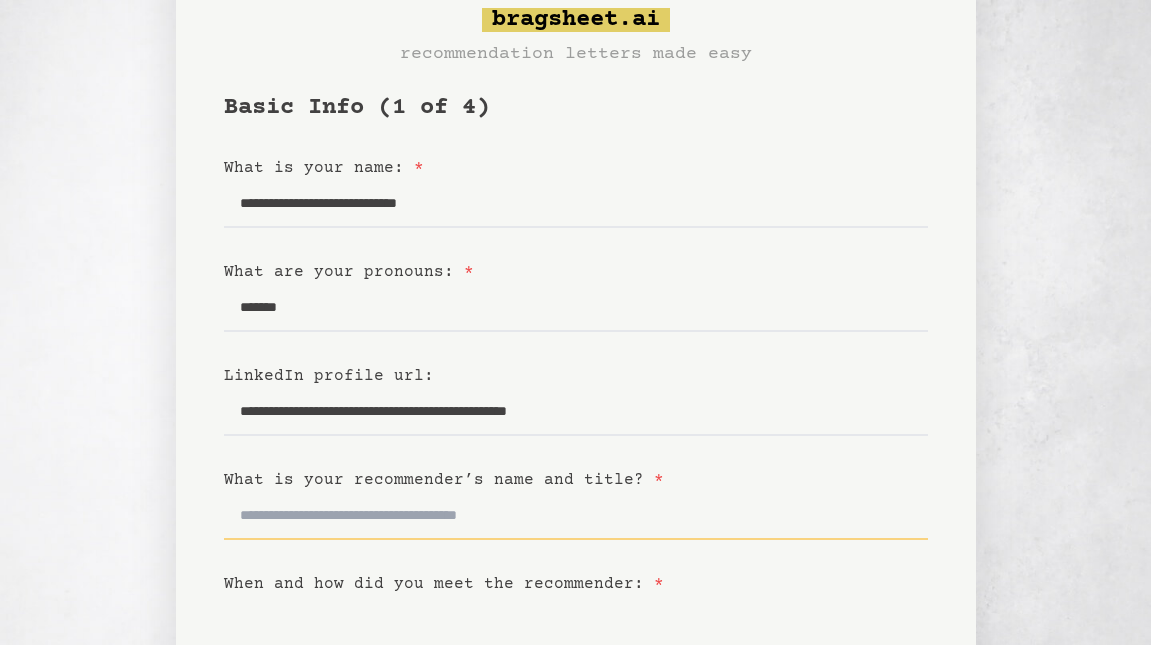 click on "What is your recommender’s name and title?   *" at bounding box center (576, 516) 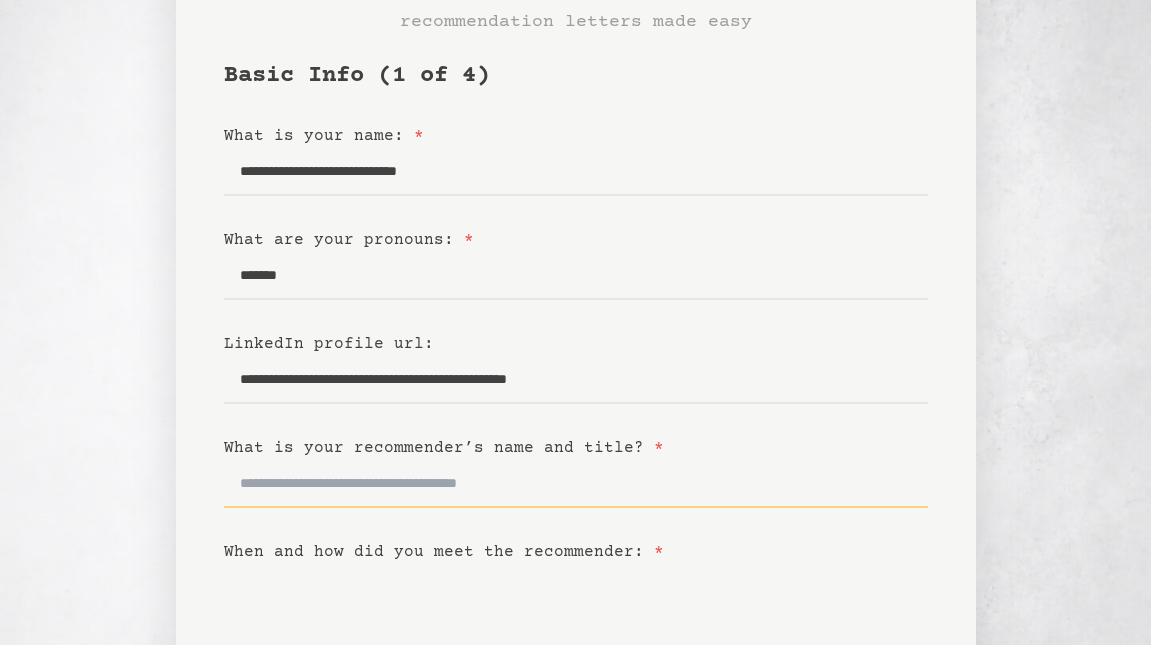 scroll, scrollTop: 130, scrollLeft: 0, axis: vertical 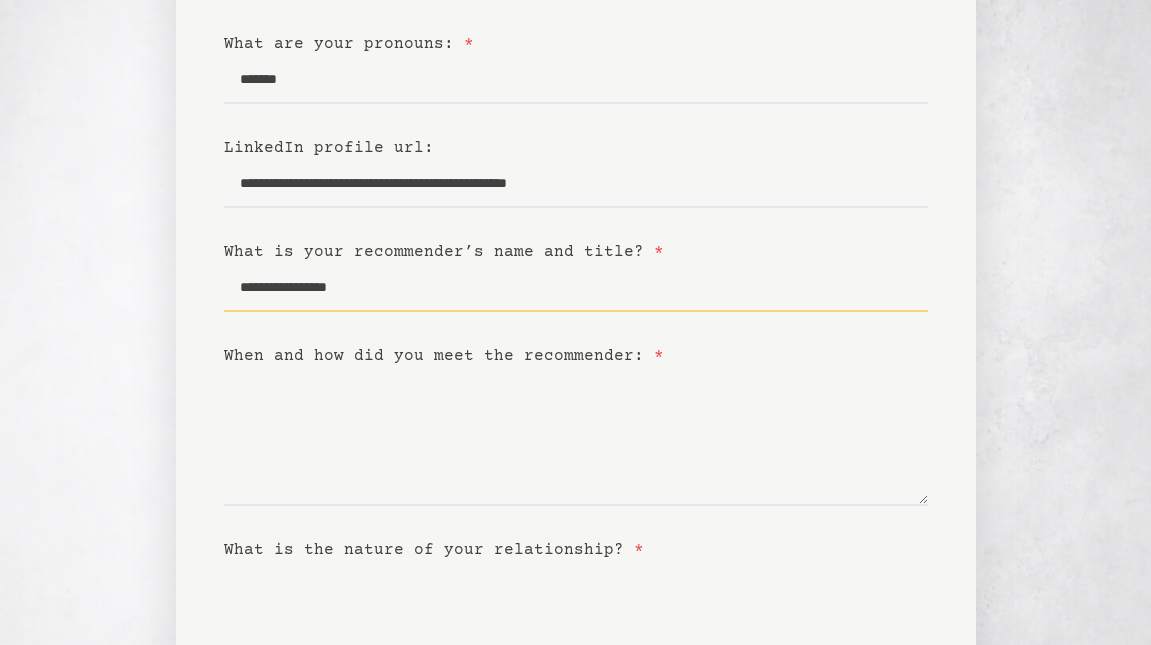 type on "**********" 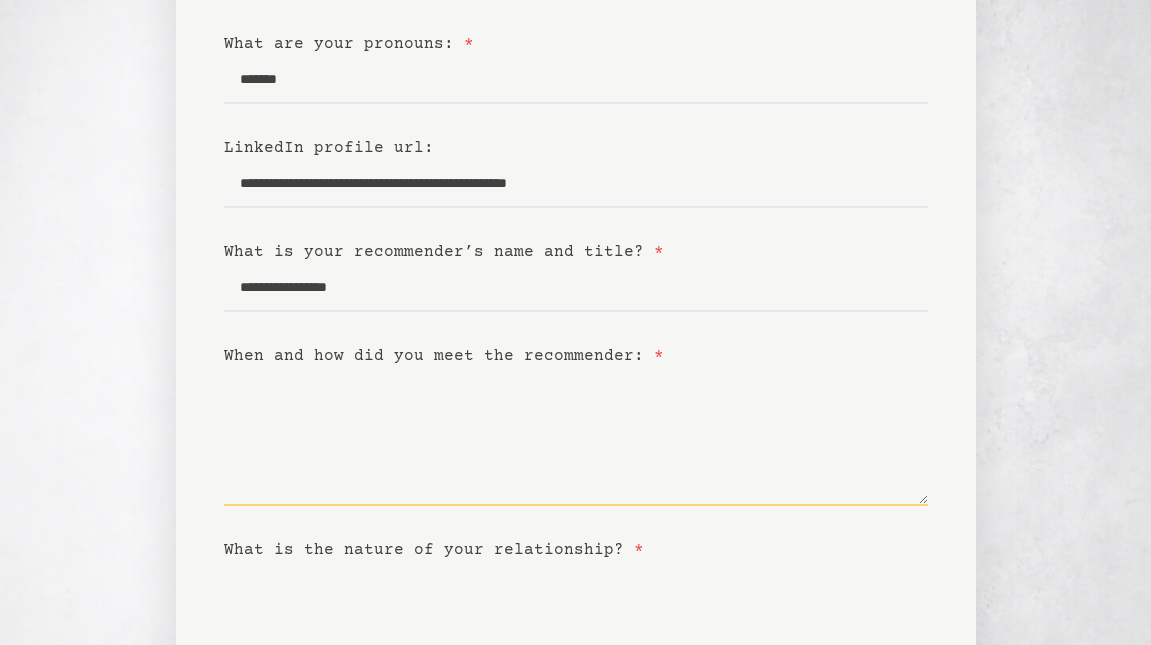 click on "When and how did you meet the recommender:   *" at bounding box center (576, 437) 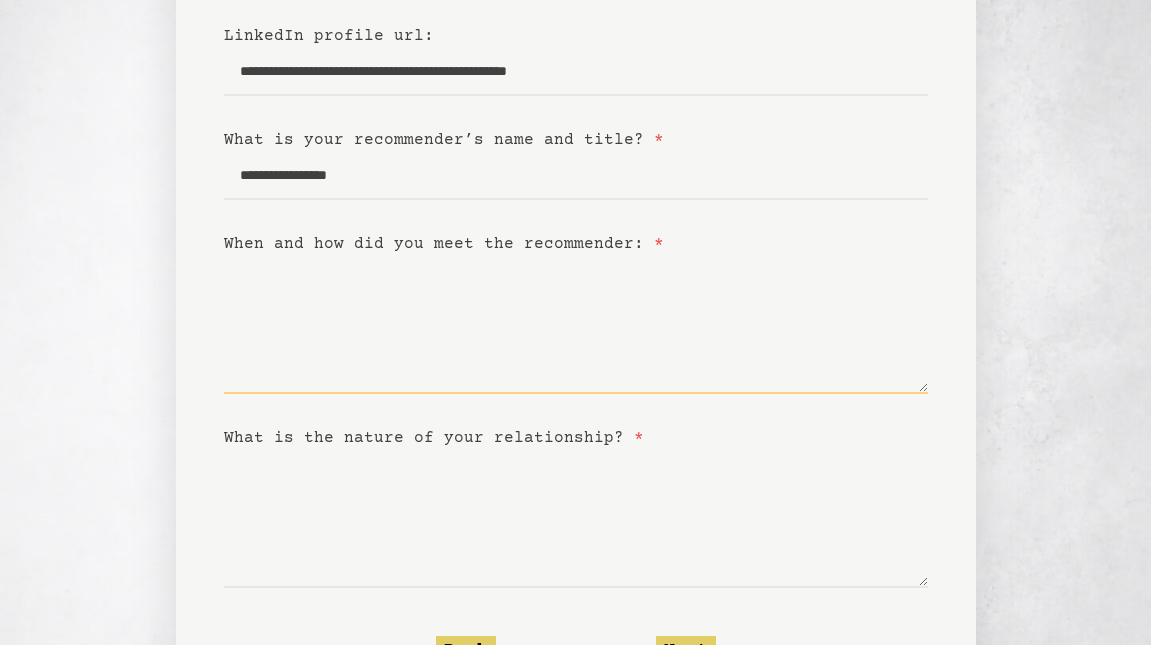 scroll, scrollTop: 427, scrollLeft: 0, axis: vertical 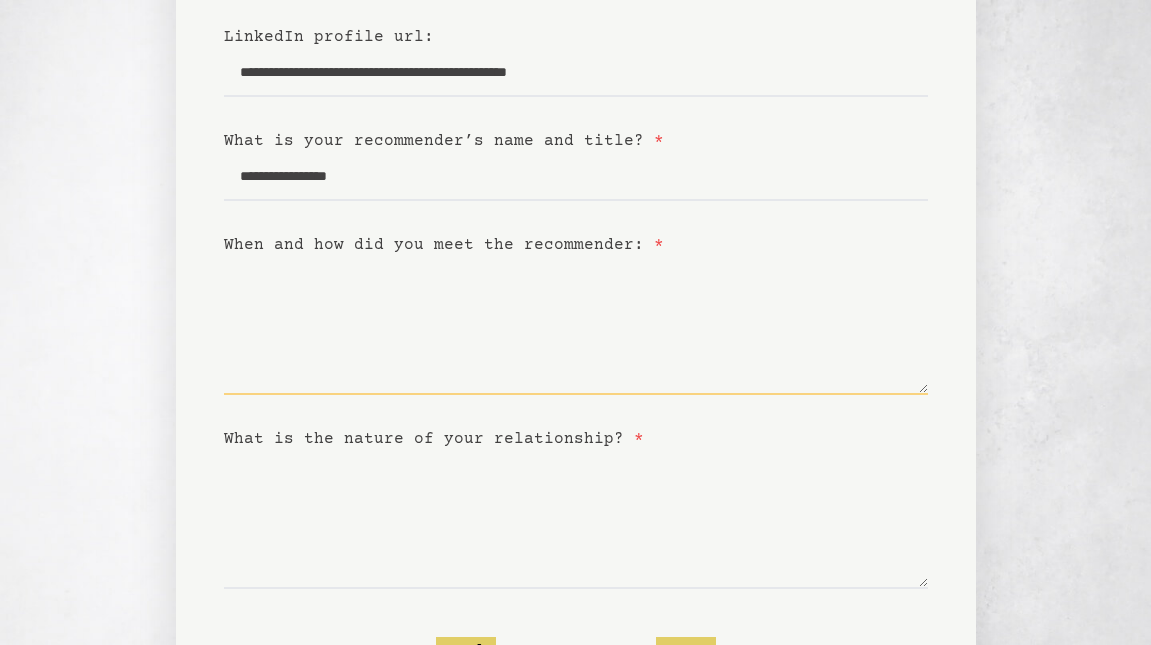 click on "When and how did you meet the recommender:   *" at bounding box center (576, 326) 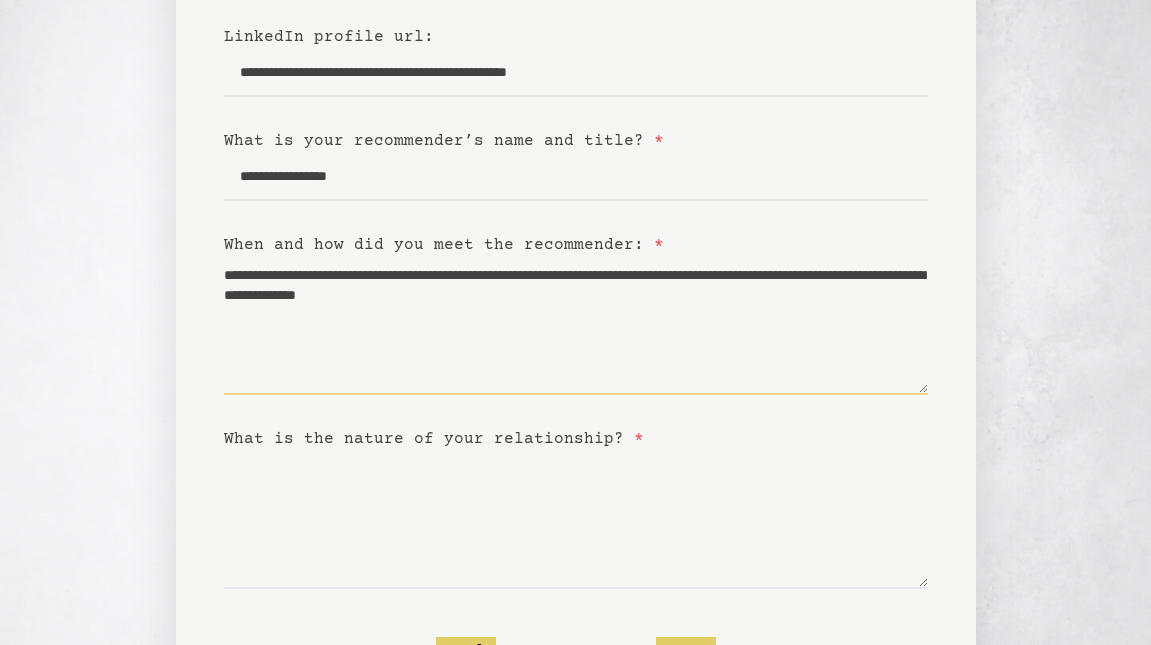 click on "**********" at bounding box center (576, 326) 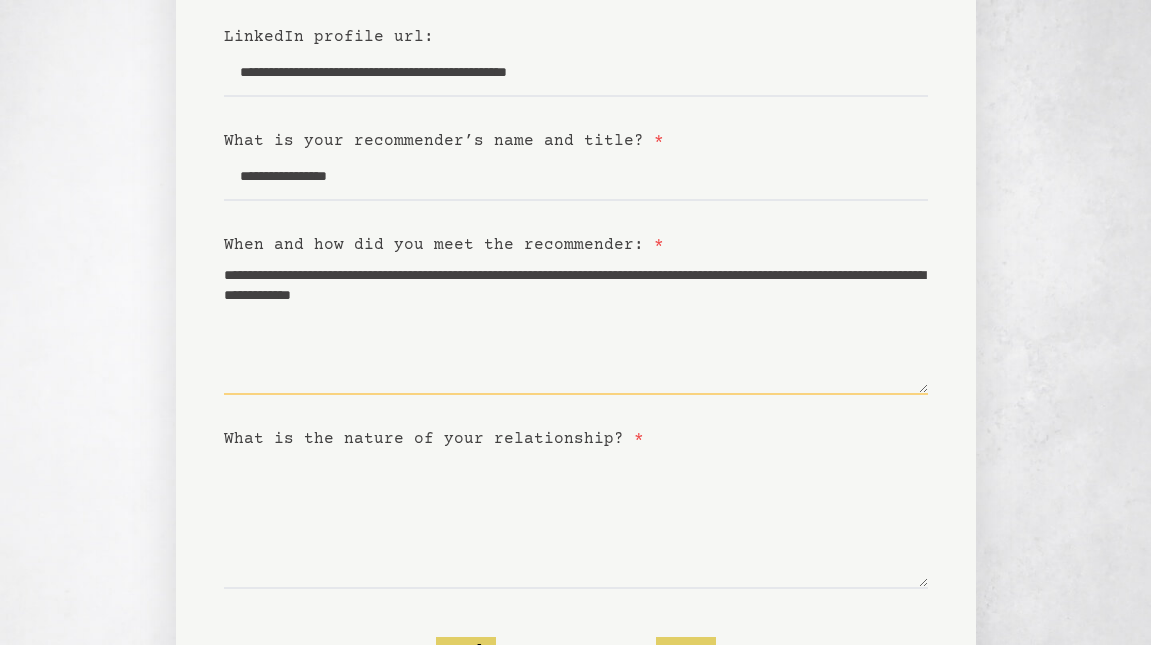 type on "**********" 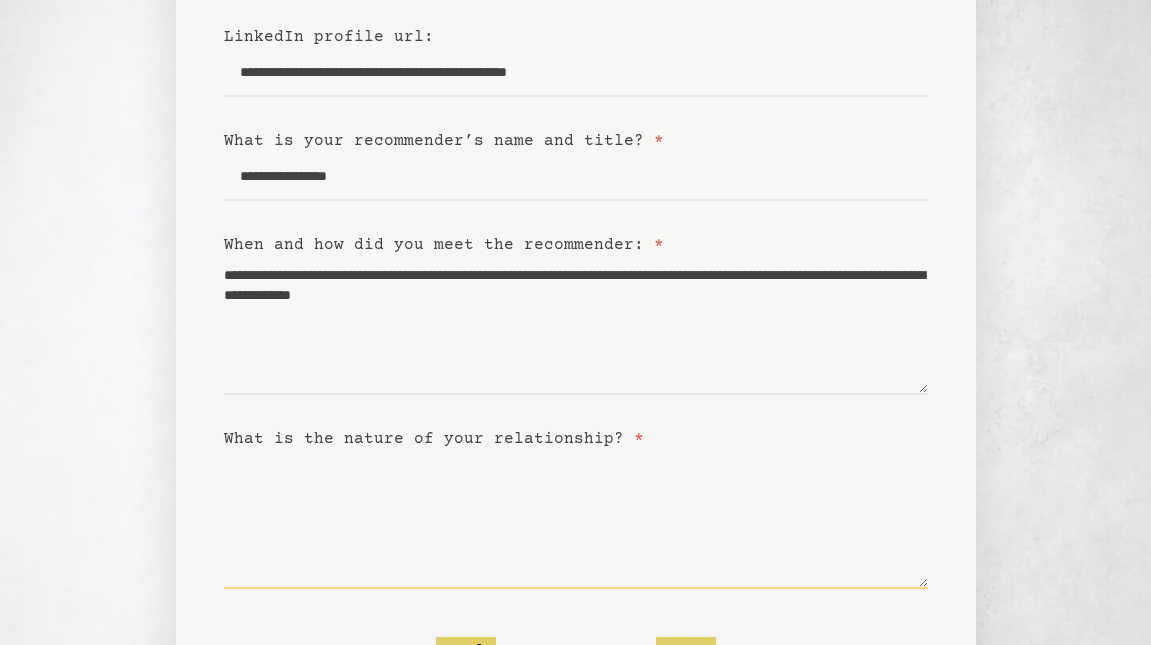 click on "What is the nature of your relationship?   *" at bounding box center [576, 520] 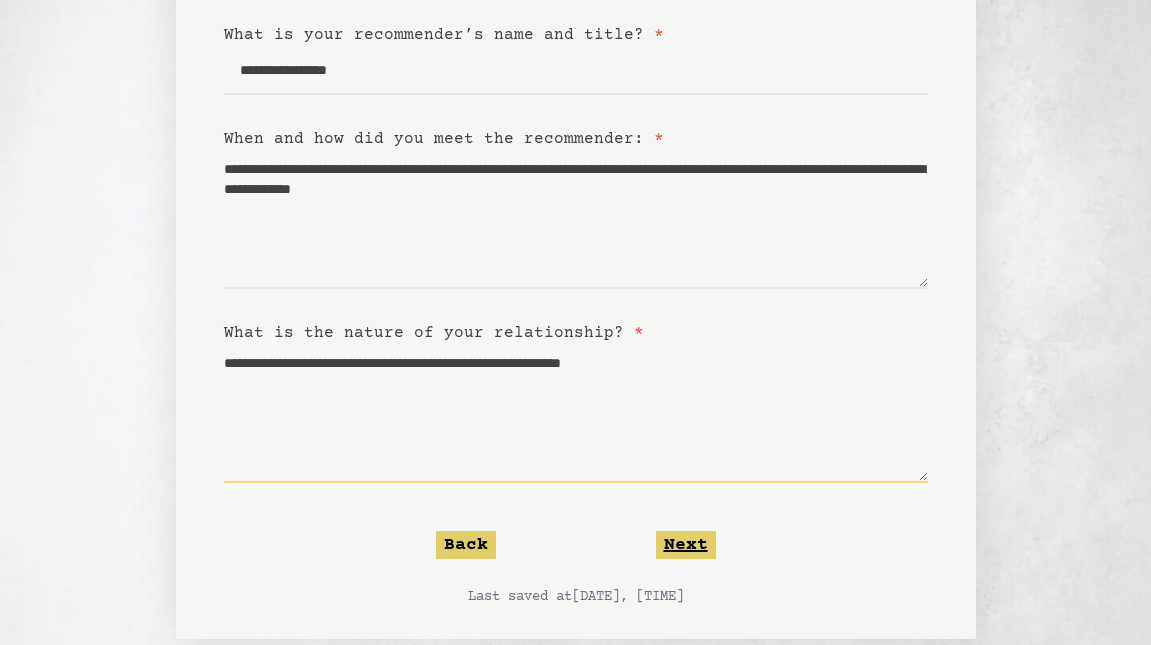 type on "**********" 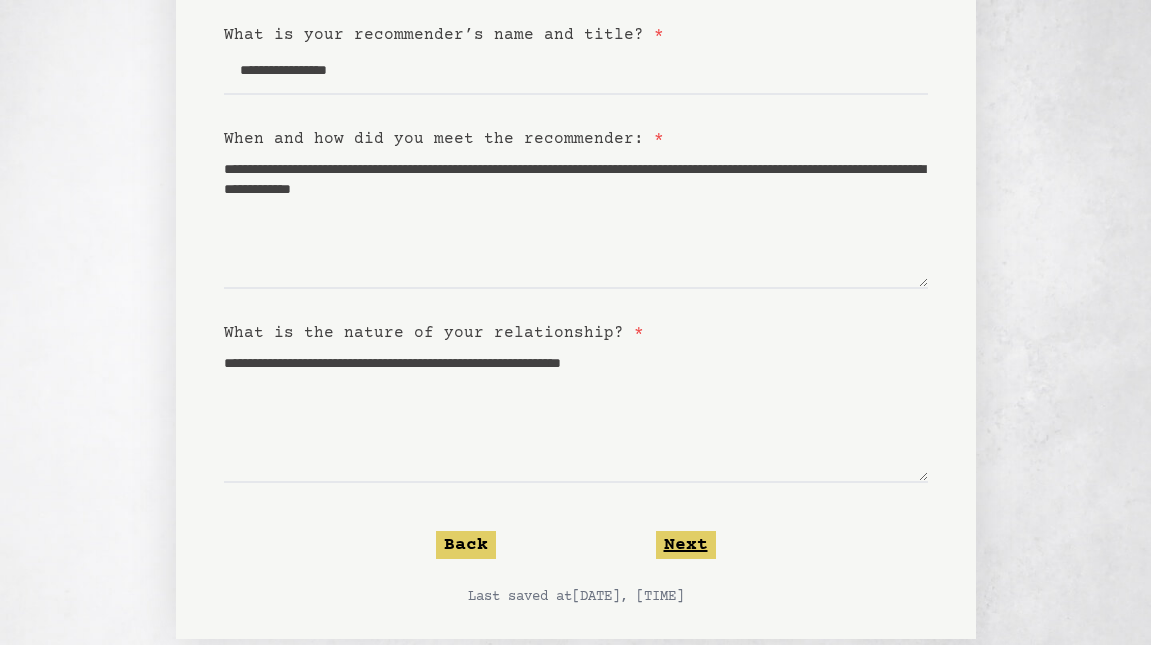 click on "Next" 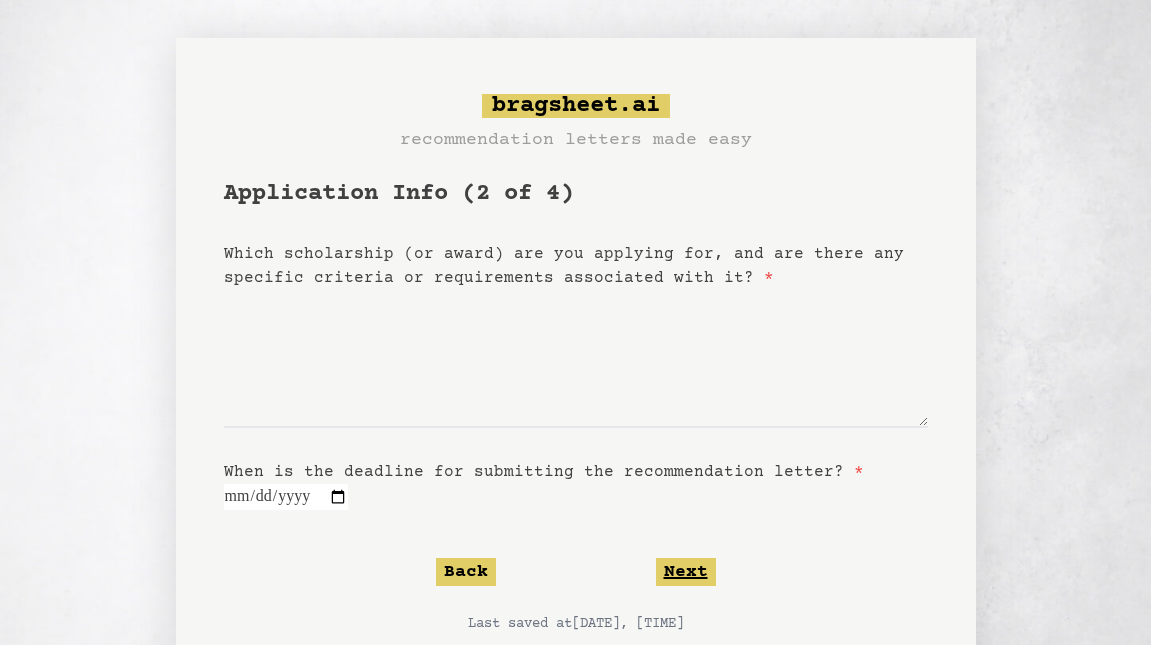 scroll, scrollTop: 0, scrollLeft: 0, axis: both 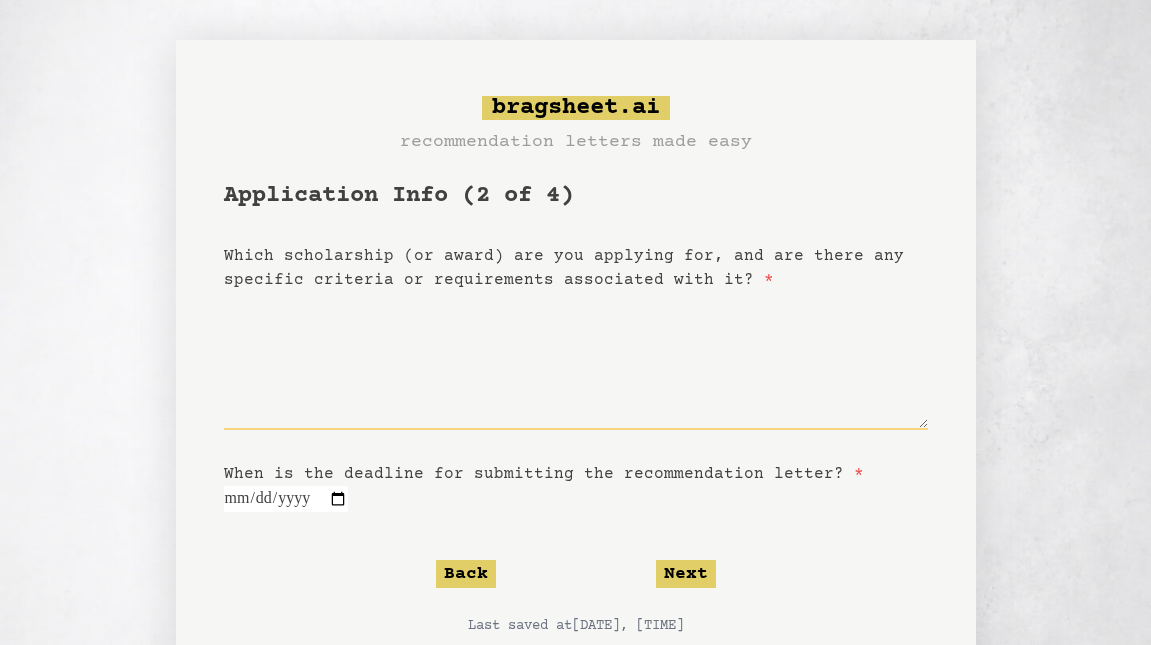 click on "Which scholarship (or award) are you applying for, and are there
any specific criteria or requirements associated with it?   *" at bounding box center [576, 361] 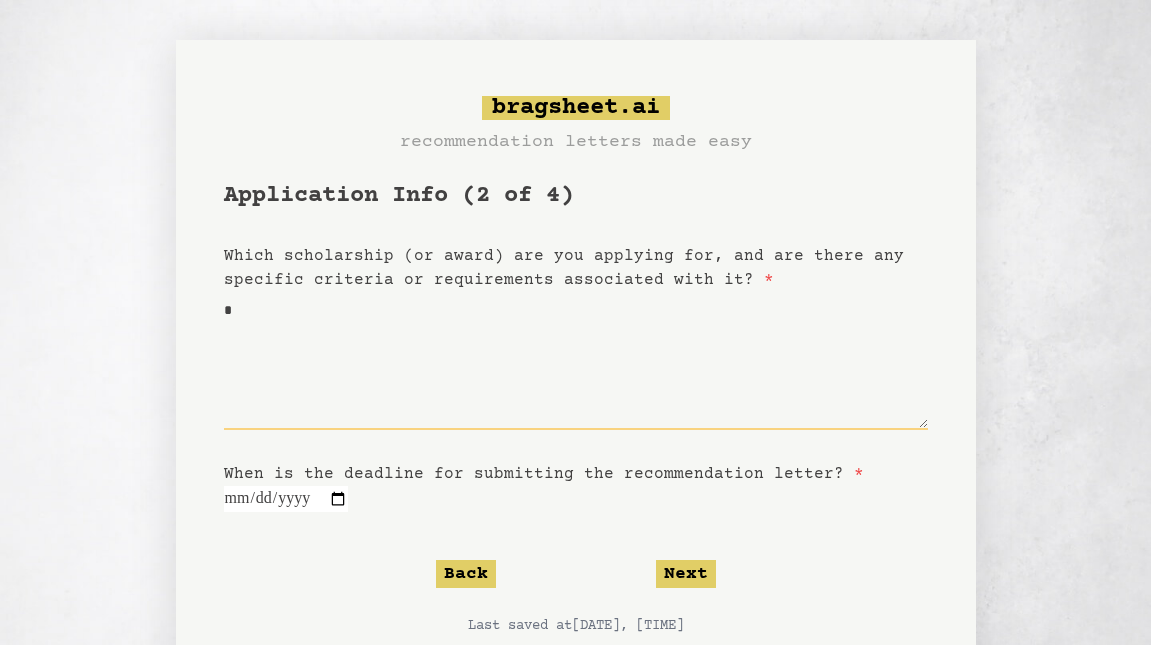 type on "*" 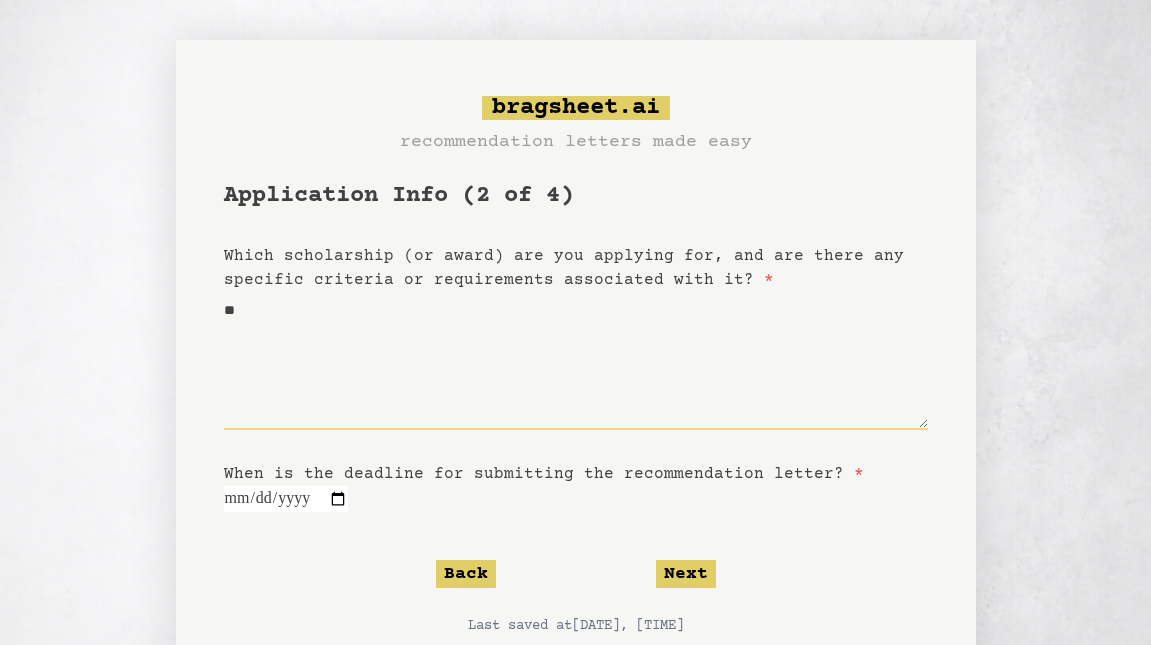type on "***" 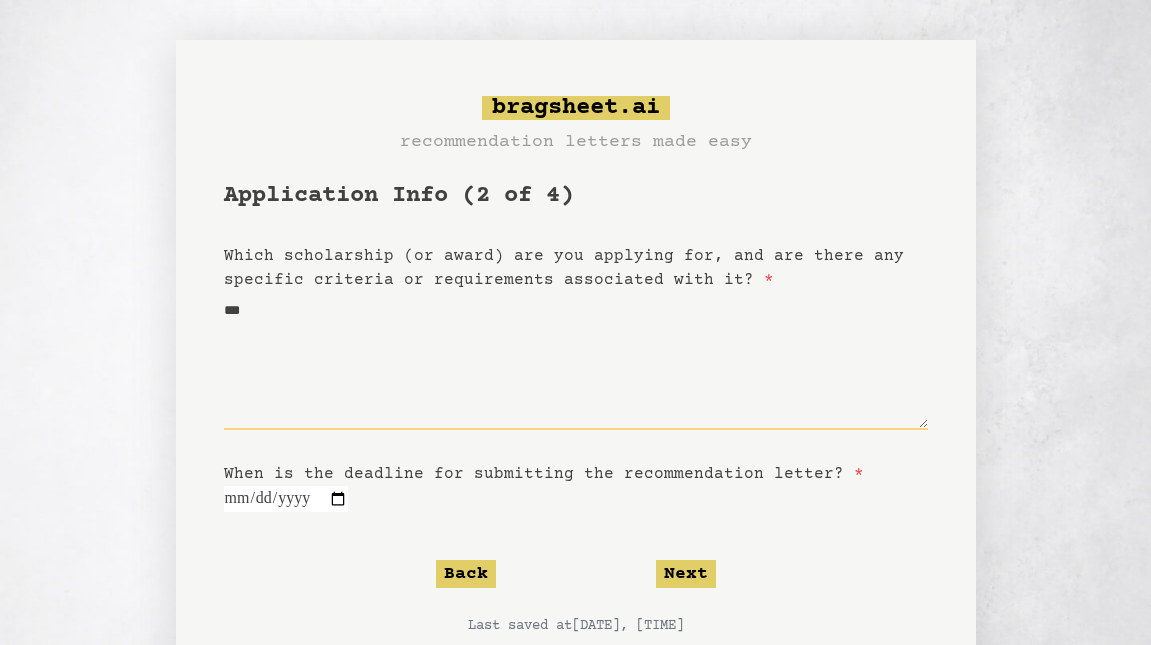 type on "****" 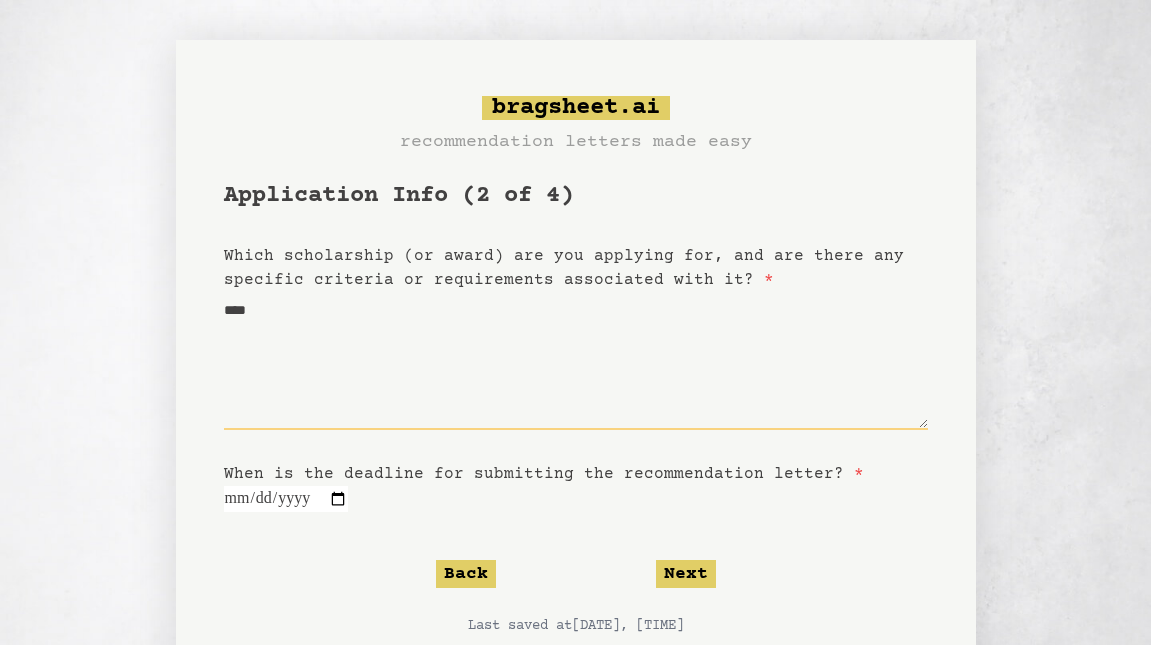 type on "****" 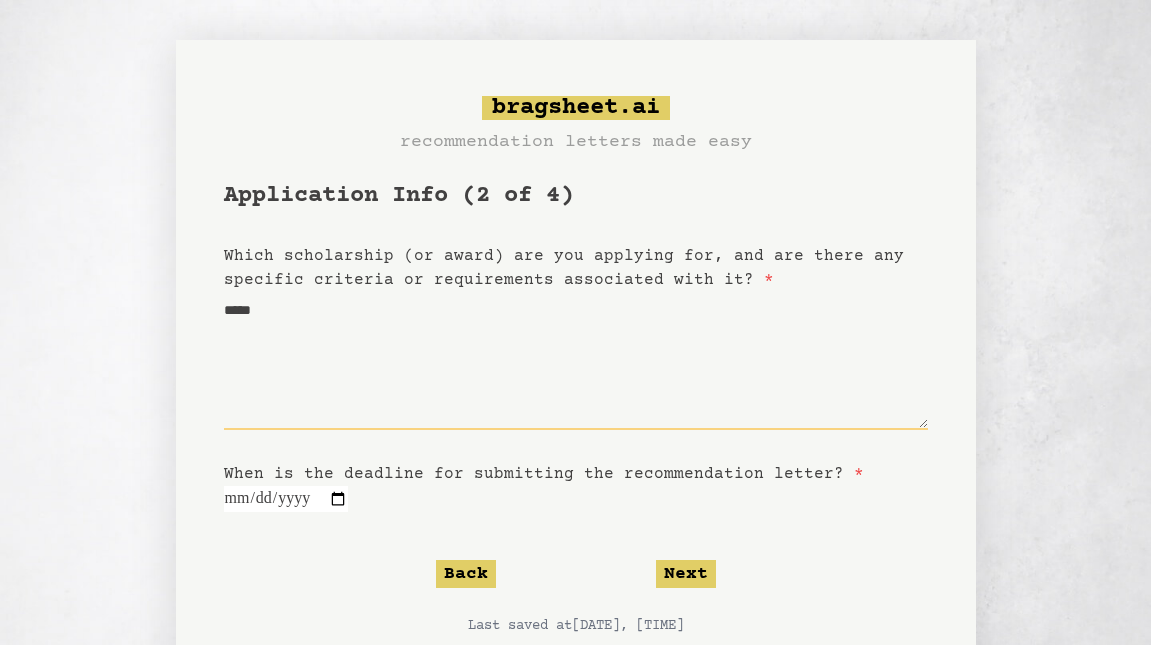 type 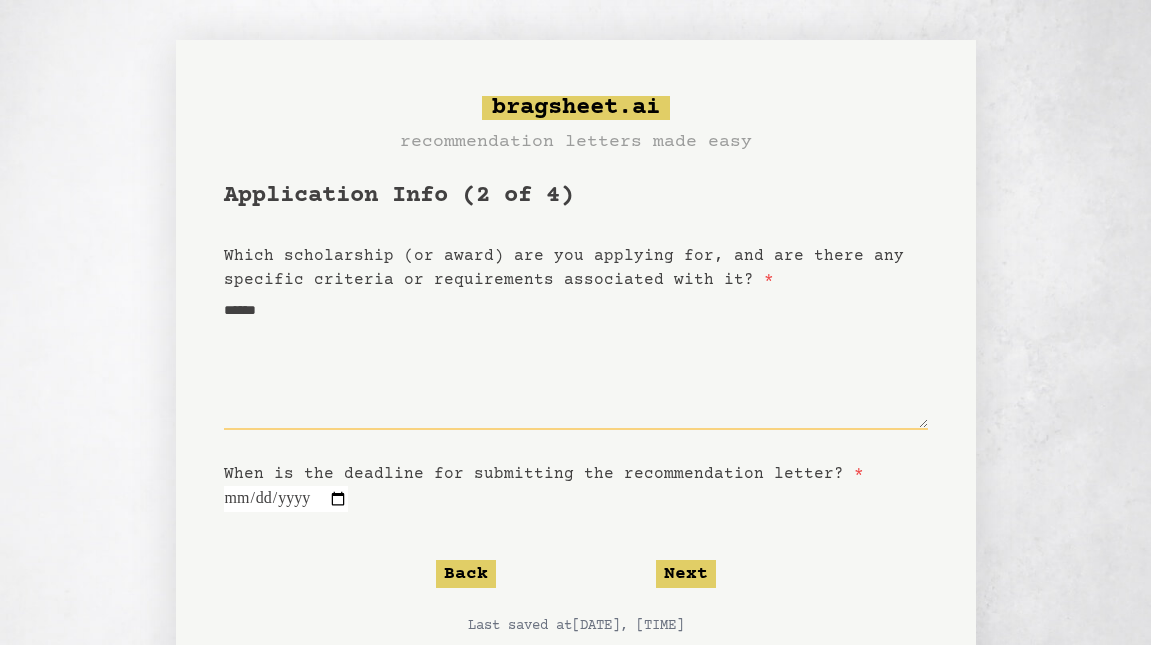 type on "*******" 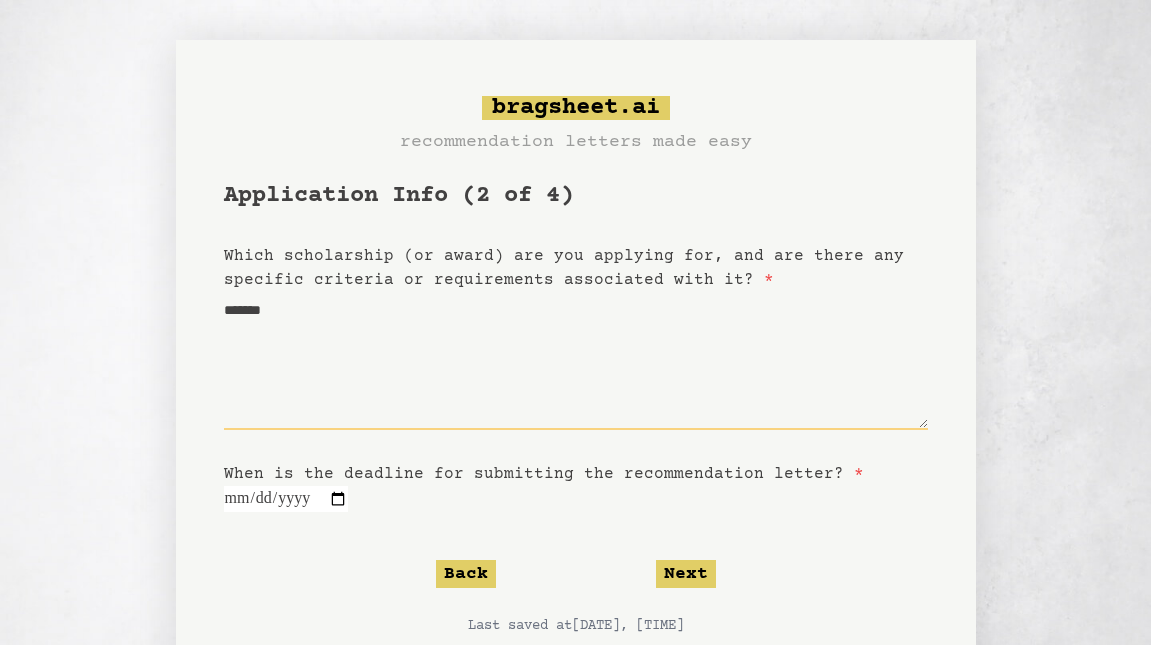 type on "********" 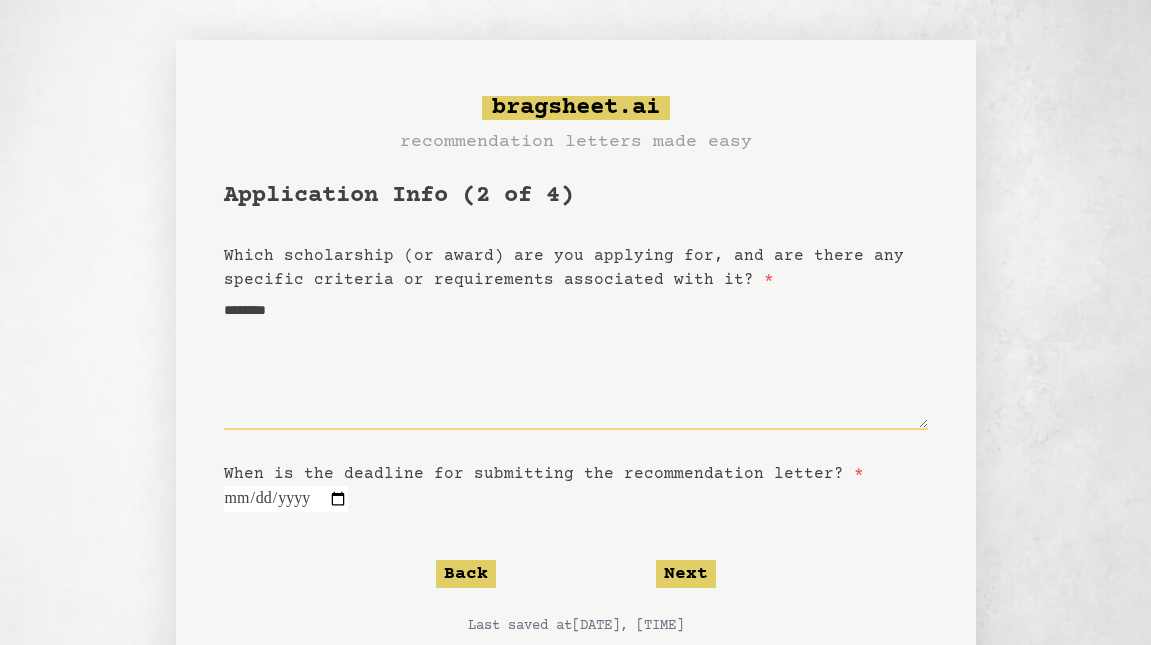 type on "*********" 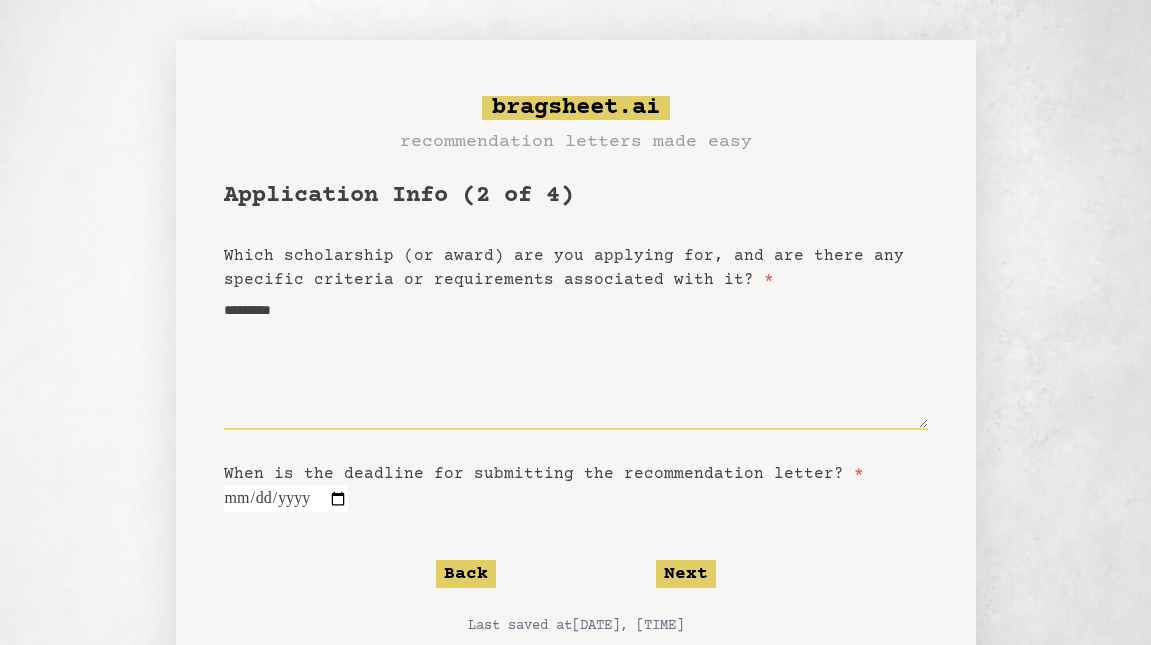 type on "**********" 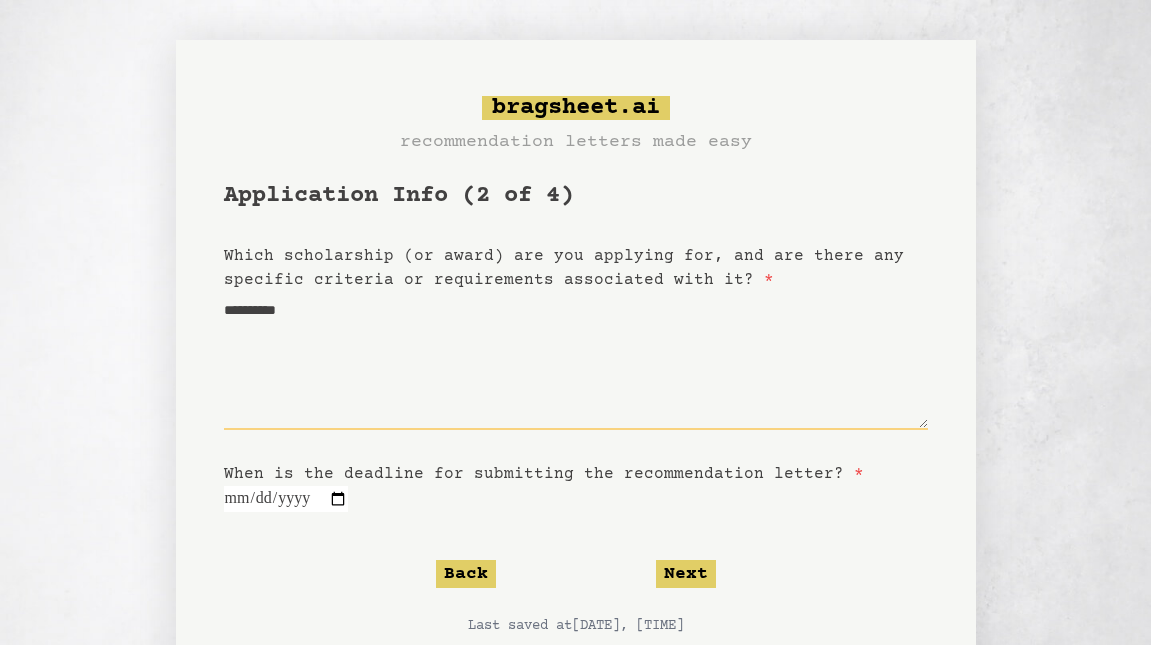 type on "**********" 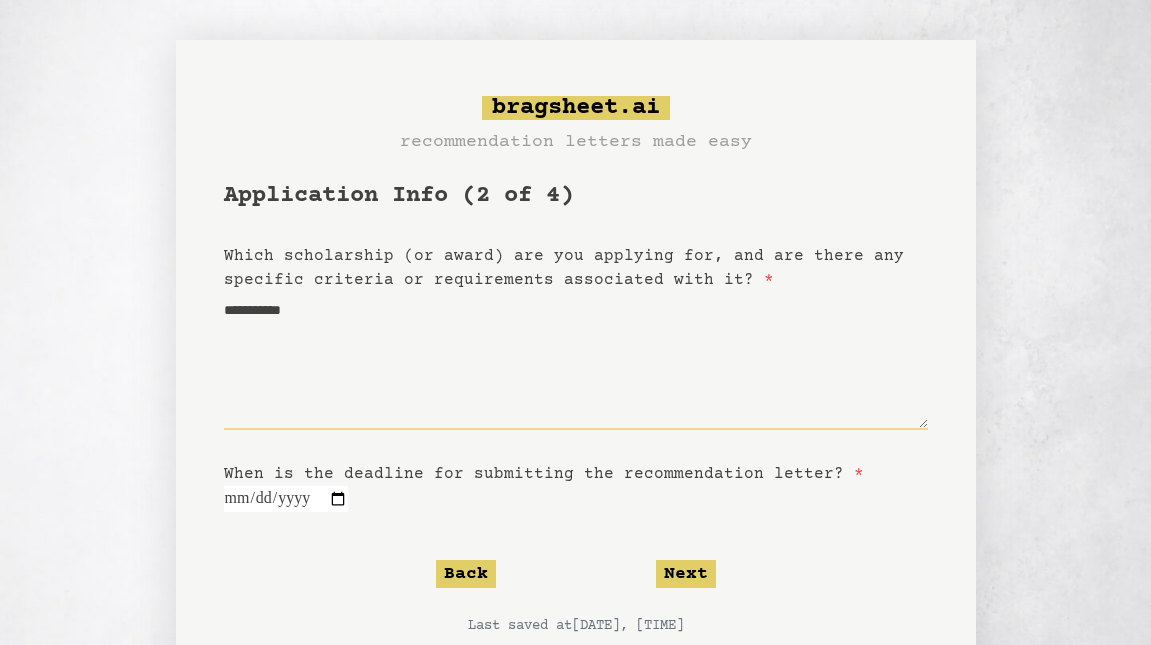 type on "**********" 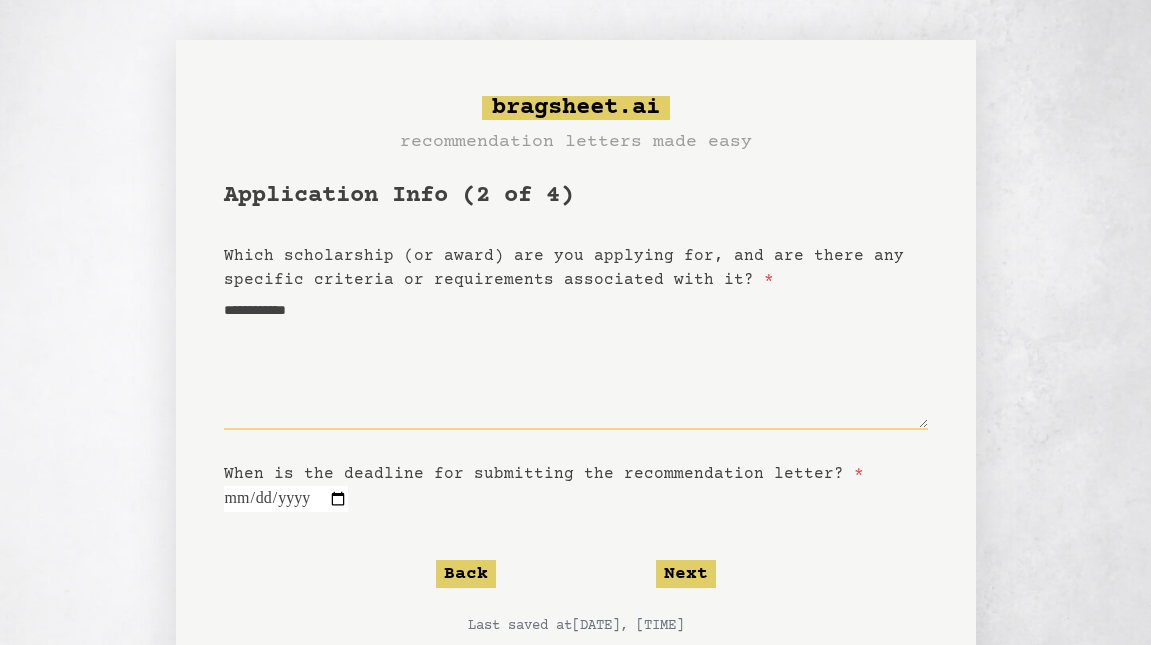 type on "**********" 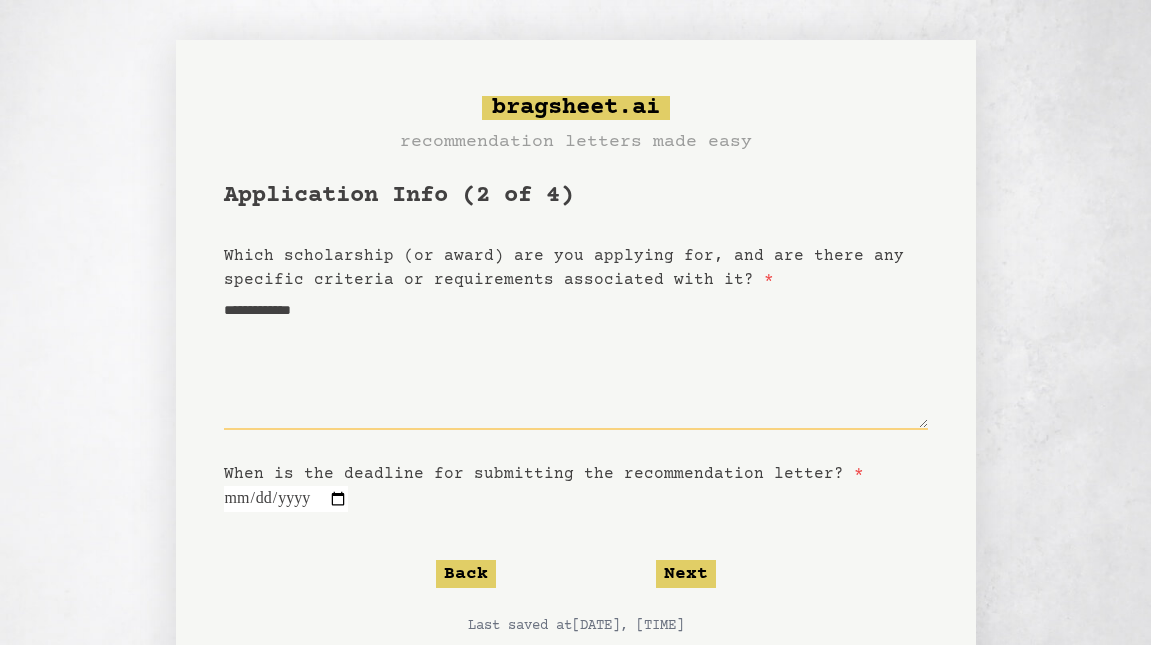 type on "**********" 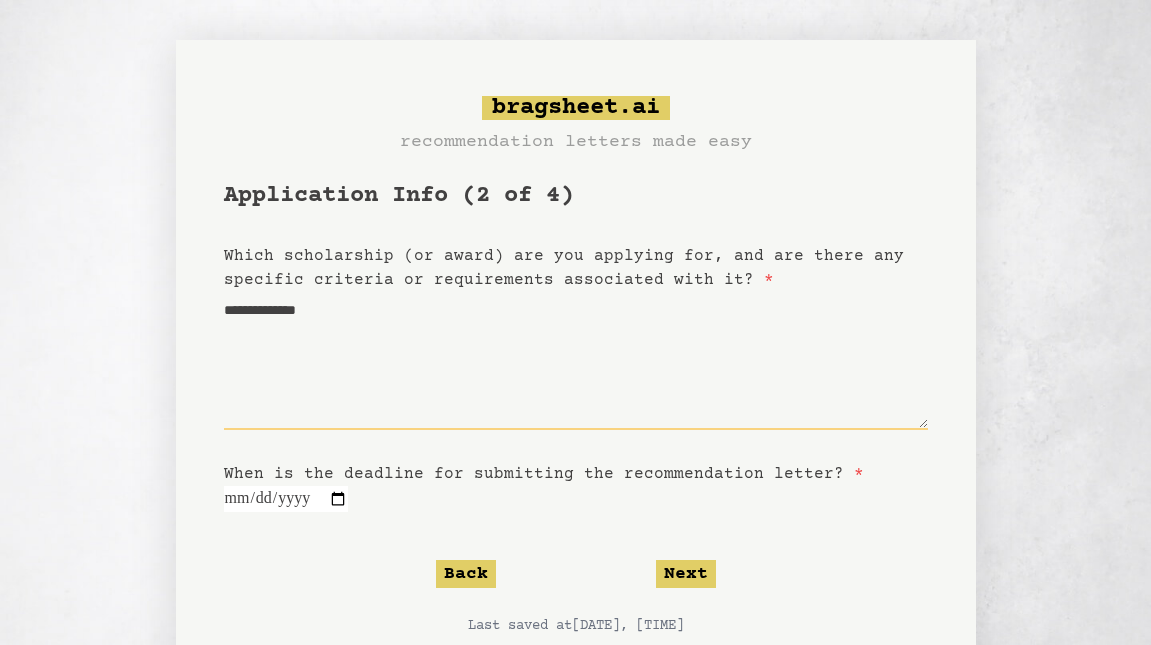 type on "**********" 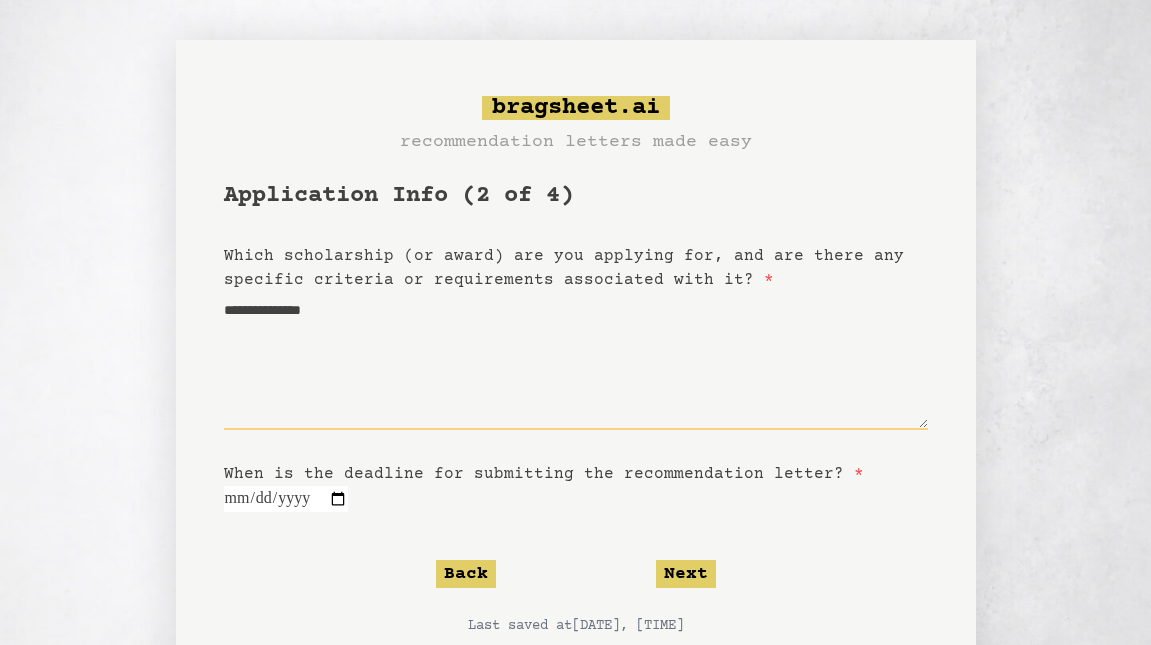type on "**********" 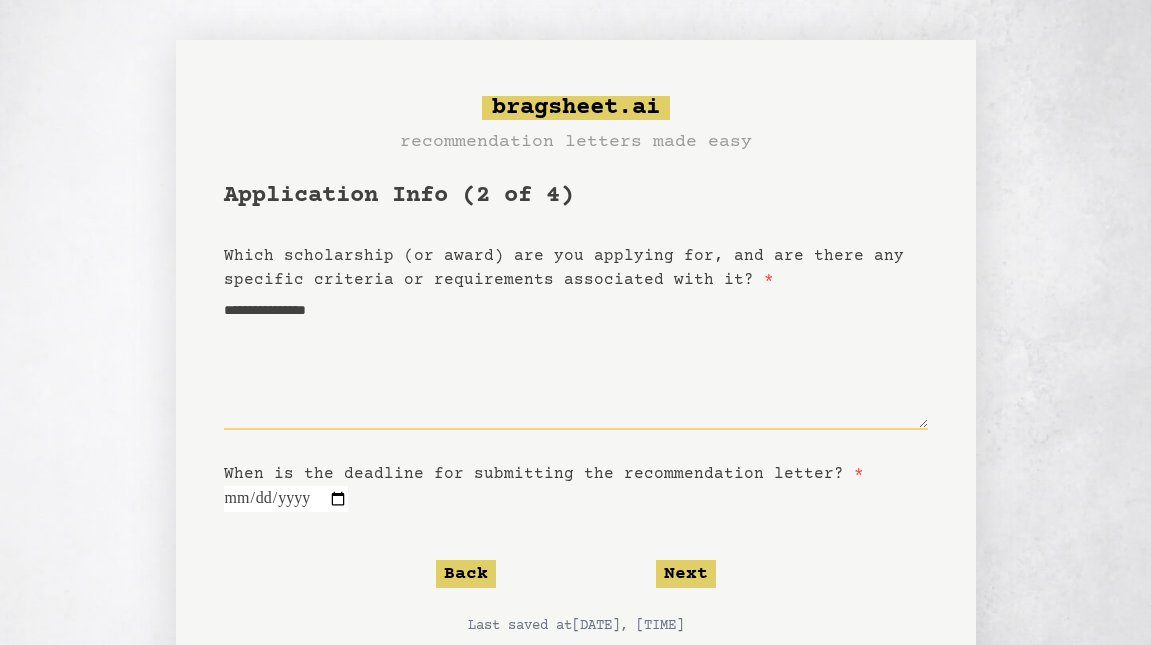 type on "**********" 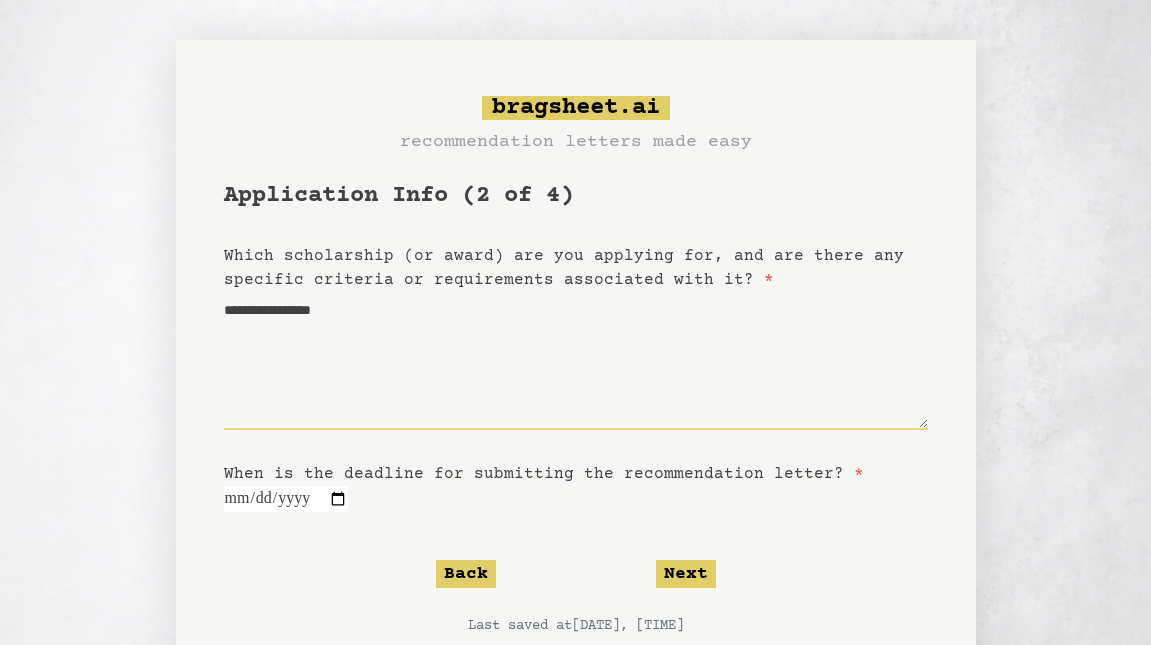 type on "**********" 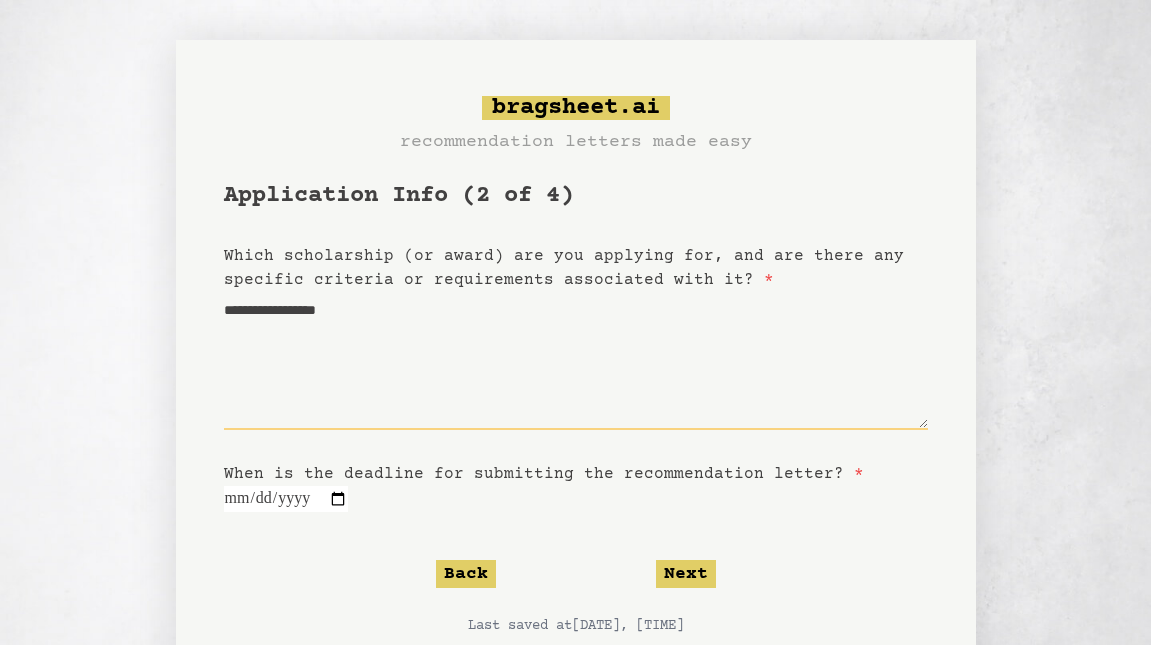type 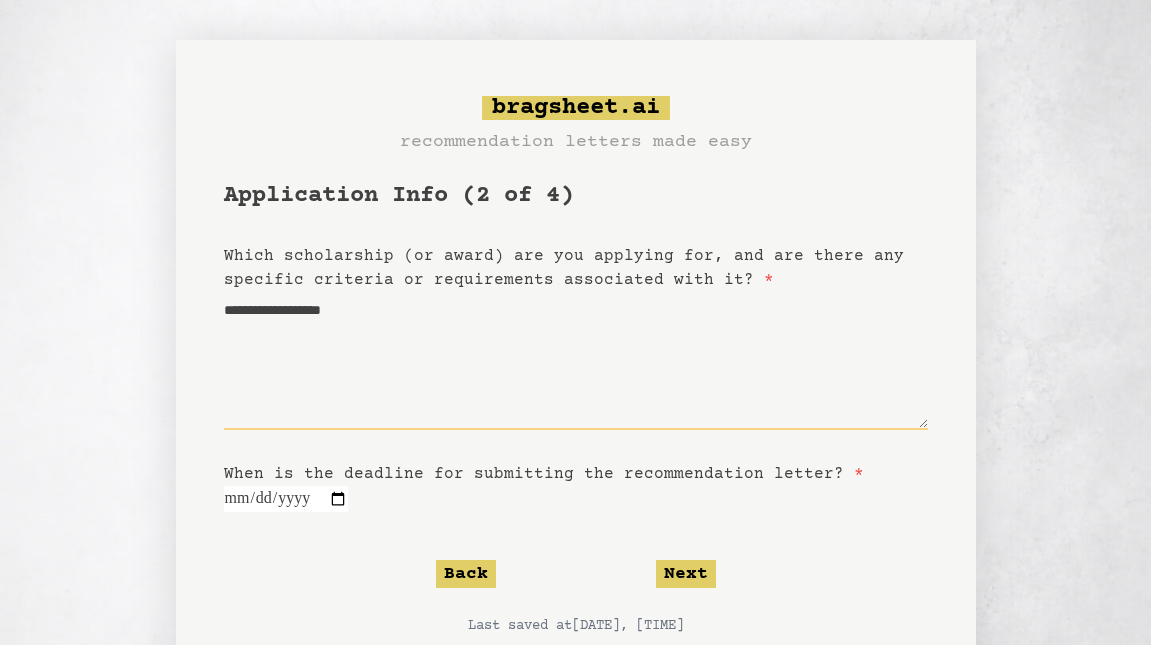 type on "**********" 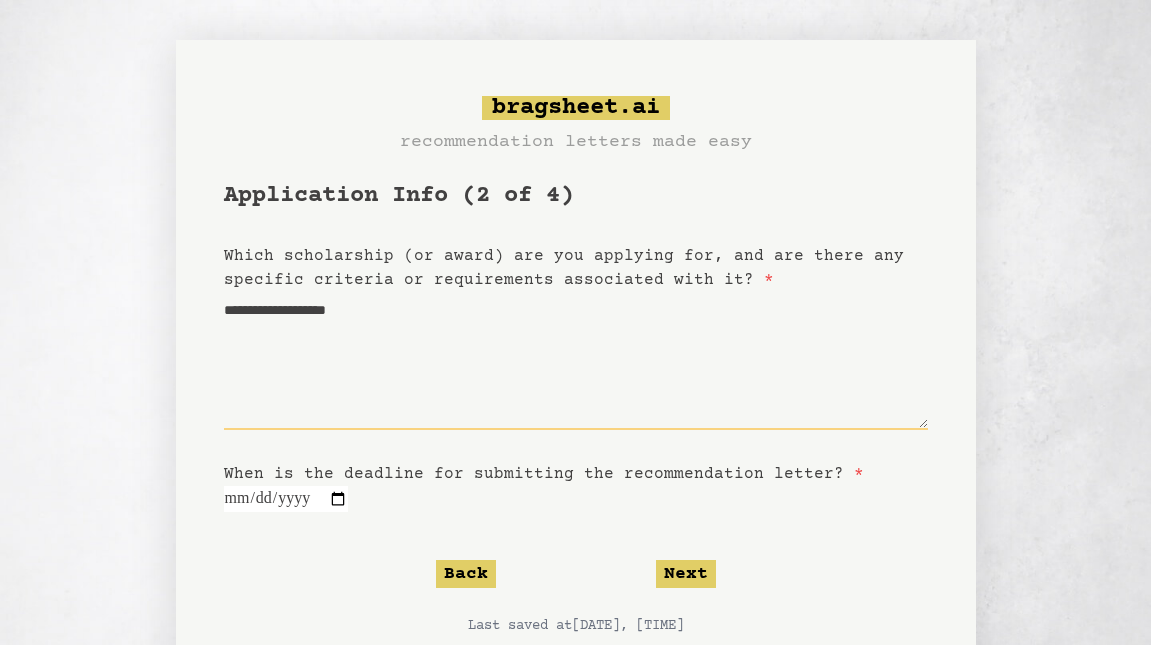 type on "**********" 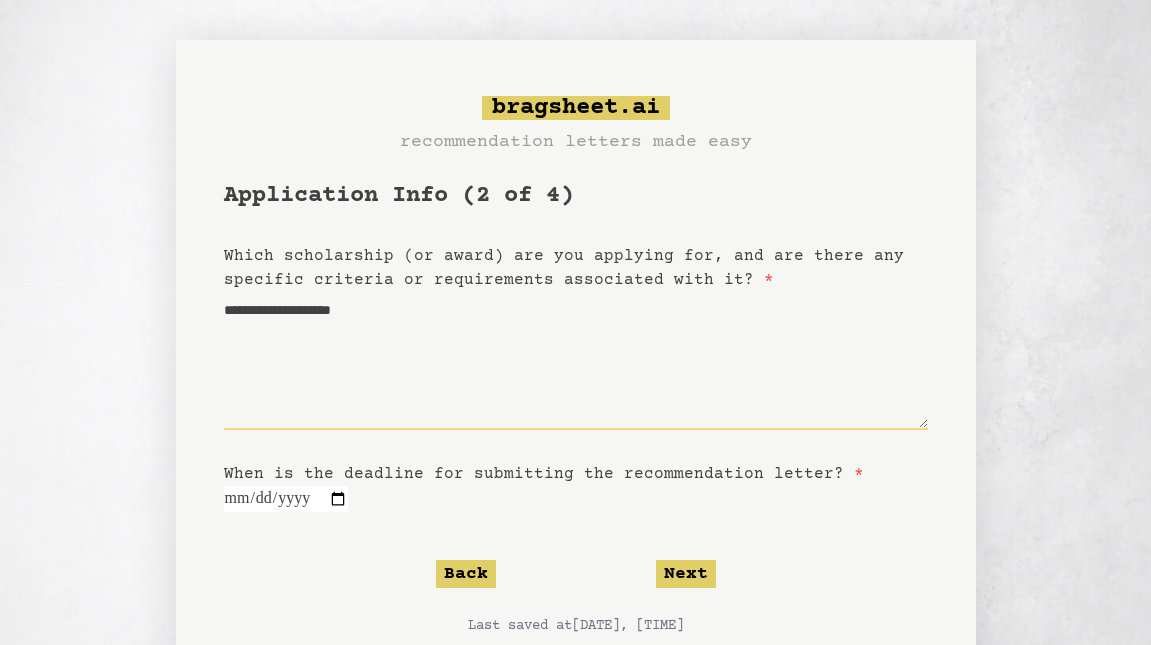 type on "**********" 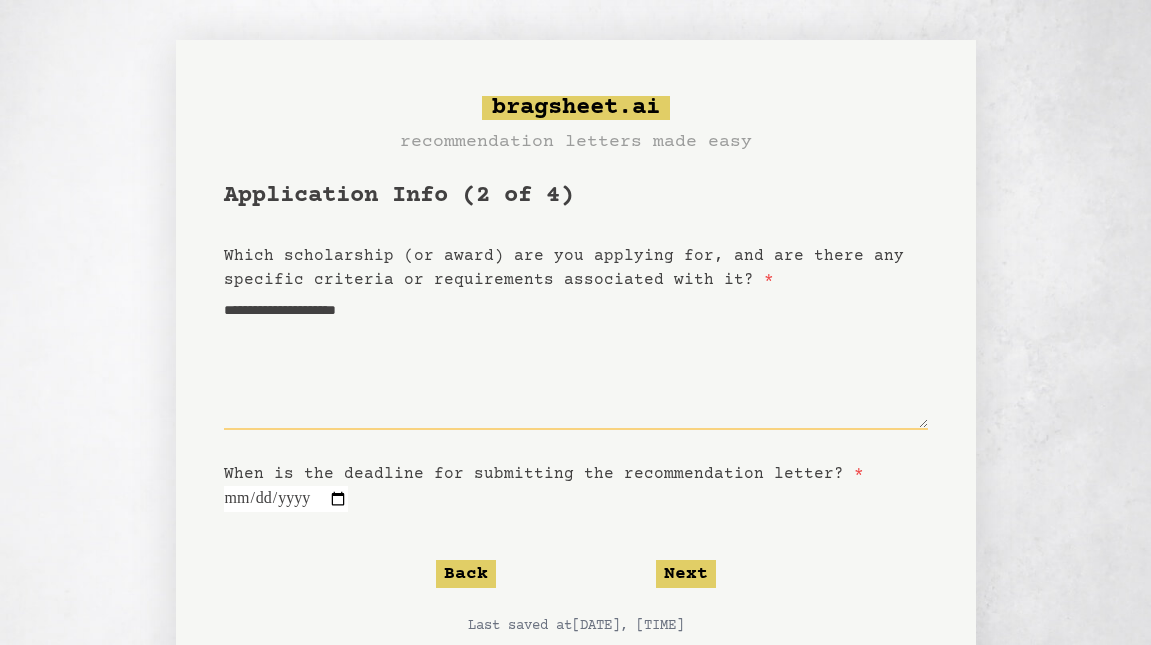 paste on "**********" 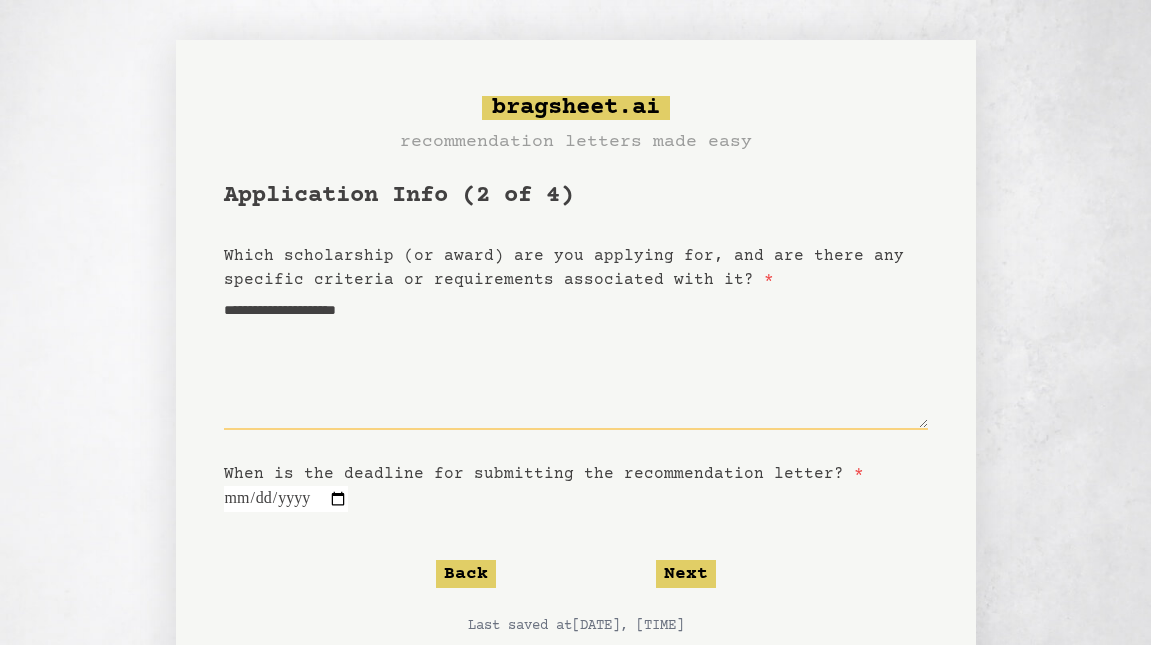 type on "**********" 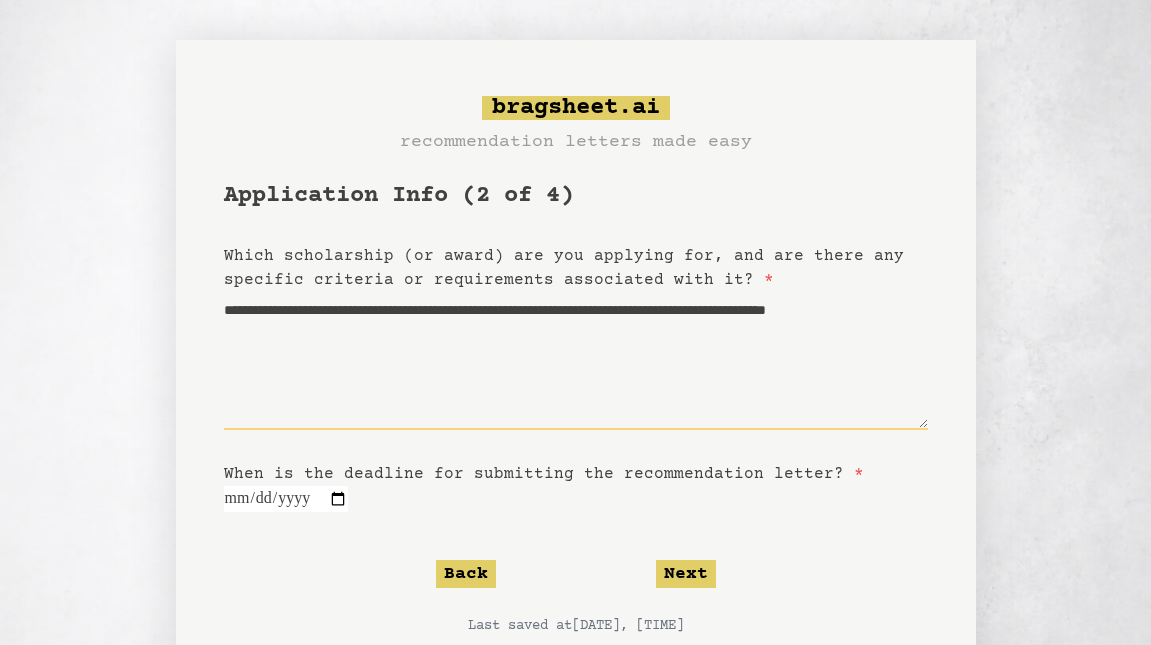 click on "**********" at bounding box center [576, 361] 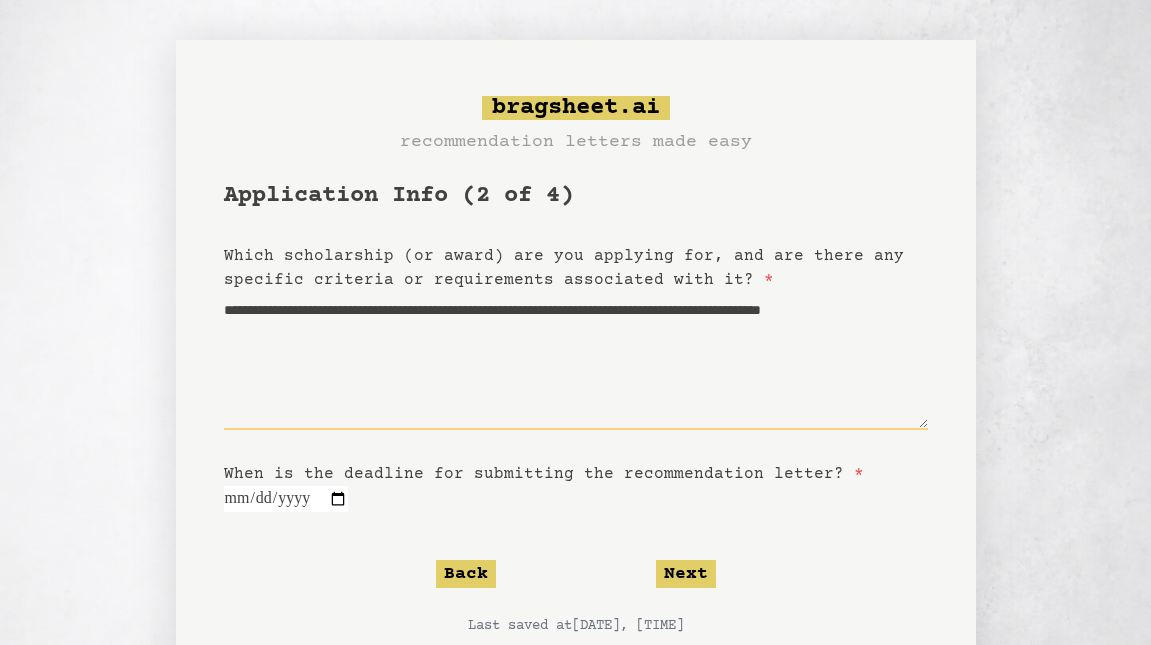 type 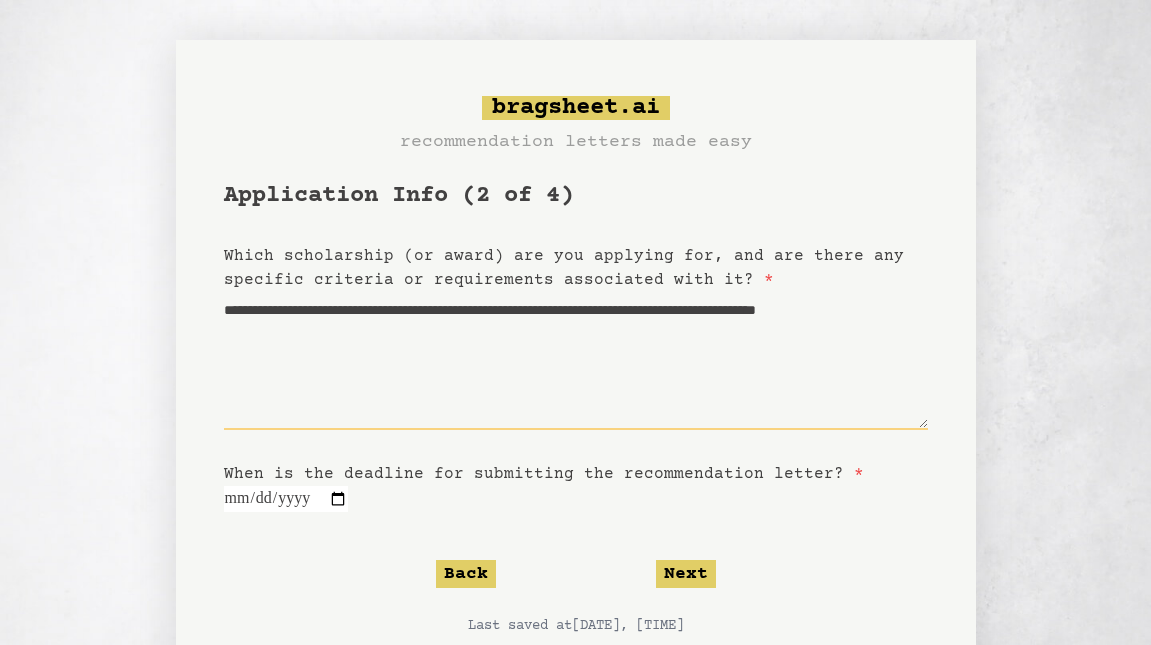 type on "**********" 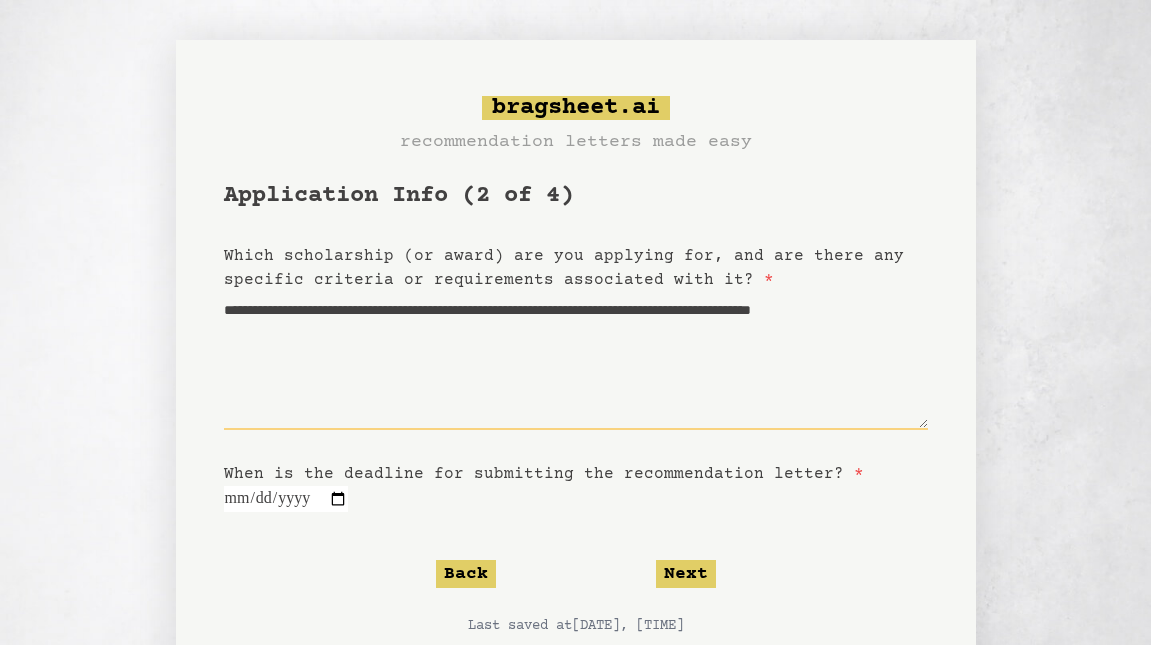 type on "**********" 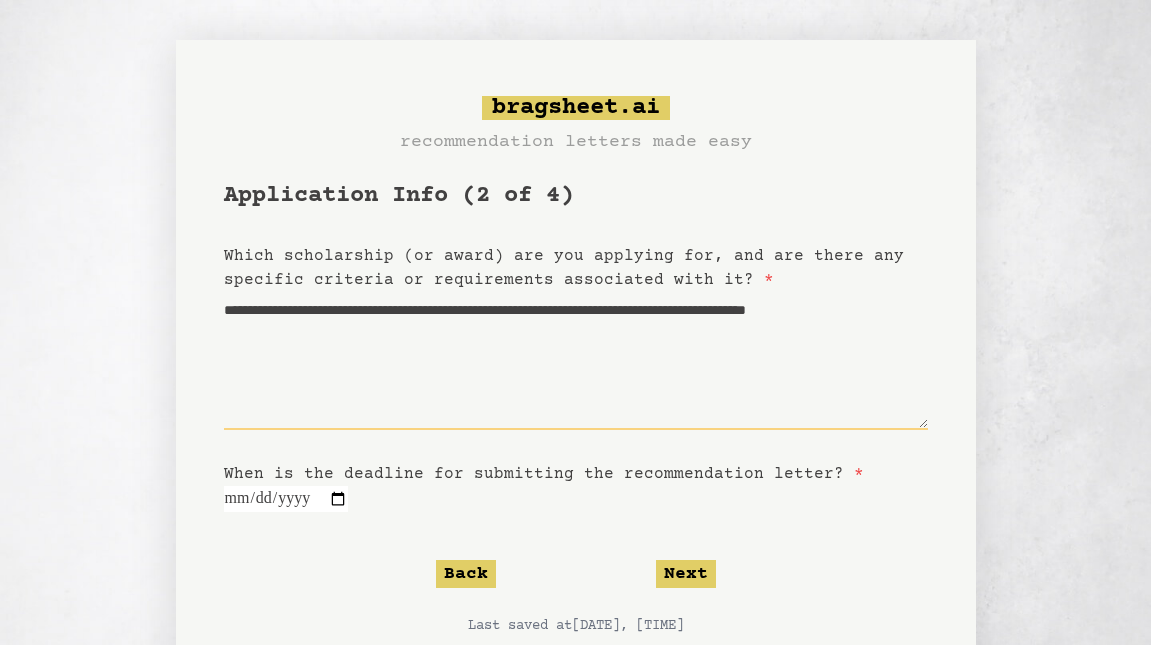 type on "**********" 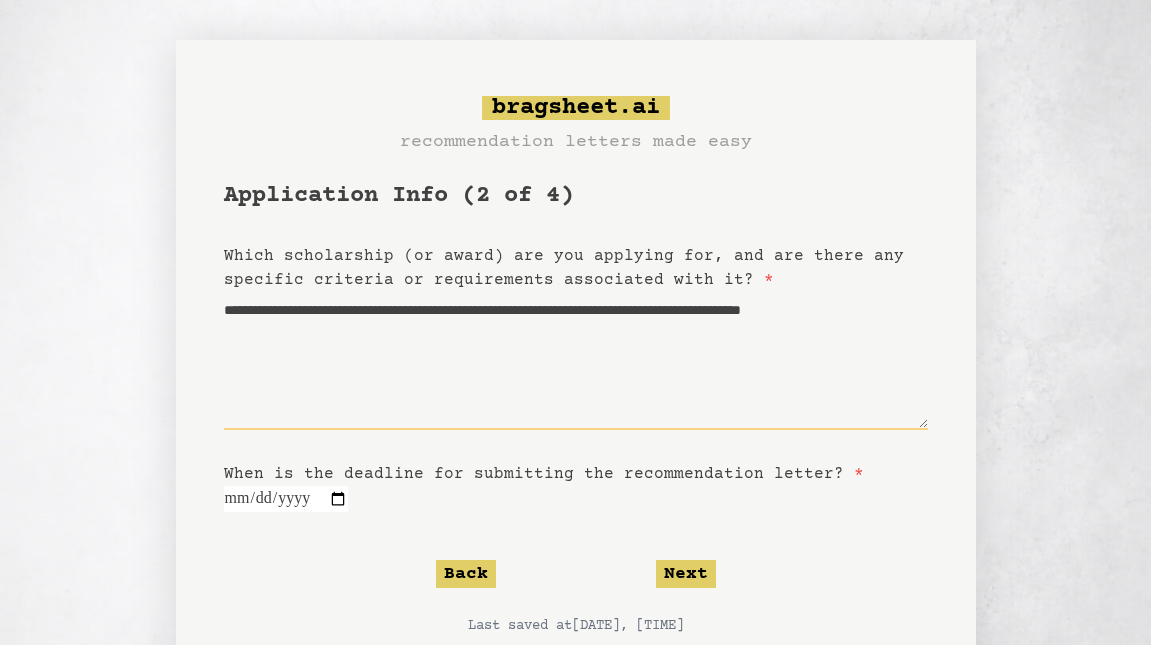 type on "**********" 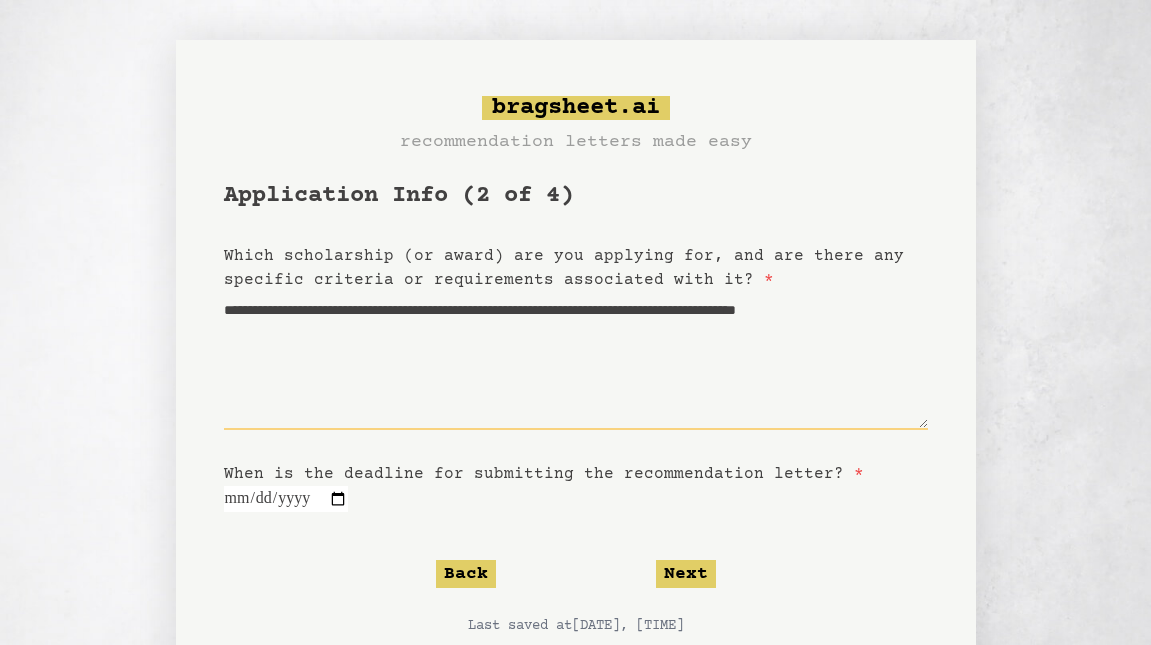 type on "**********" 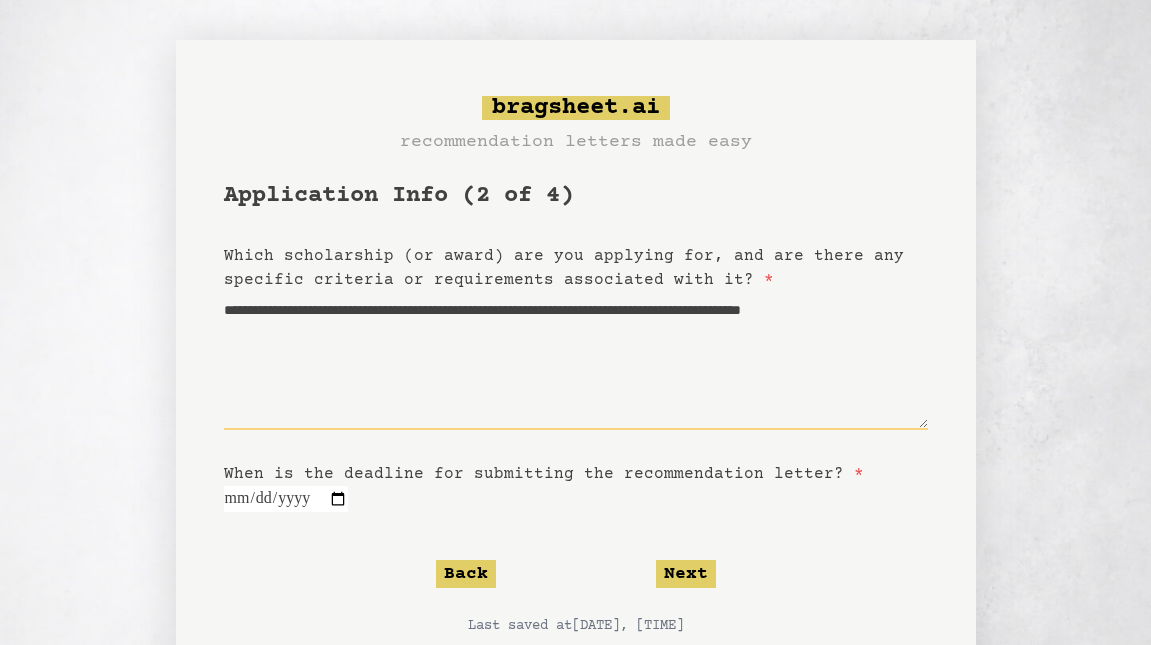 type on "**********" 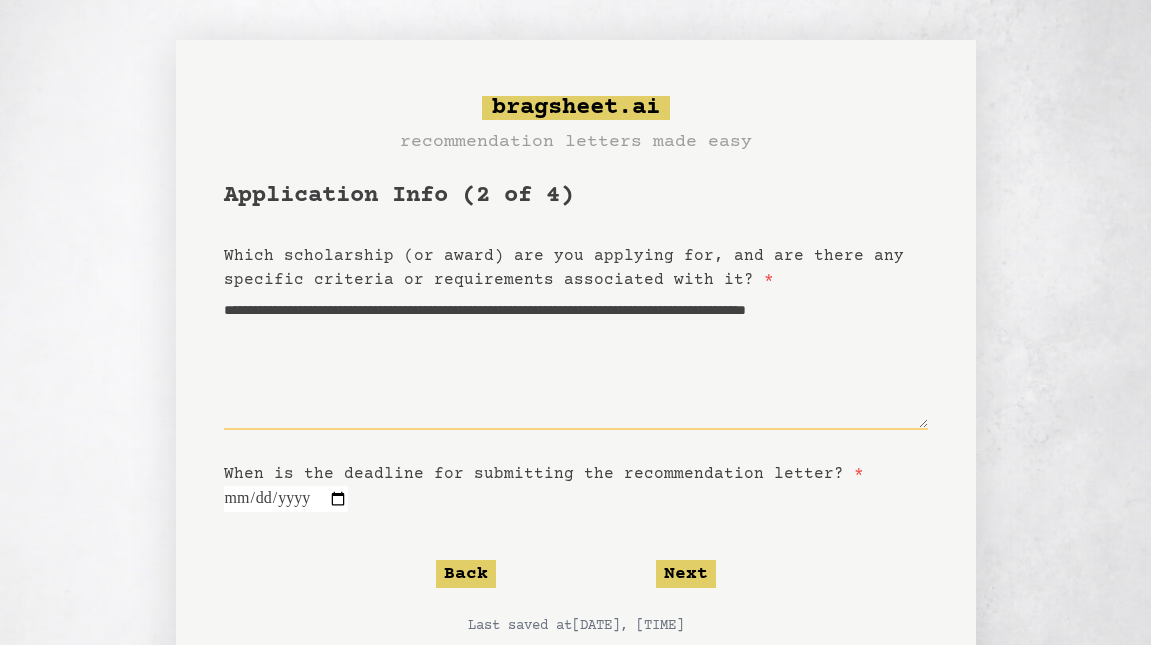type on "**********" 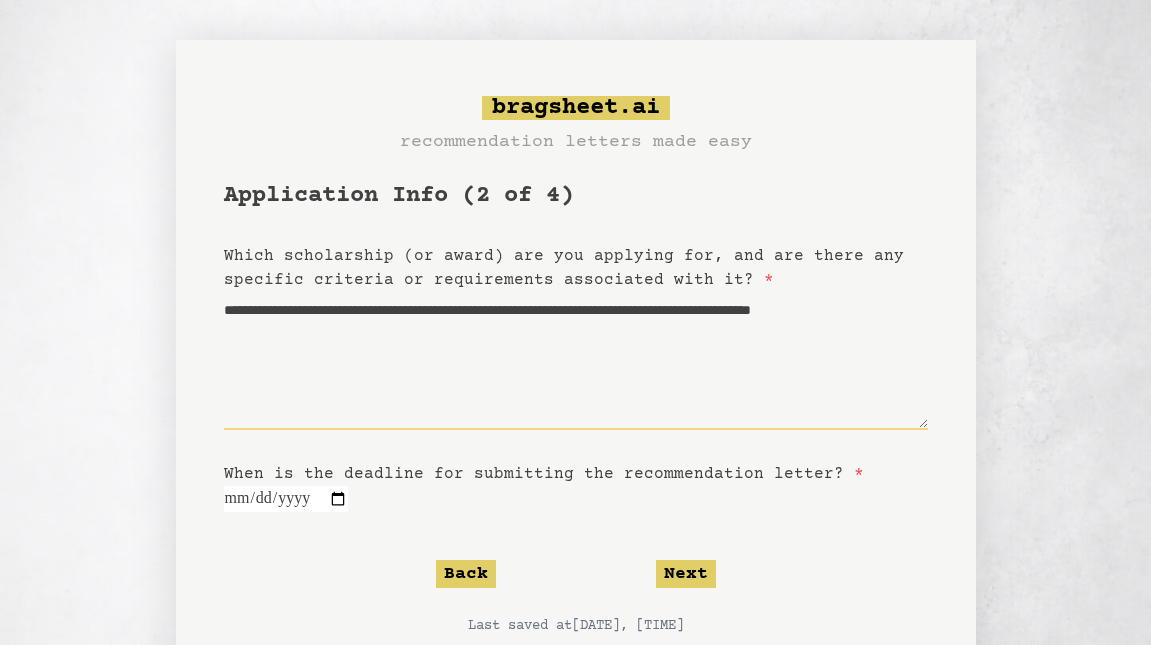 type on "**********" 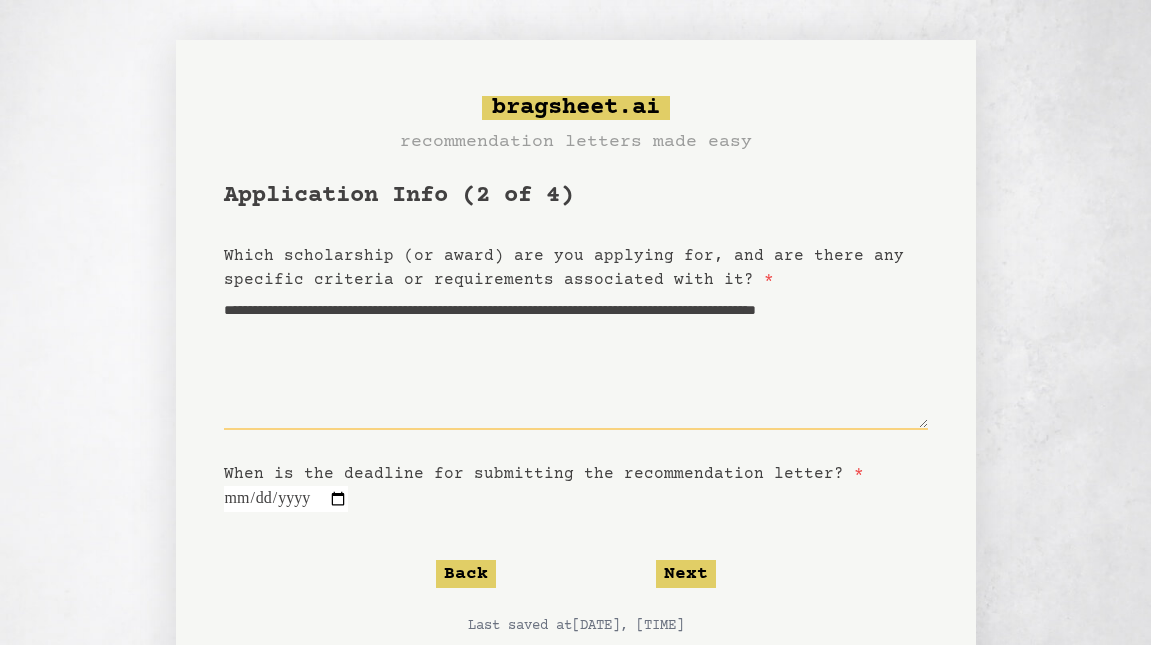 type on "**********" 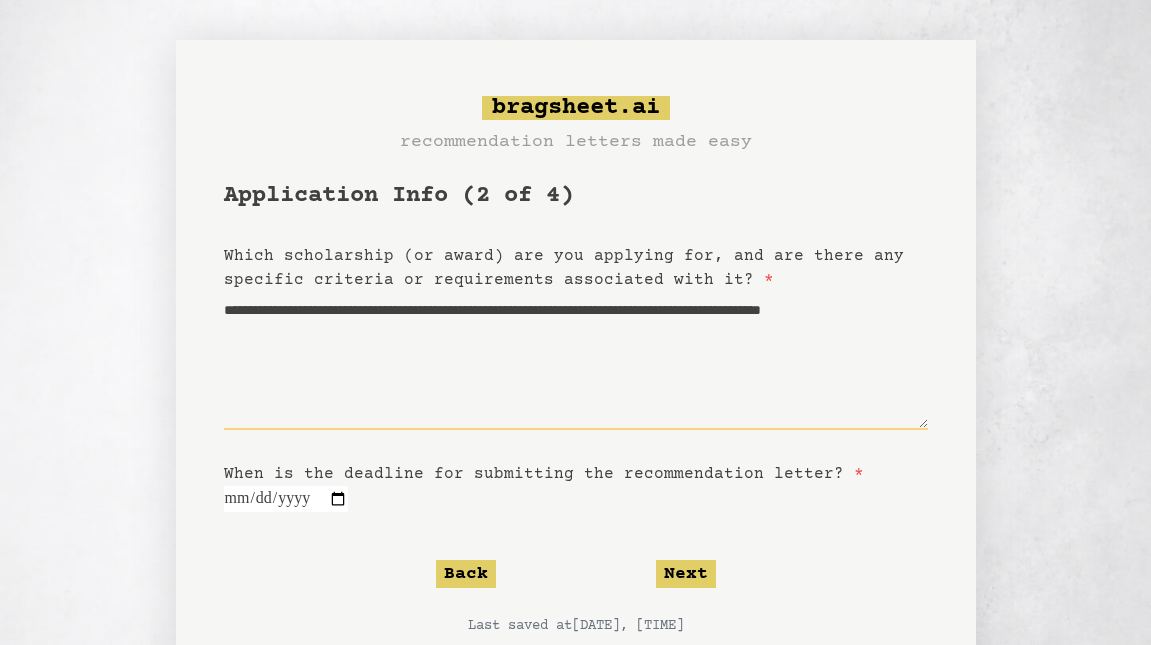 type on "**********" 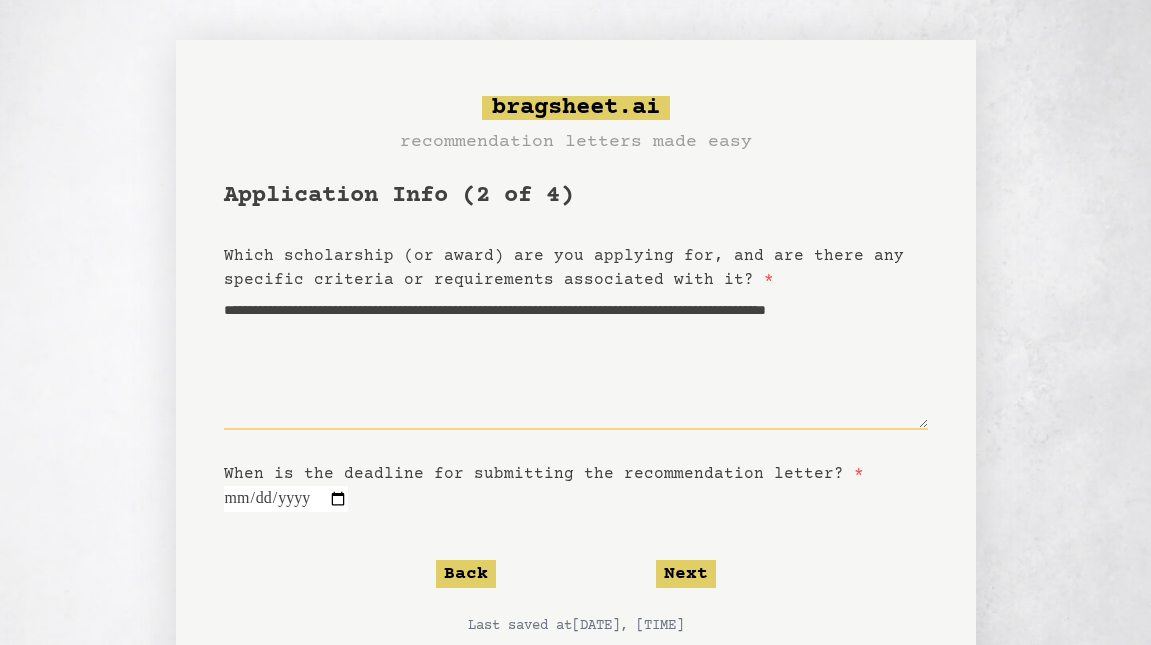 type on "**********" 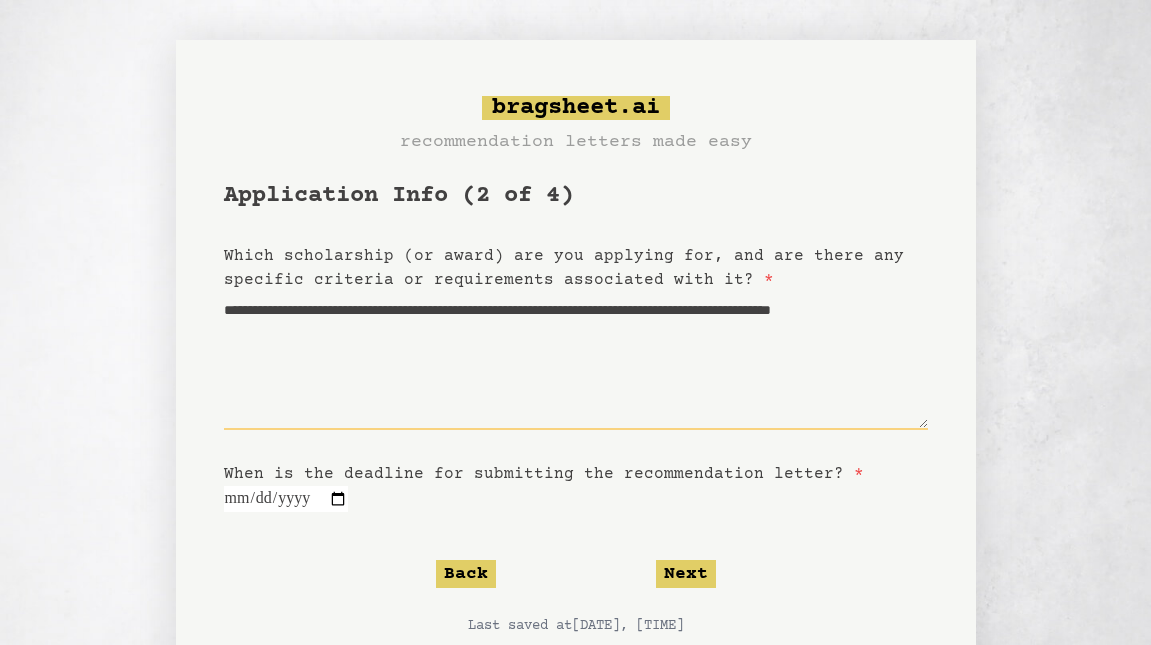 type on "**********" 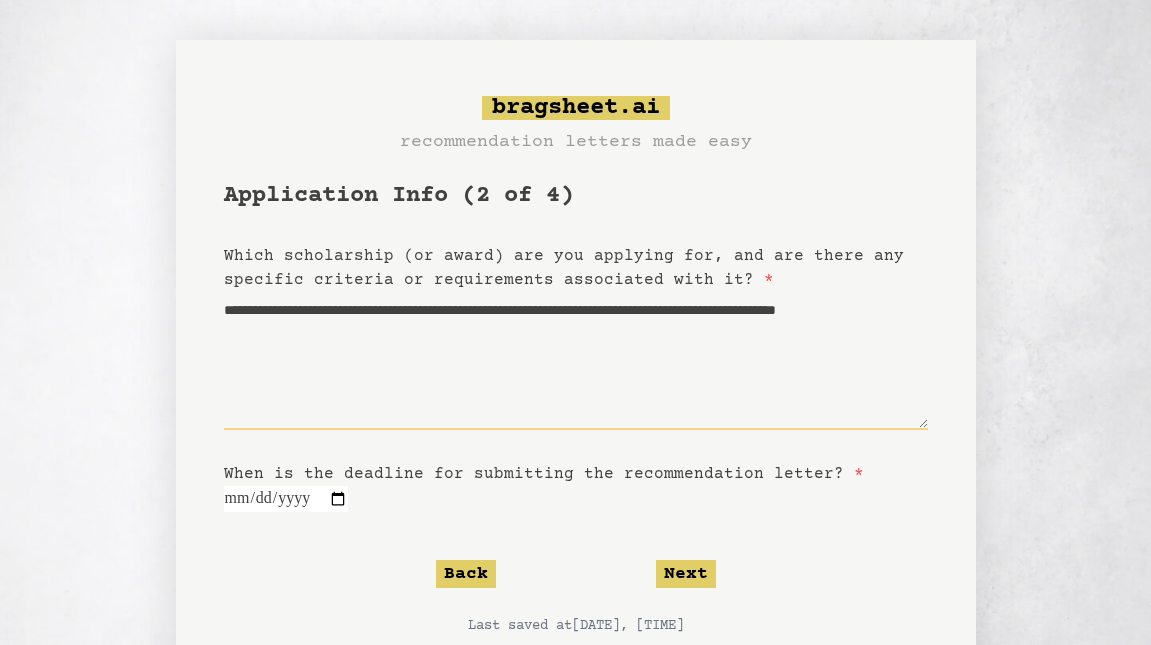 type on "**********" 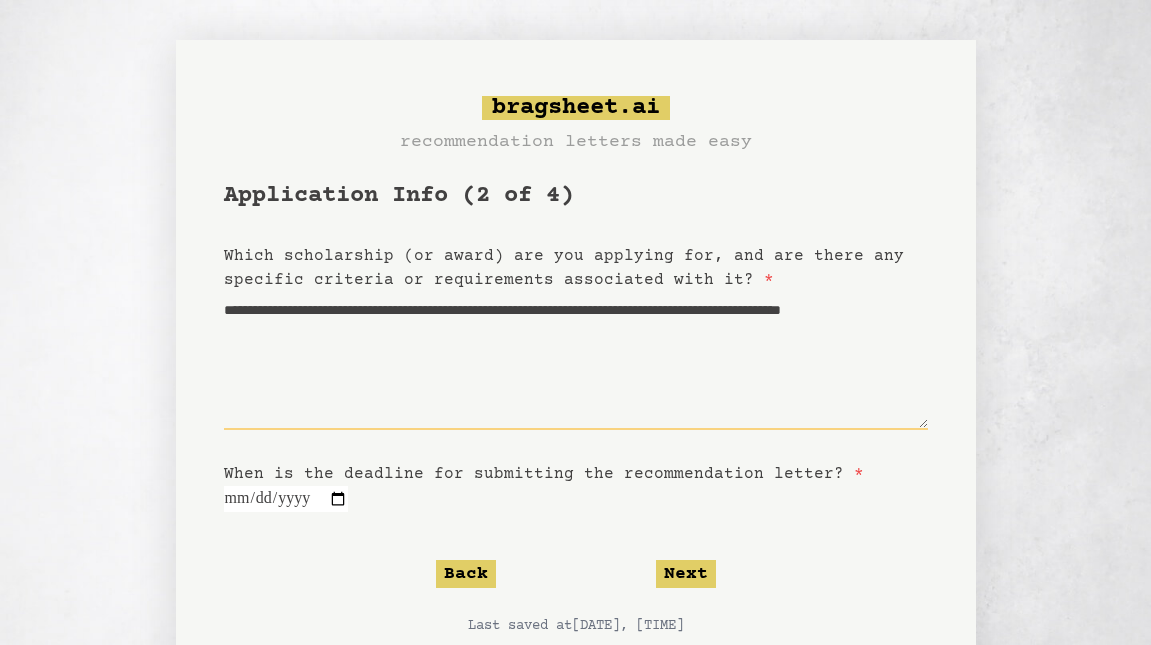 type on "**********" 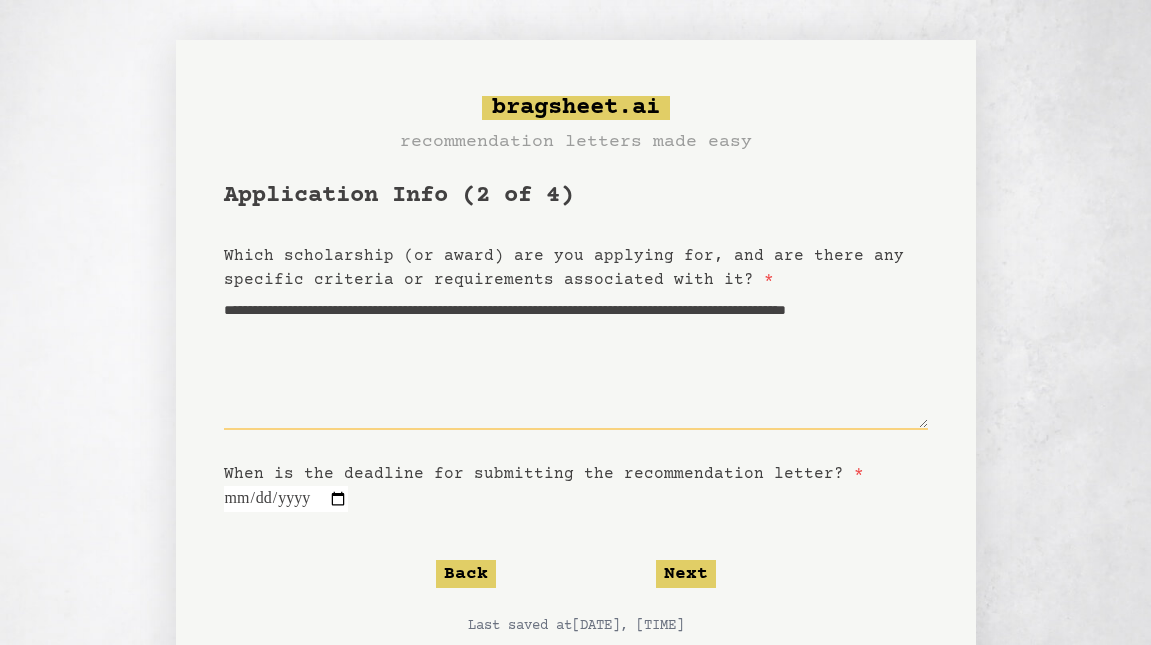 type on "**********" 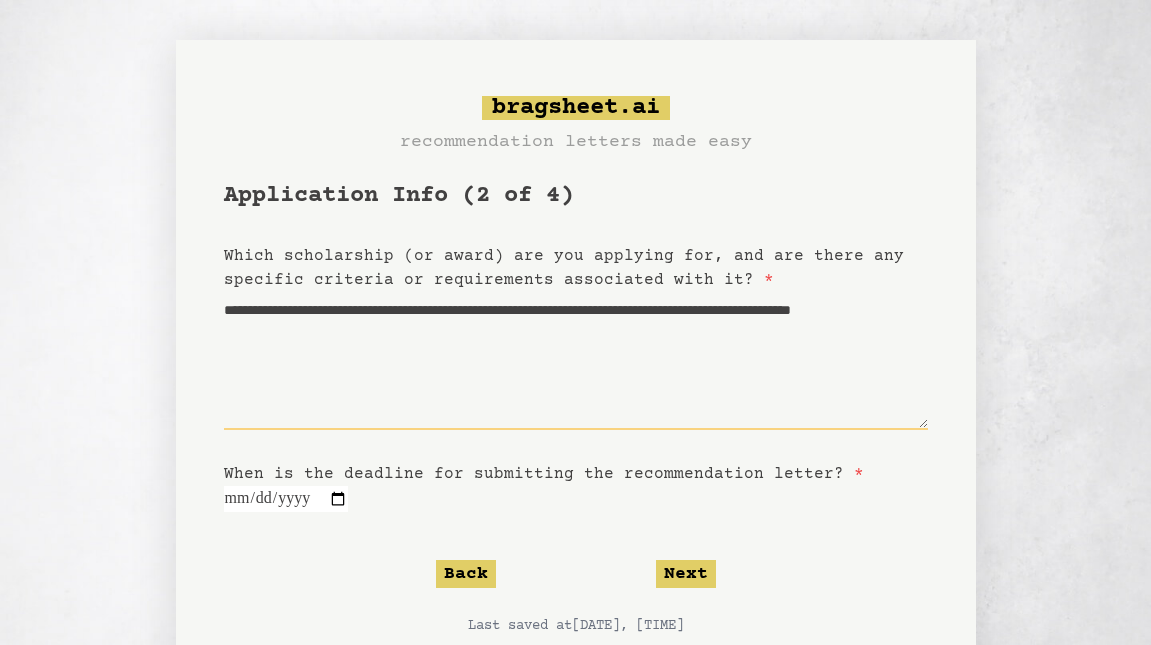 click on "**********" at bounding box center (576, 361) 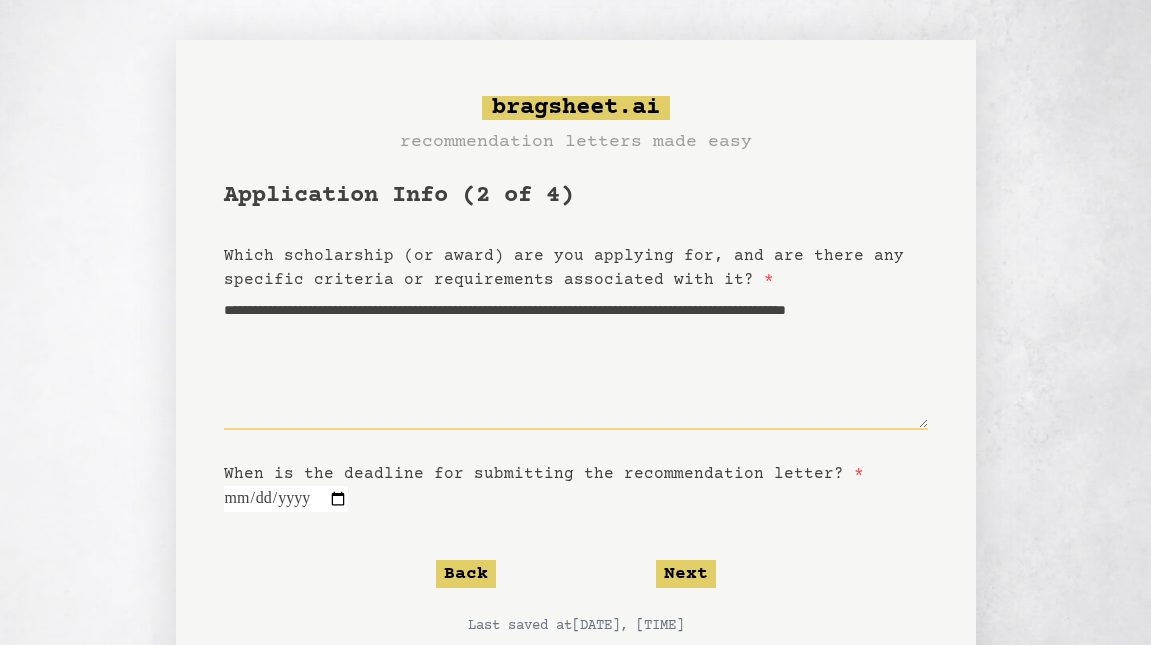 type on "**********" 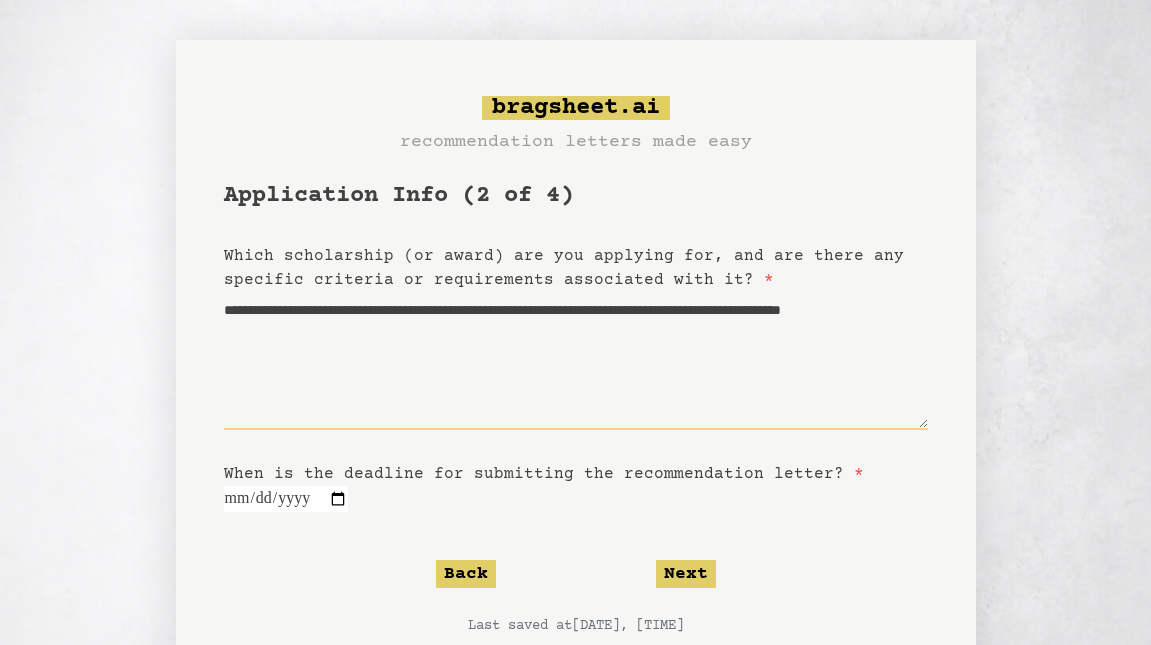 type on "**********" 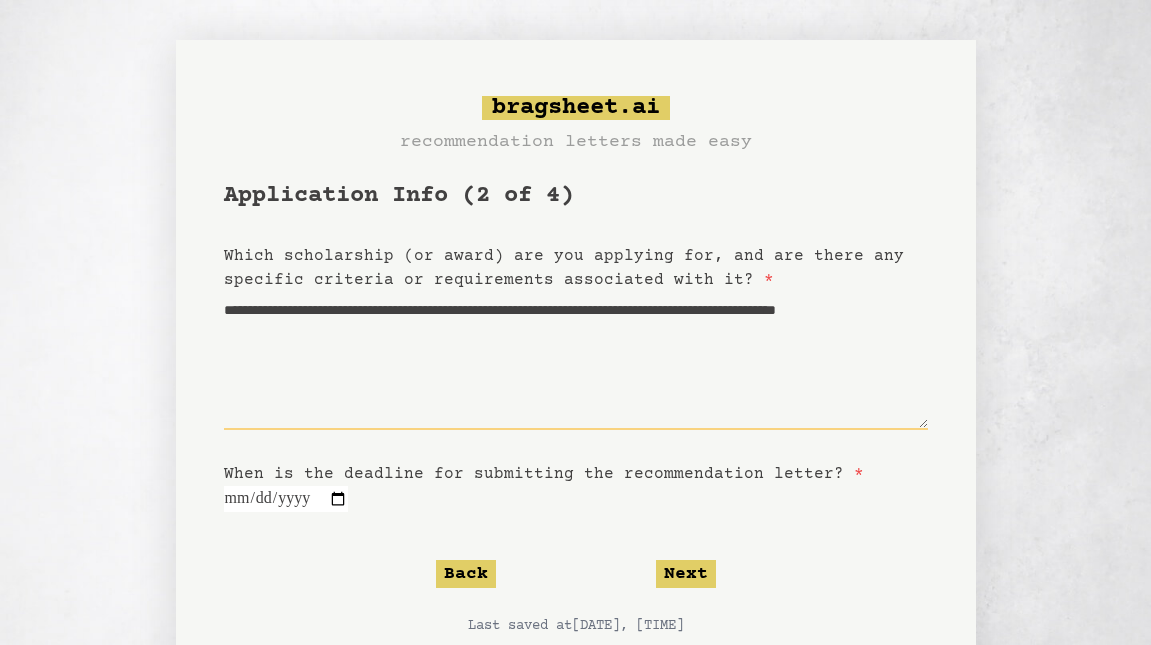 type on "**********" 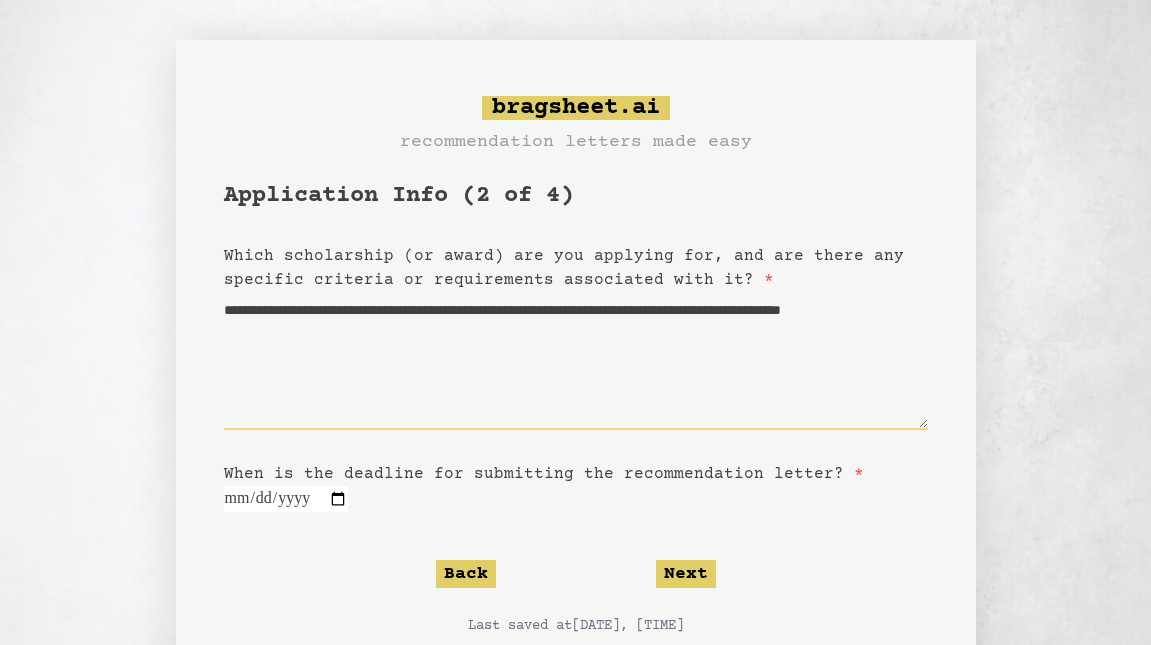 type on "**********" 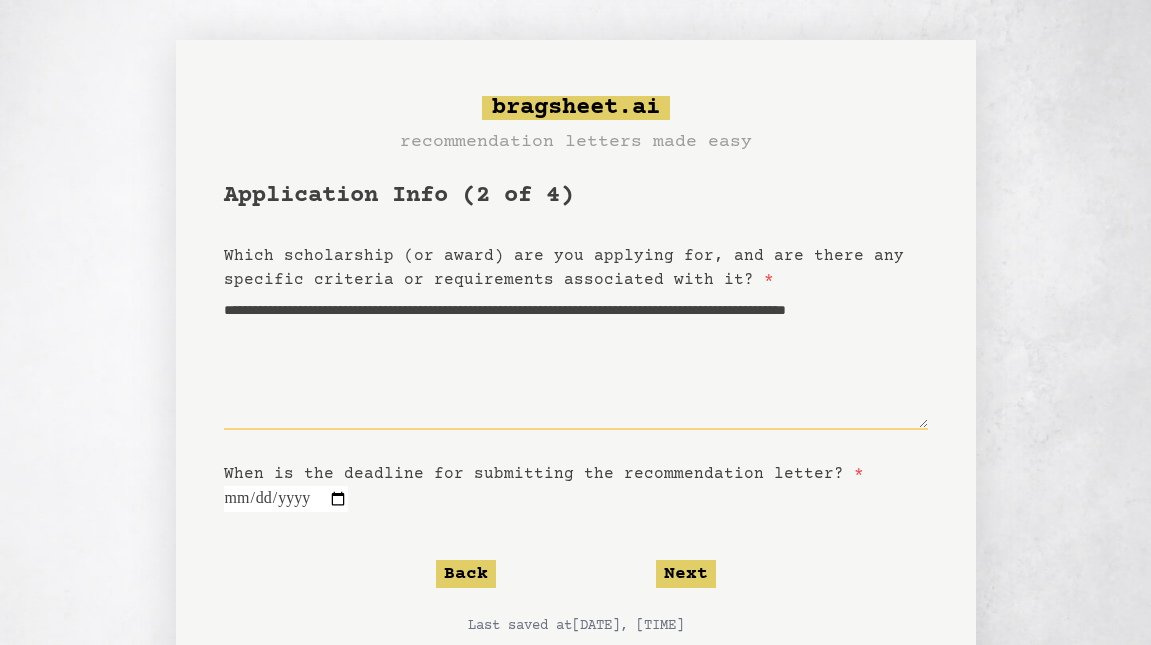 paste on "**********" 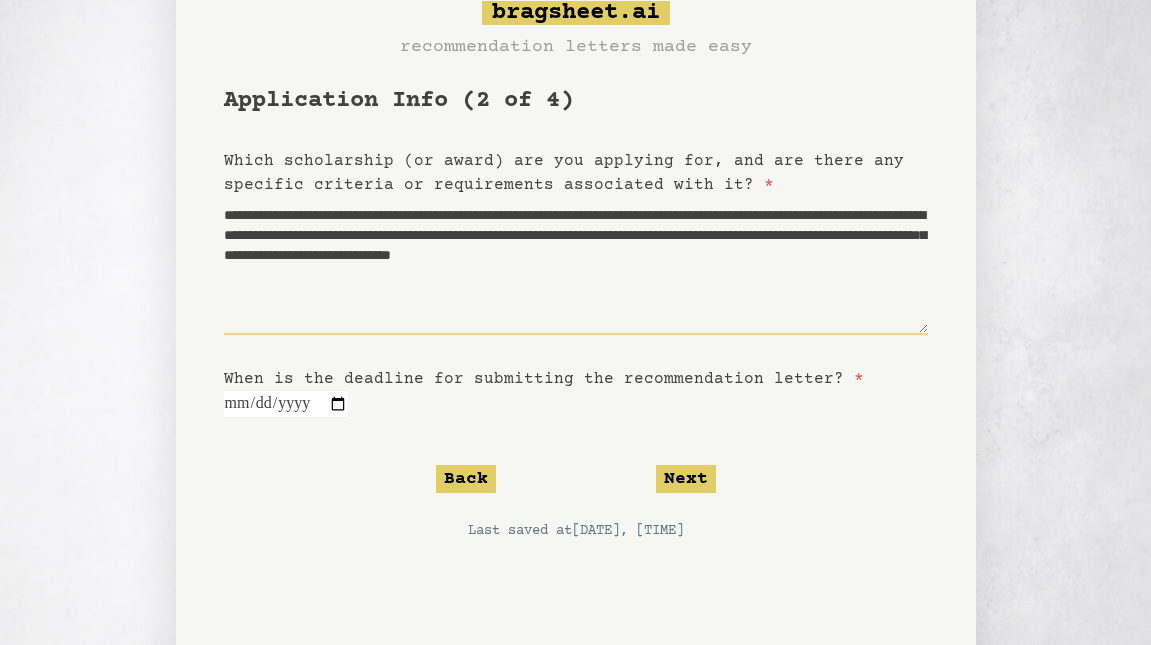 scroll, scrollTop: 185, scrollLeft: 0, axis: vertical 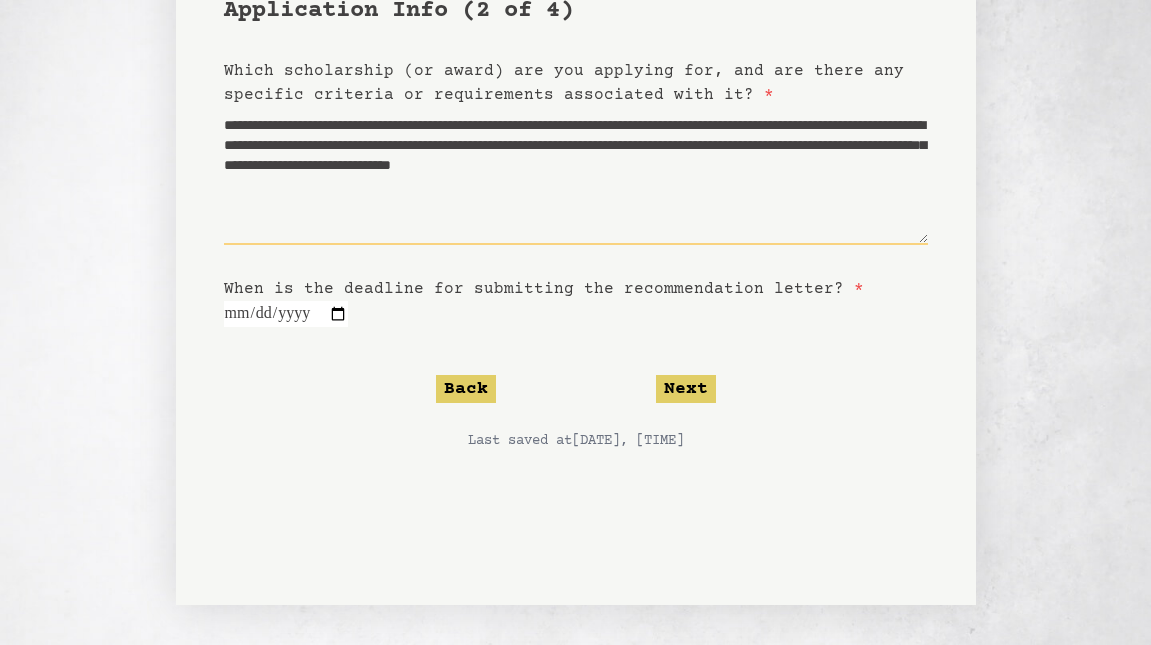 type on "**********" 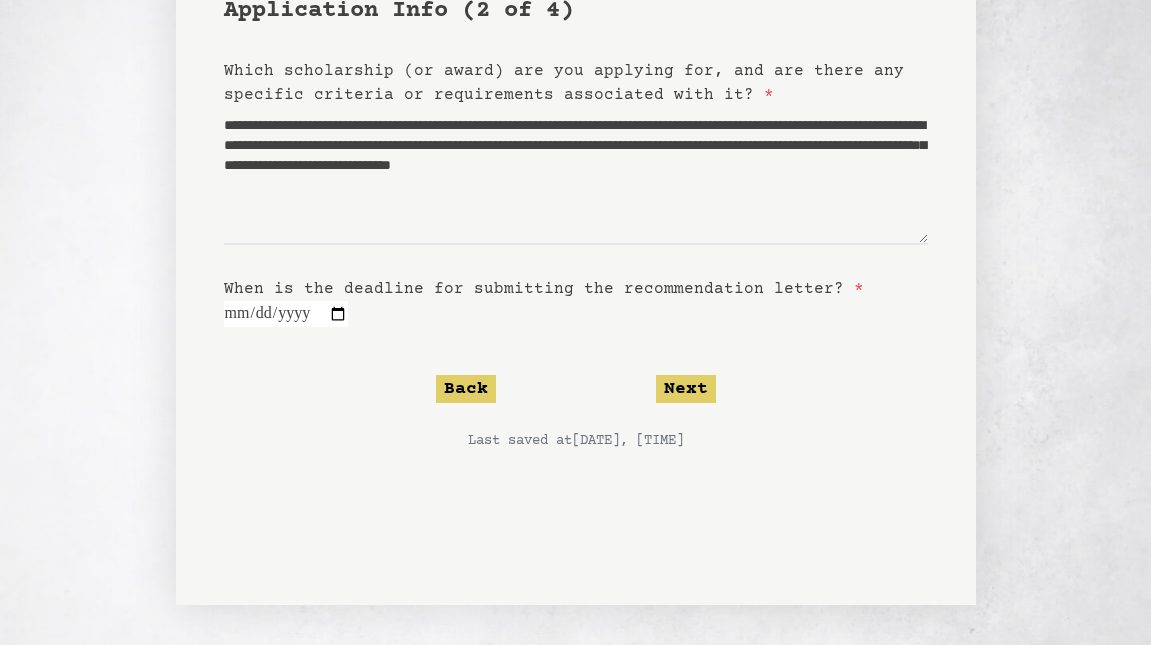 click at bounding box center (286, 314) 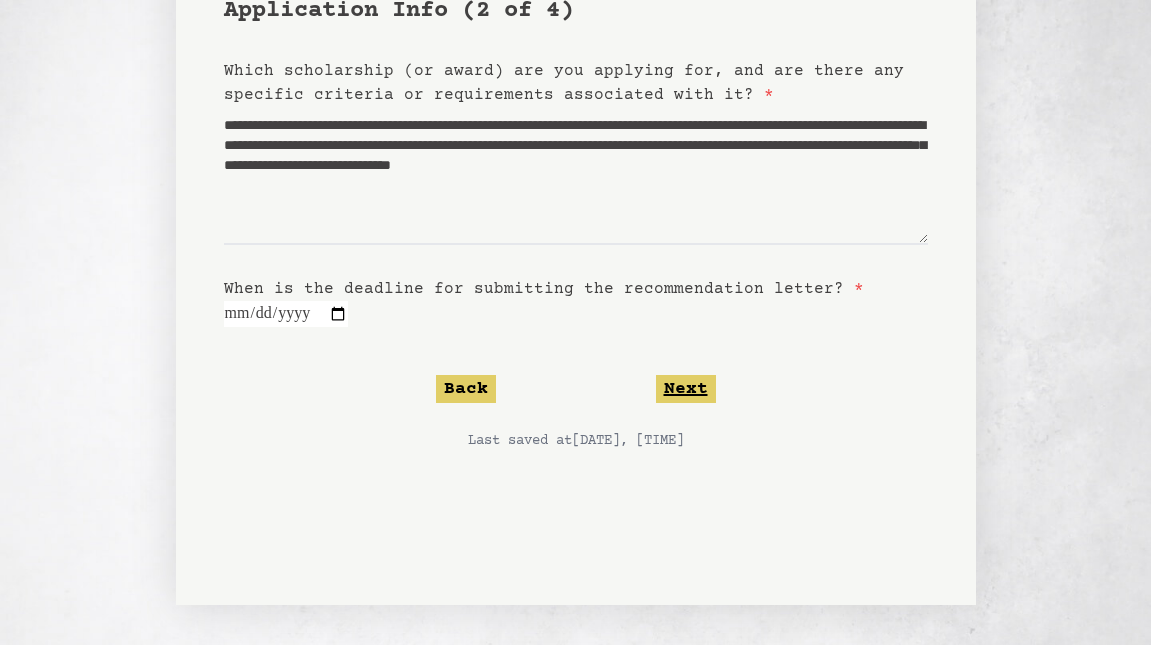 click on "Next" 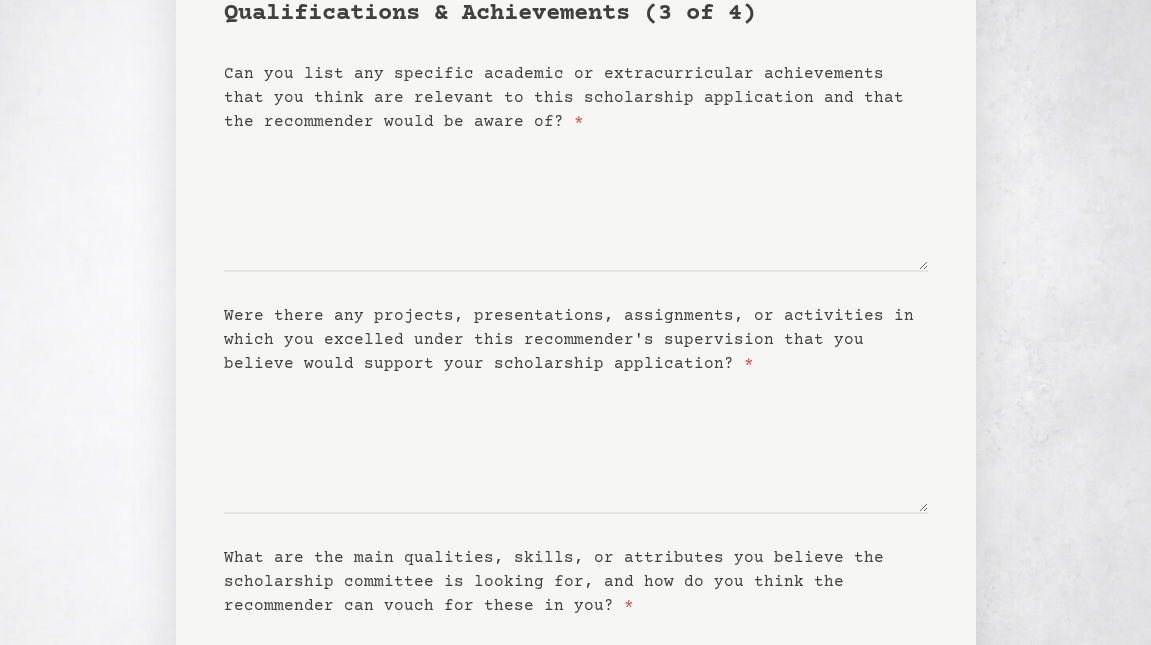 scroll, scrollTop: 0, scrollLeft: 0, axis: both 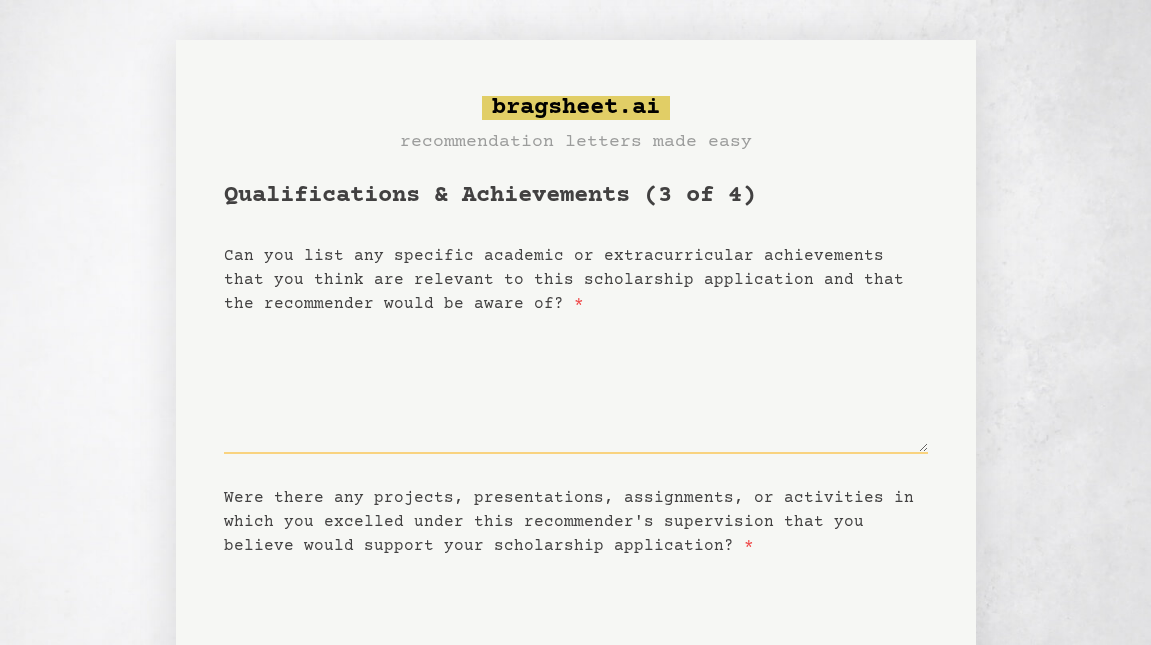 click on "Can you list any specific academic or extracurricular
achievements that you think are relevant to this scholarship
application and that the recommender would be aware of?   *" at bounding box center [576, 385] 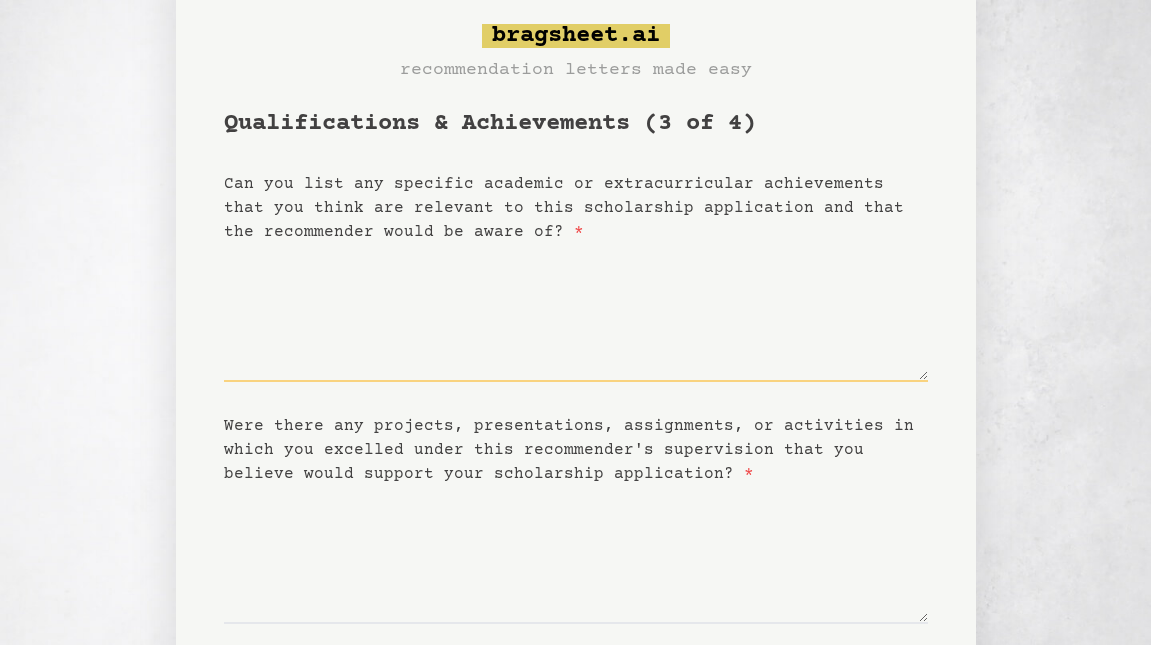 scroll, scrollTop: 71, scrollLeft: 0, axis: vertical 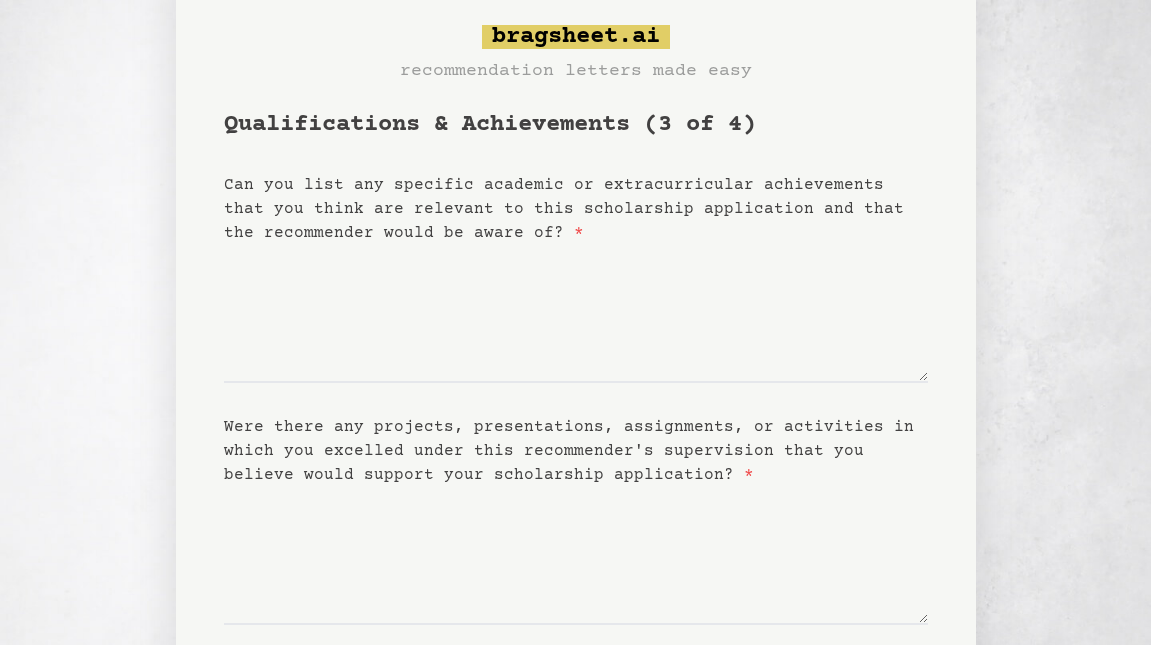 click on "bragsheet.ai   recommendation letters made easy   Qualifications & Achievements (3 of 4)   Can you list any specific academic or extracurricular
achievements that you think are relevant to this scholarship
application and that the recommender would be aware of?   *         Were there any projects, presentations, assignments, or
activities in which you excelled under this recommender's
supervision that you believe would support your scholarship
application?   *         What are the main qualities, skills, or attributes you believe
the scholarship committee is looking for, and how do you think
the recommender can vouch for these in you?   *         How do you think the recommender would describe your commitment
to your academic or extracurricular pursuits and your potential
for success in the future?   *         Back   Next   Last saved at  [DATE], [TIME]" at bounding box center (576, 617) 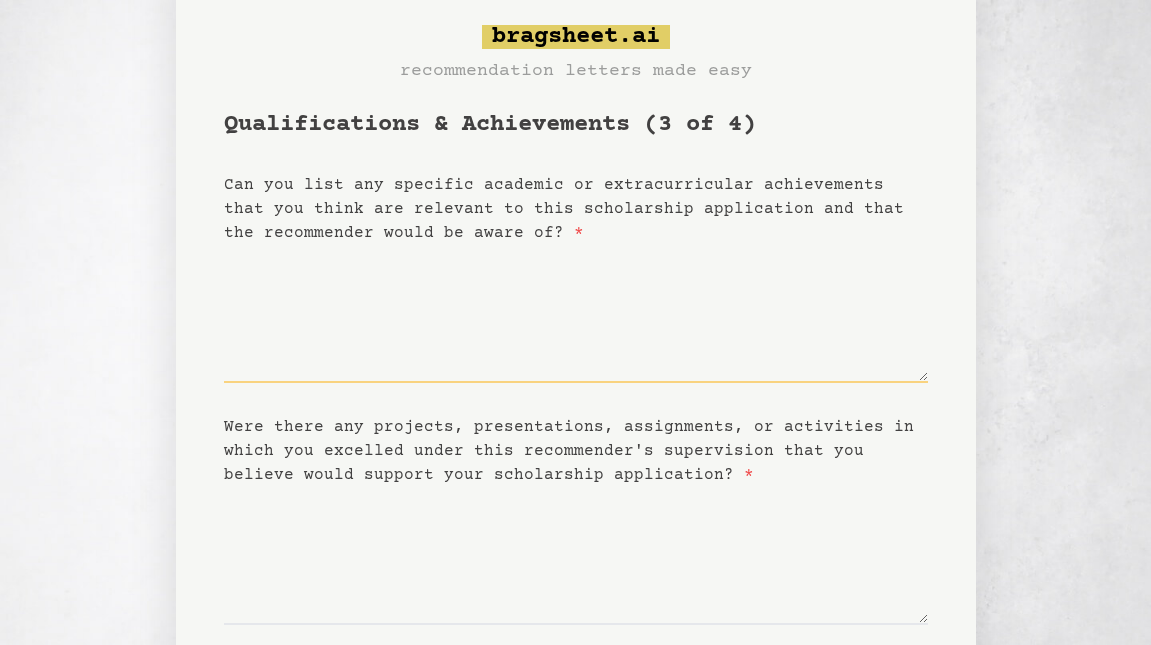 click on "Can you list any specific academic or extracurricular
achievements that you think are relevant to this scholarship
application and that the recommender would be aware of?   *" at bounding box center (576, 314) 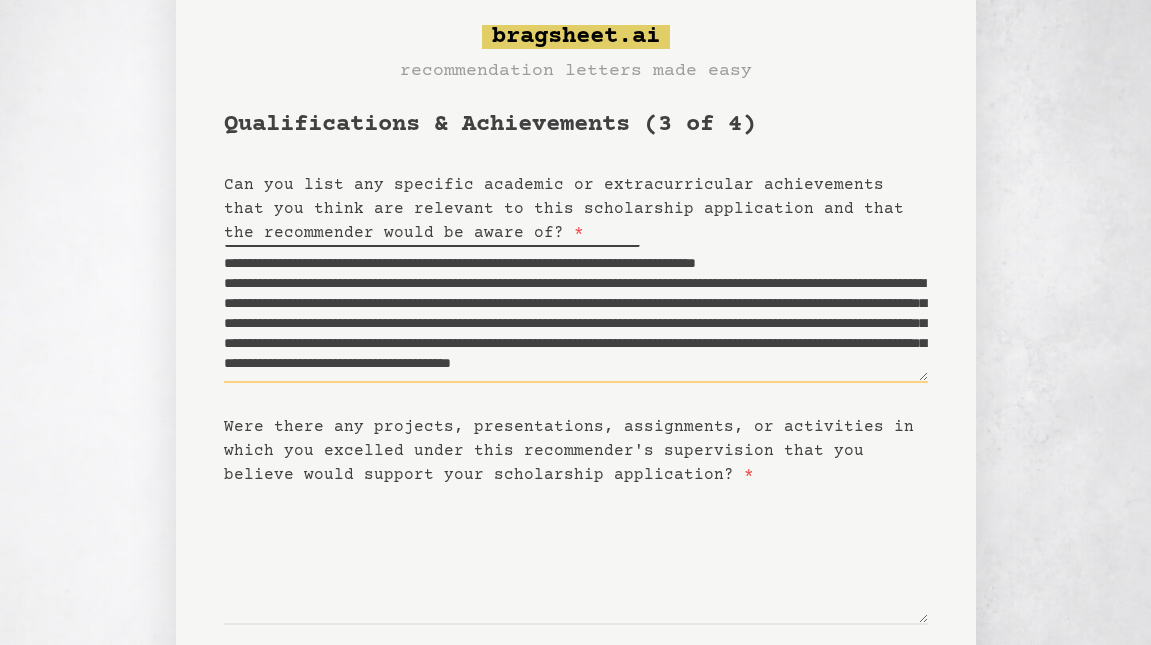 scroll, scrollTop: 0, scrollLeft: 0, axis: both 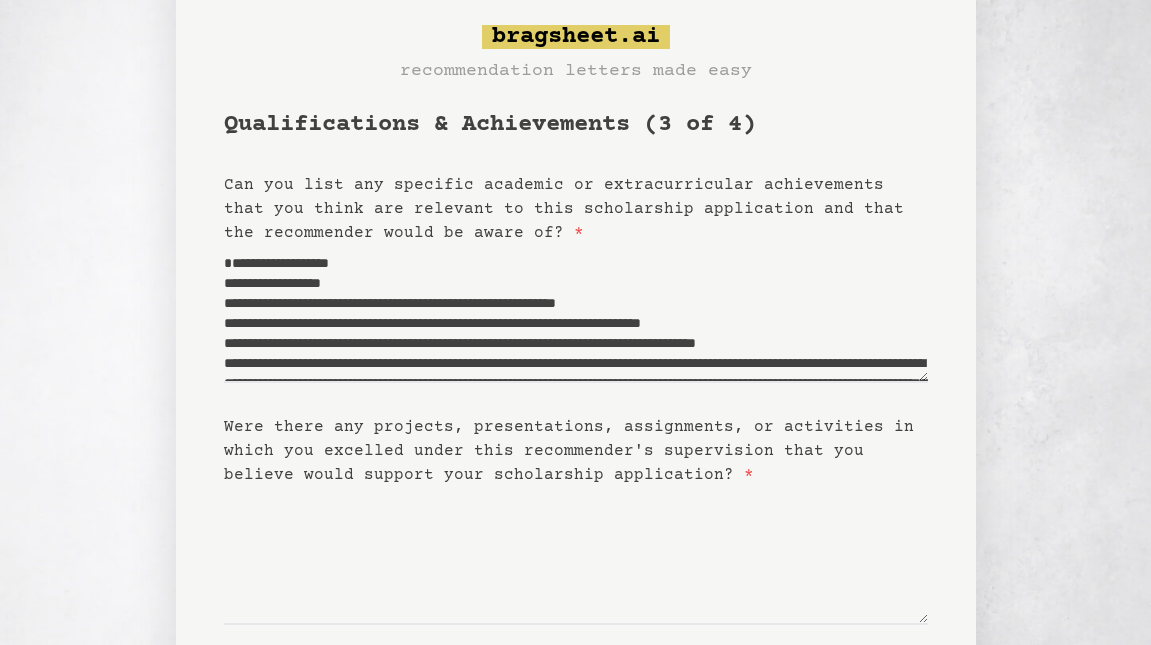 drag, startPoint x: 216, startPoint y: 297, endPoint x: 383, endPoint y: 298, distance: 167.00299 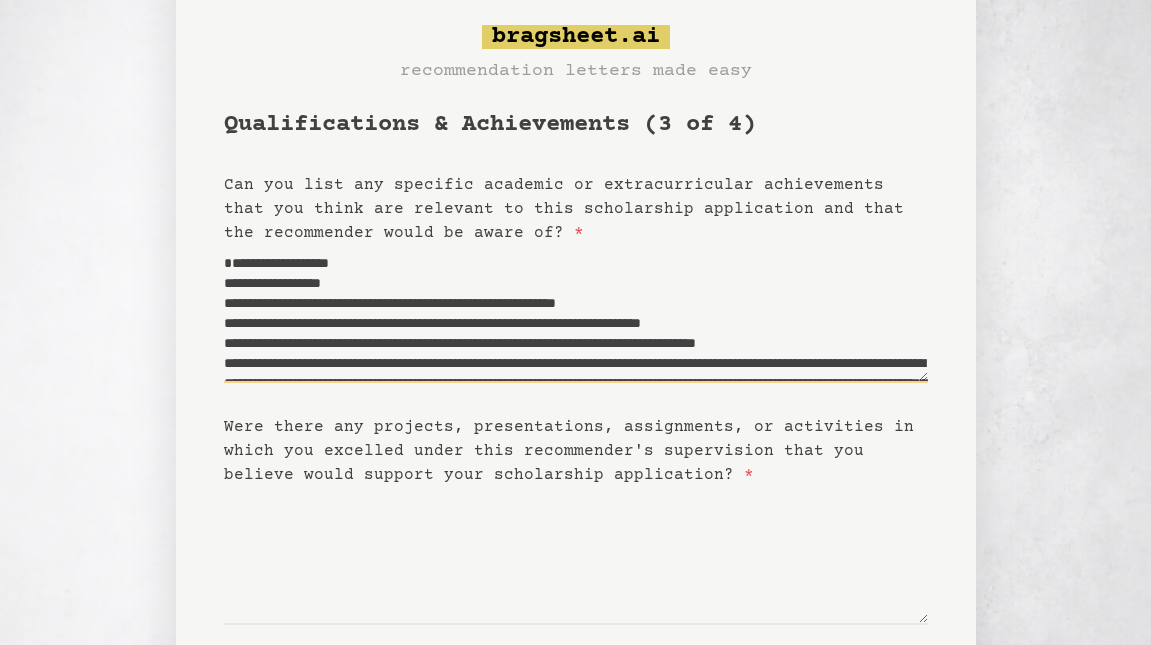 drag, startPoint x: 388, startPoint y: 298, endPoint x: 188, endPoint y: 296, distance: 200.01 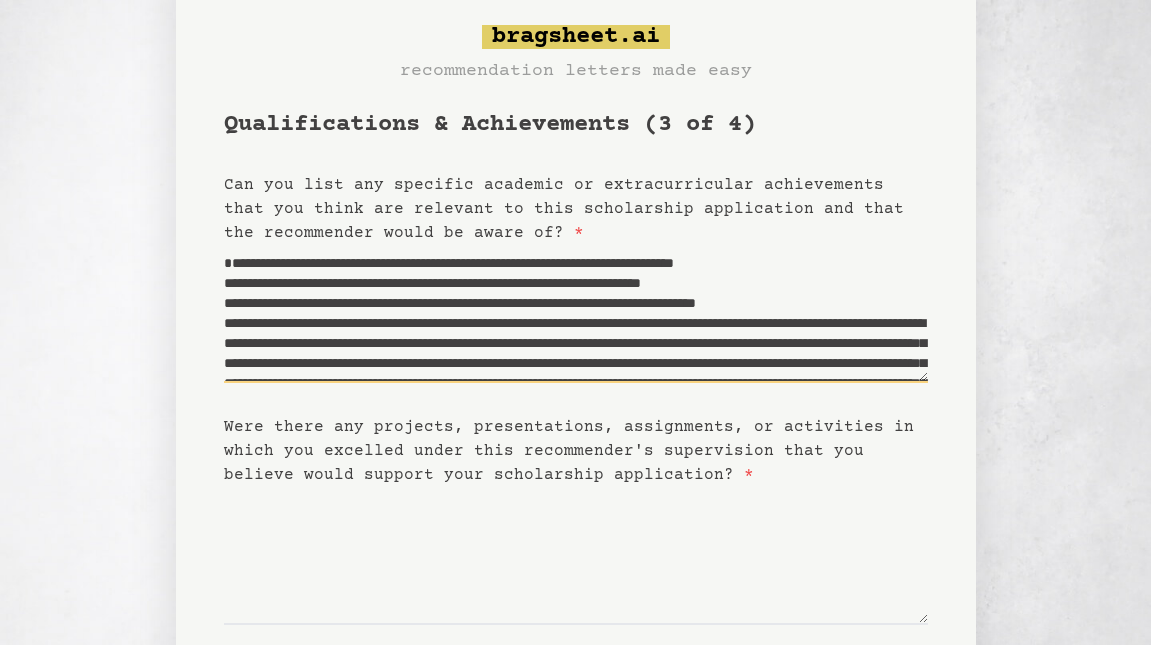 drag, startPoint x: 555, startPoint y: 283, endPoint x: 342, endPoint y: 298, distance: 213.52751 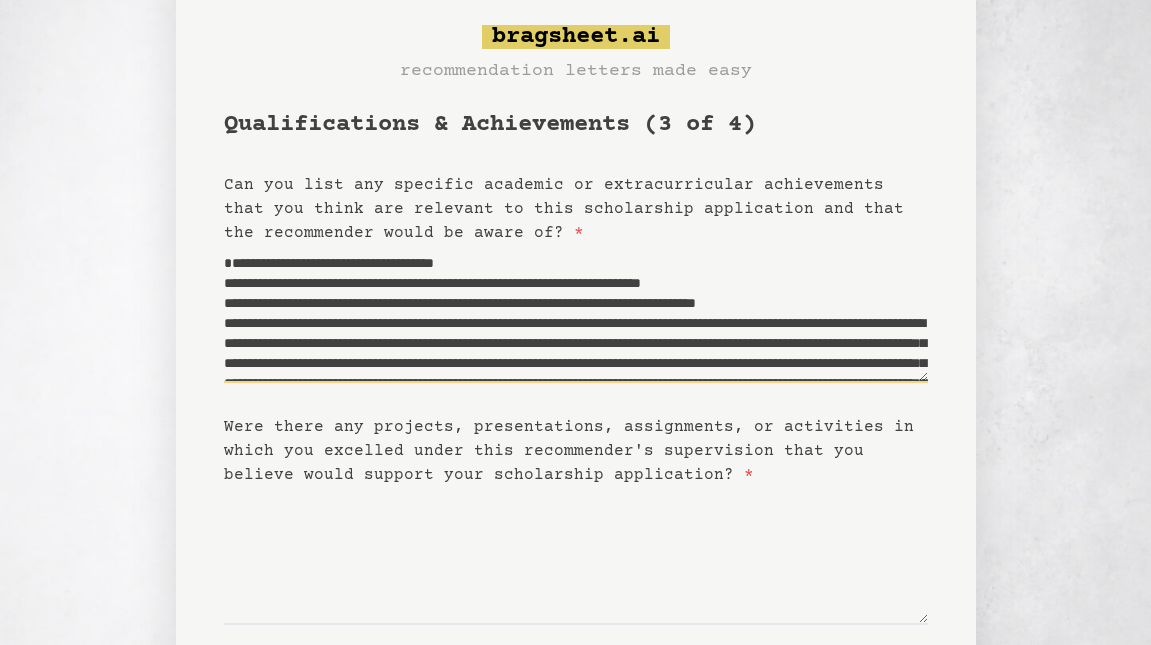 click on "**********" at bounding box center [576, 314] 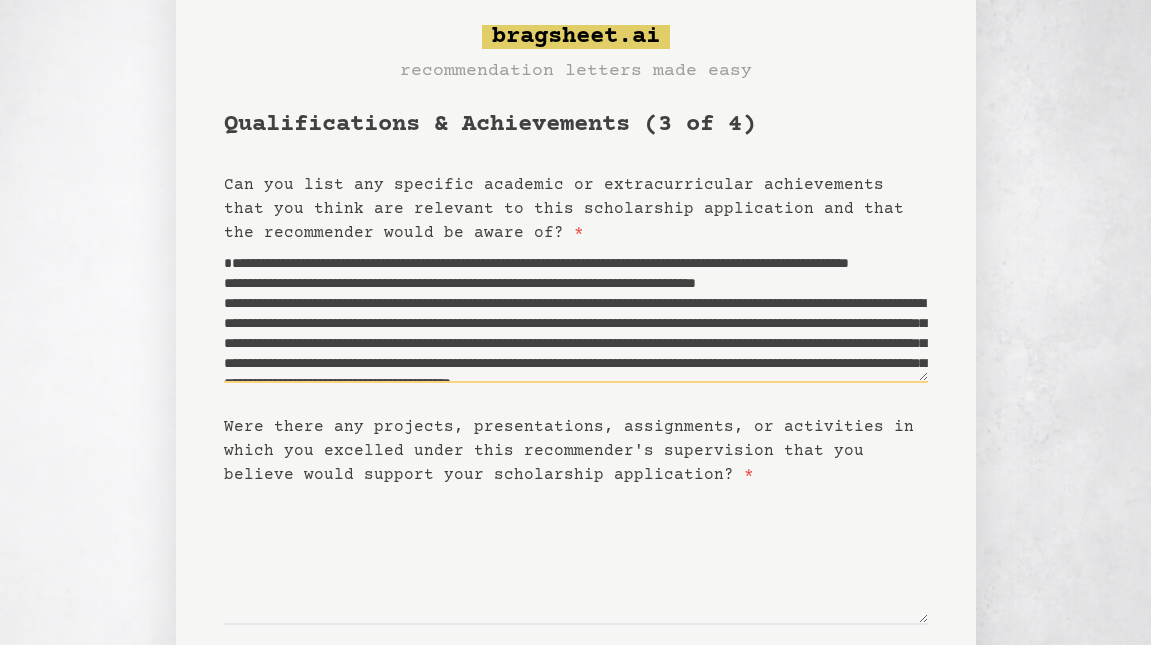 drag, startPoint x: 772, startPoint y: 281, endPoint x: 847, endPoint y: 298, distance: 76.902534 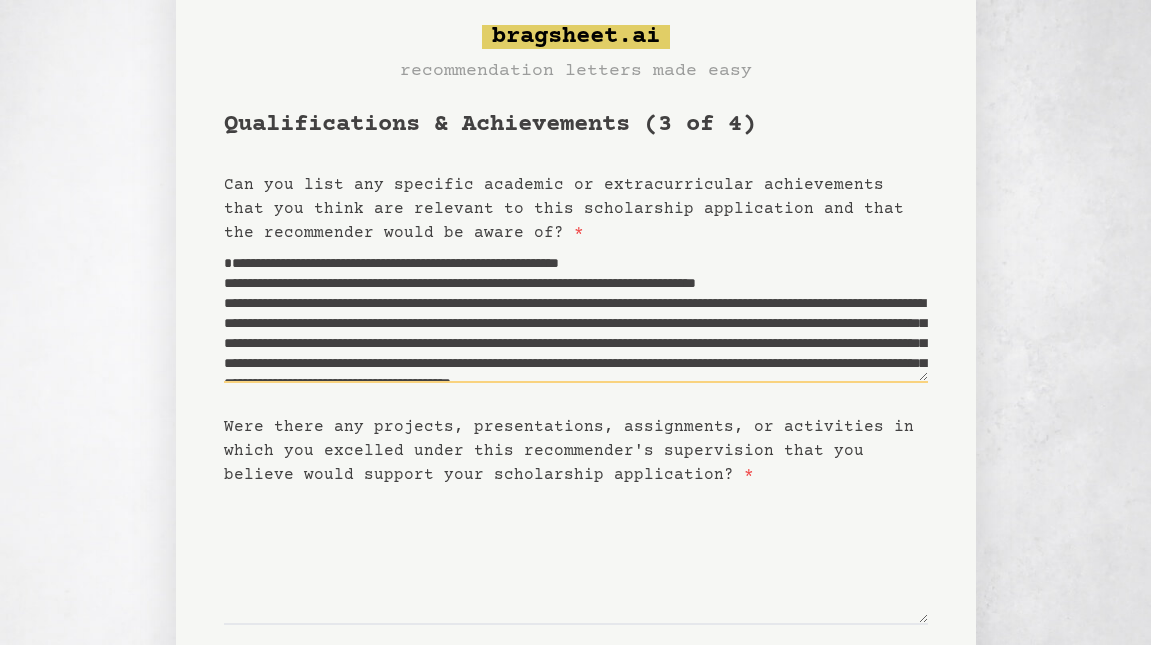 drag, startPoint x: 325, startPoint y: 327, endPoint x: 214, endPoint y: 307, distance: 112.78741 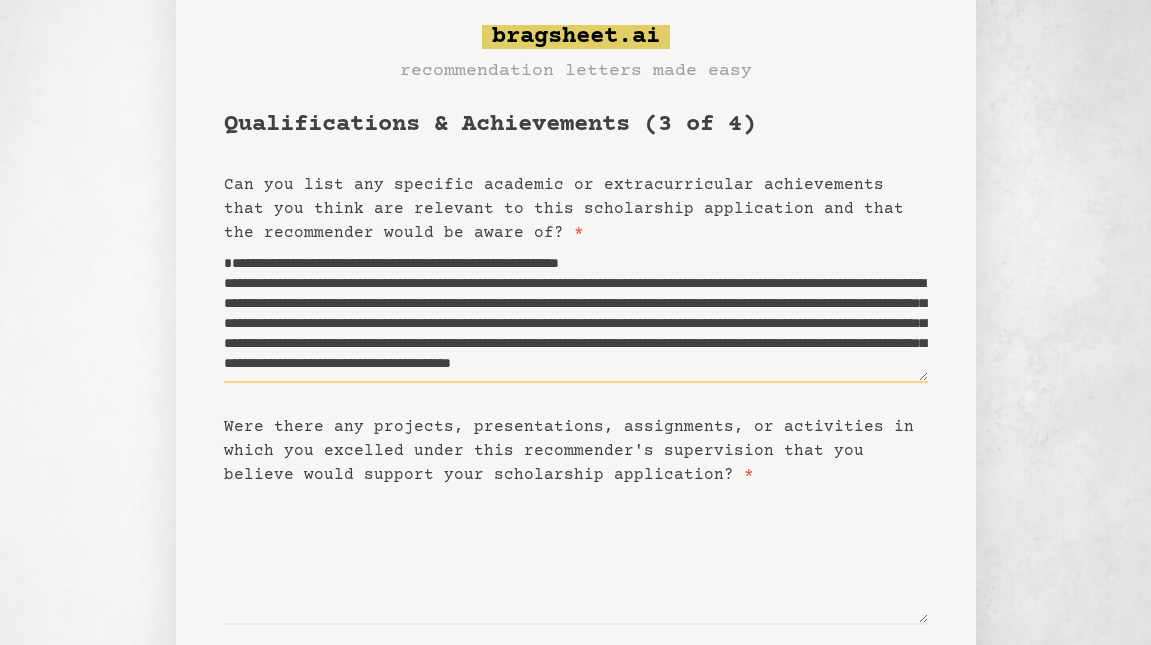 scroll, scrollTop: 78, scrollLeft: 0, axis: vertical 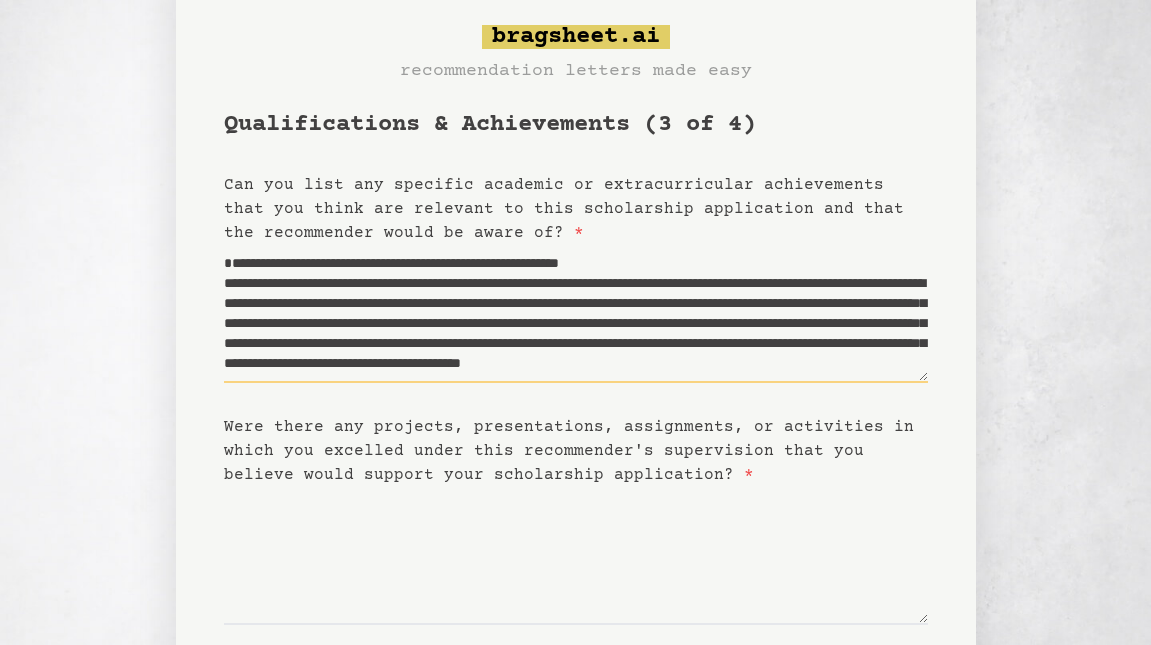 paste on "**********" 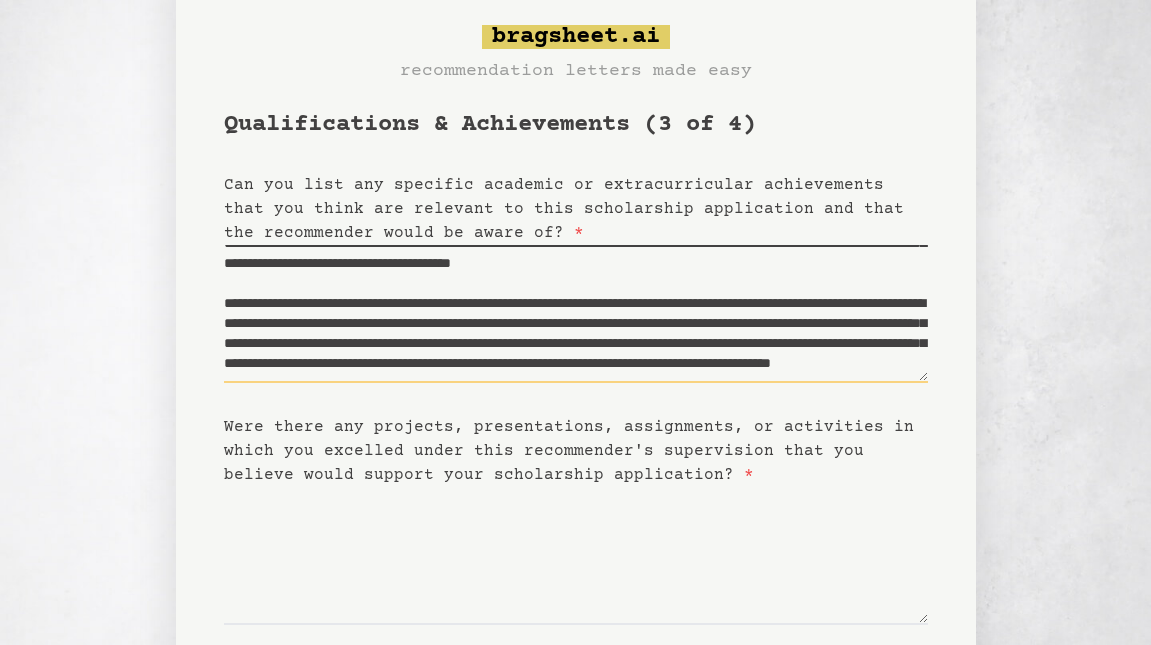 scroll, scrollTop: 173, scrollLeft: 0, axis: vertical 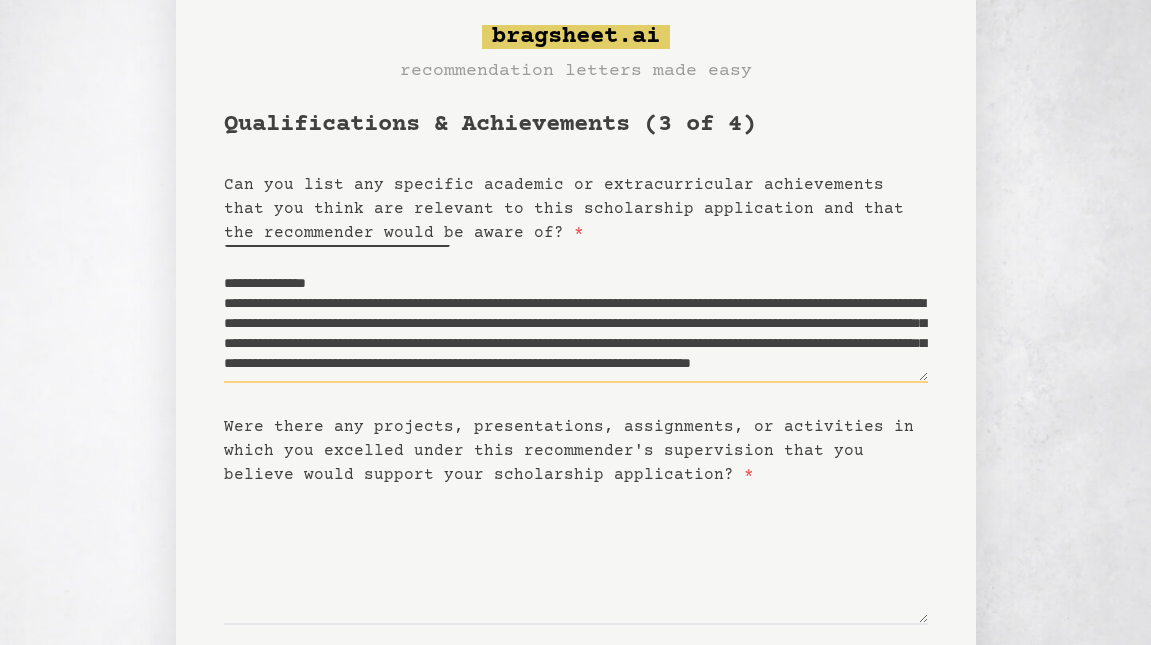 click on "Can you list any specific academic or extracurricular
achievements that you think are relevant to this scholarship
application and that the recommender would be aware of?   *" at bounding box center [576, 314] 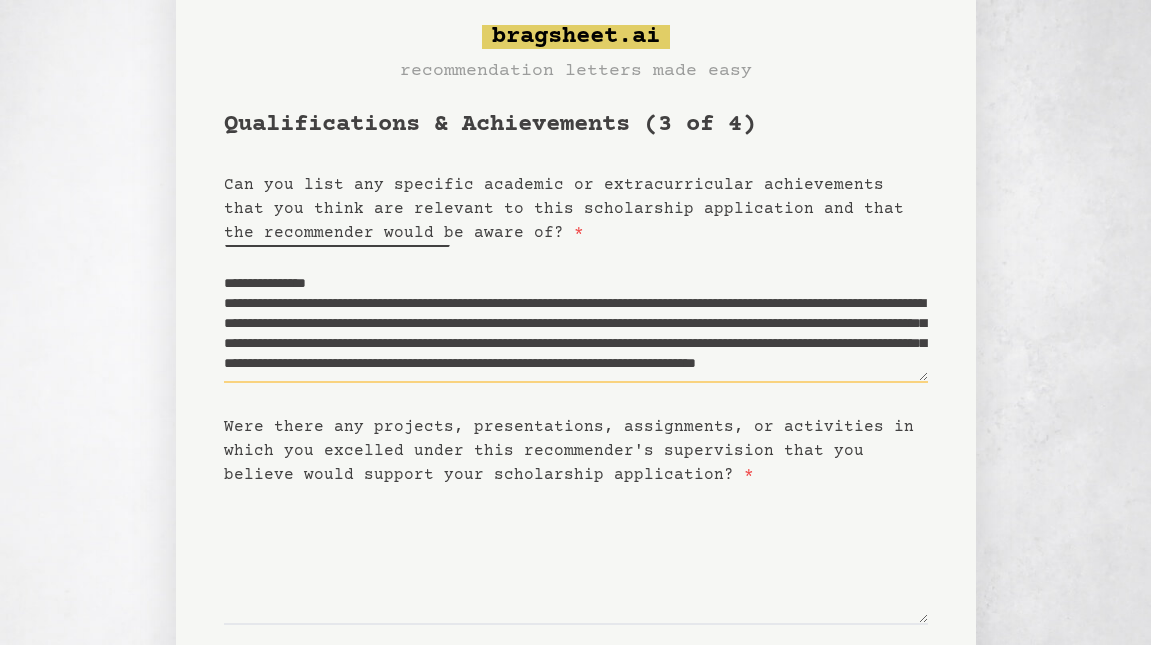 type on "**********" 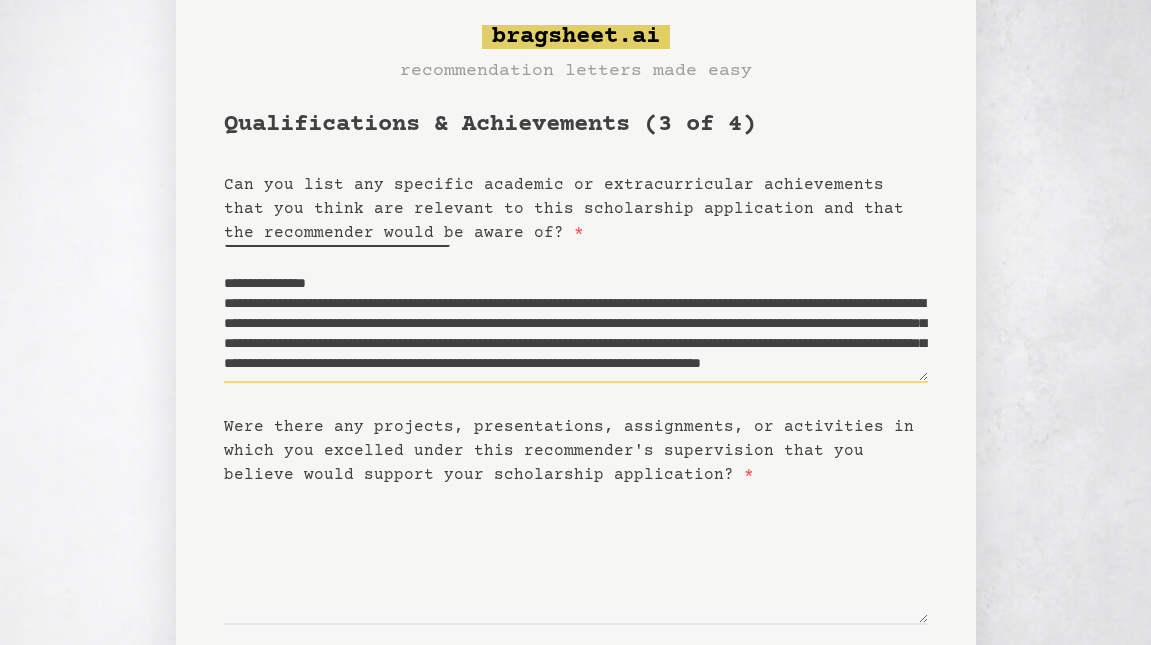 scroll, scrollTop: 290, scrollLeft: 0, axis: vertical 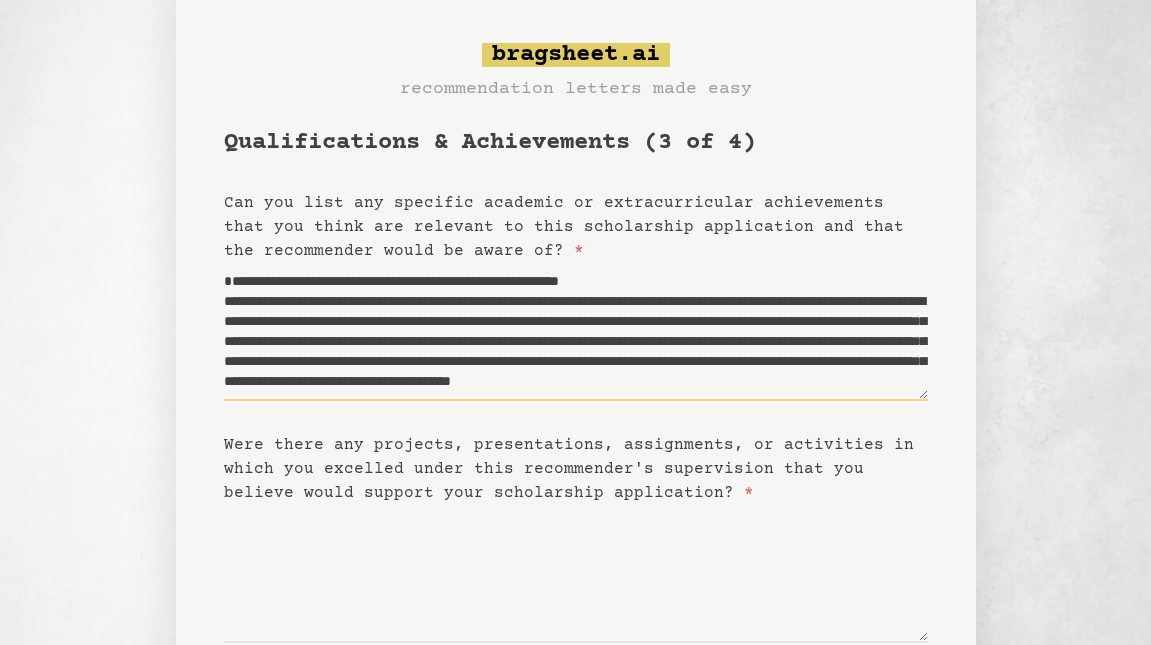drag, startPoint x: 257, startPoint y: 378, endPoint x: 213, endPoint y: 215, distance: 168.83424 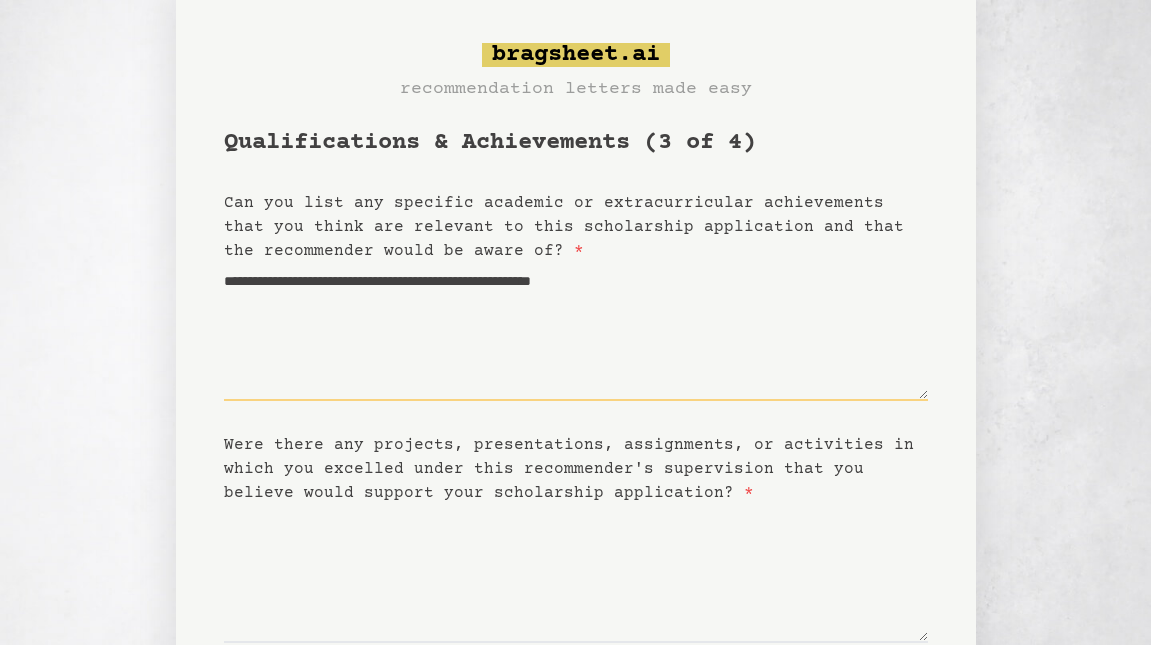 click on "**********" at bounding box center [576, 332] 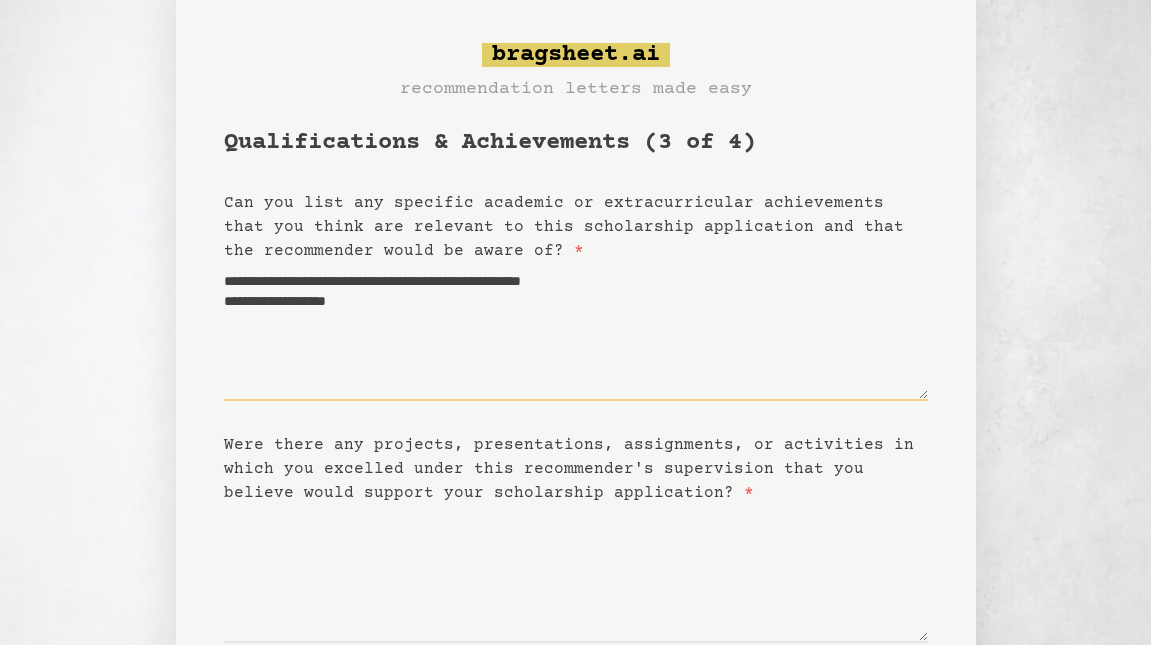 click on "**********" at bounding box center (576, 332) 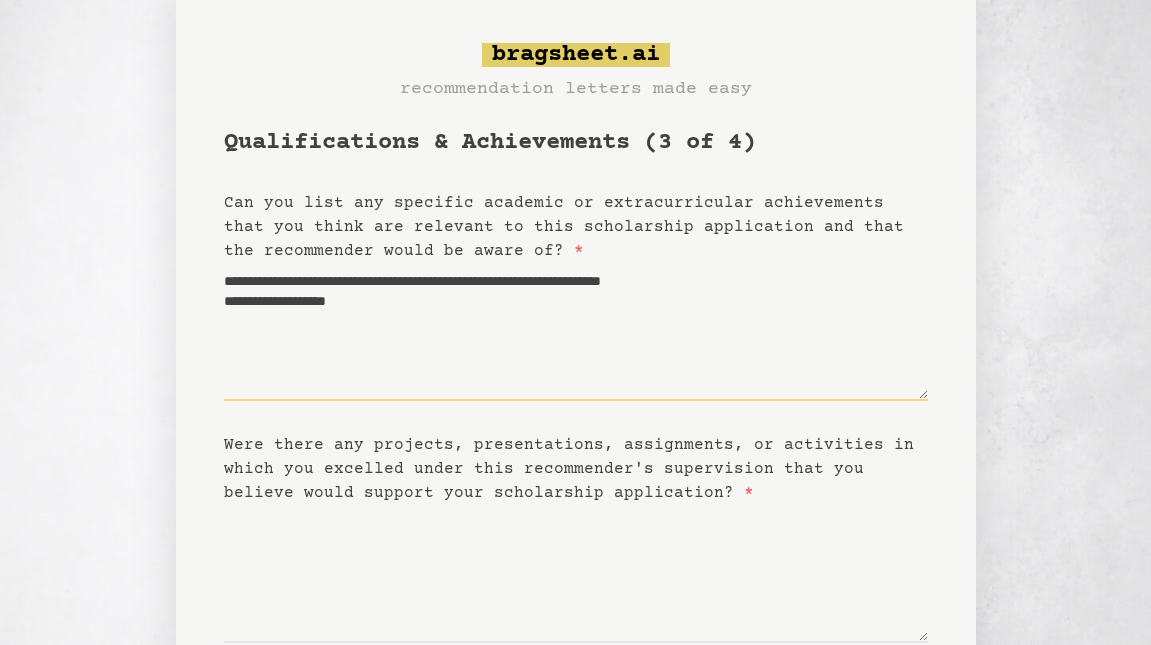click on "**********" at bounding box center [576, 332] 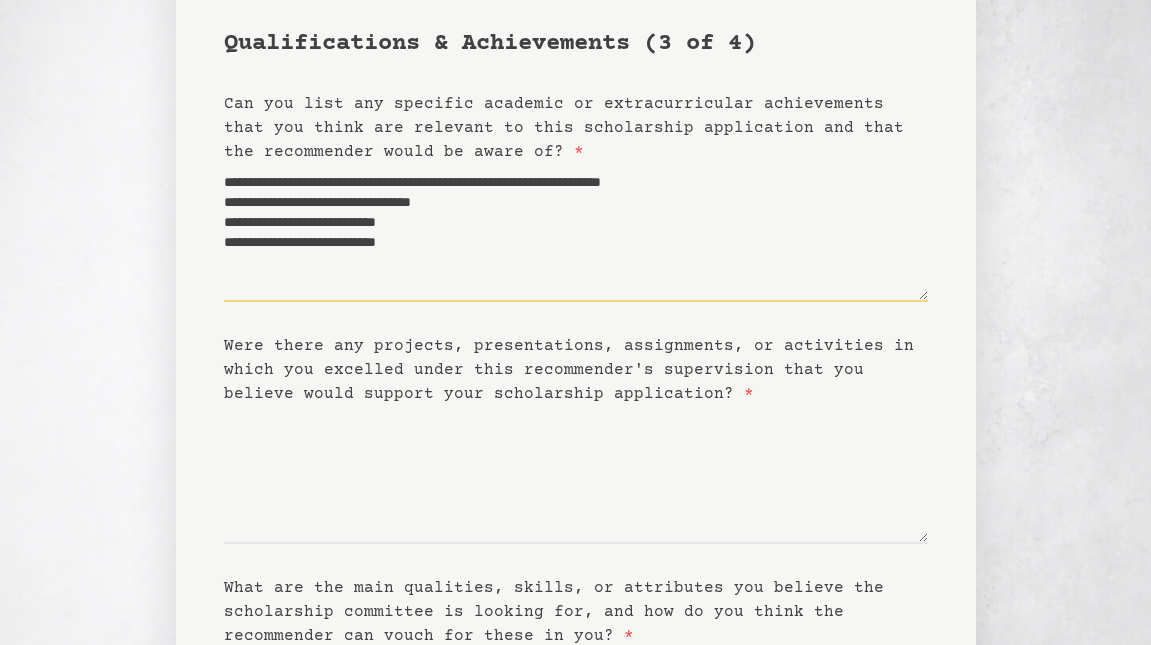 scroll, scrollTop: 159, scrollLeft: 0, axis: vertical 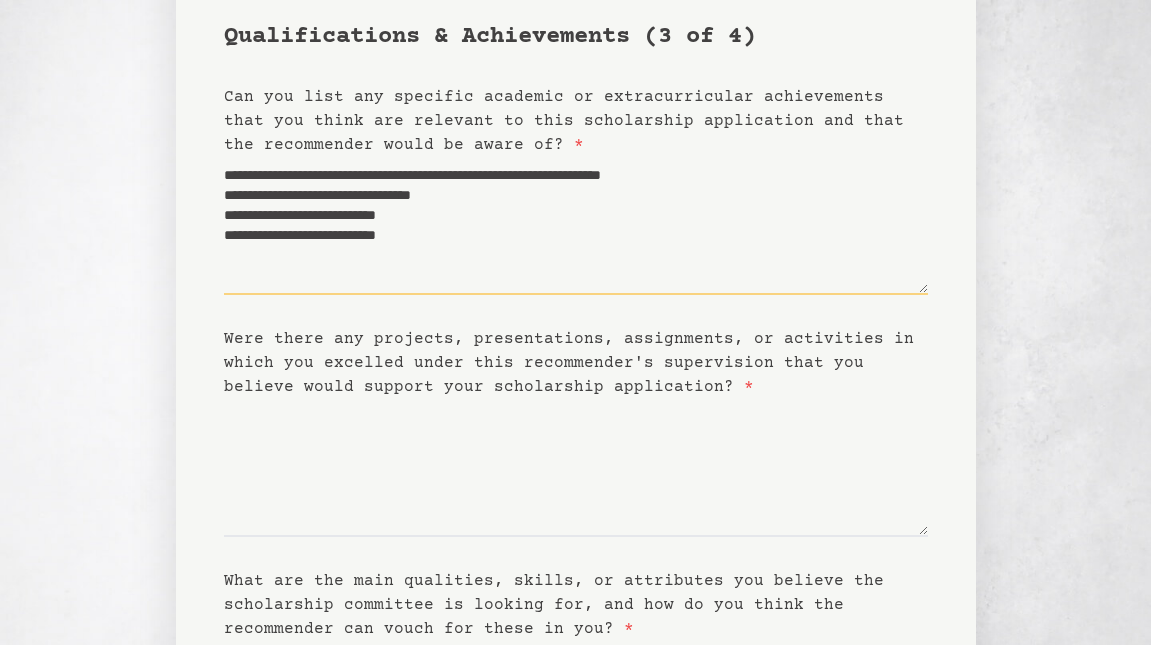 type on "**********" 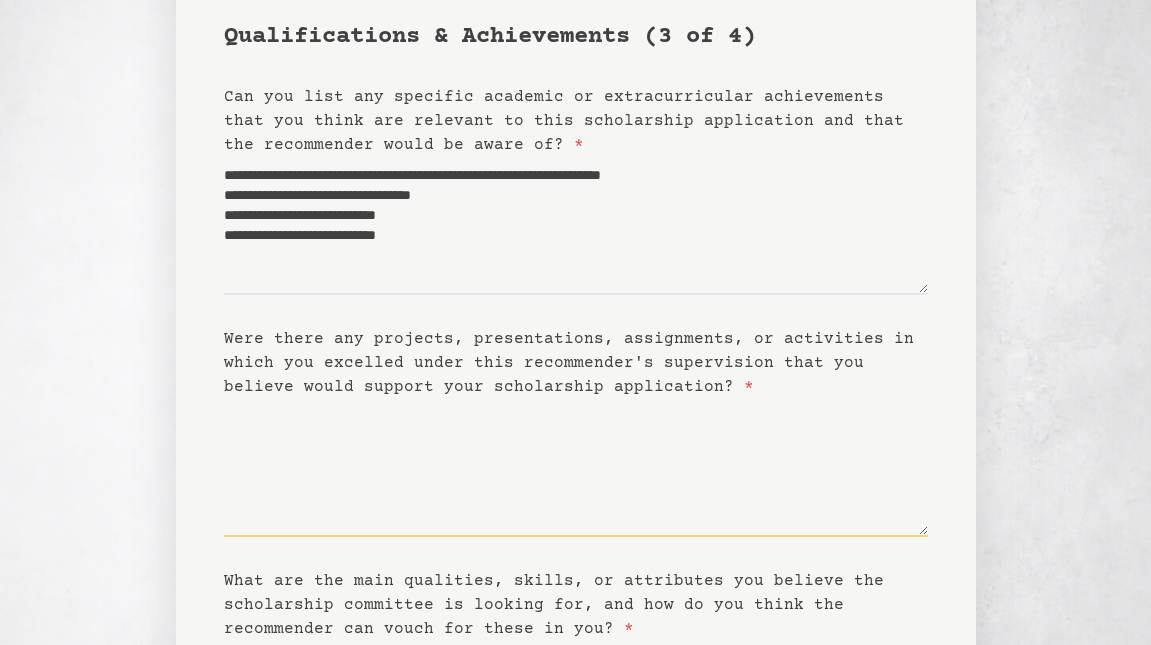 click on "Were there any projects, presentations, assignments, or
activities in which you excelled under this recommender's
supervision that you believe would support your scholarship
application?   *" at bounding box center (576, 468) 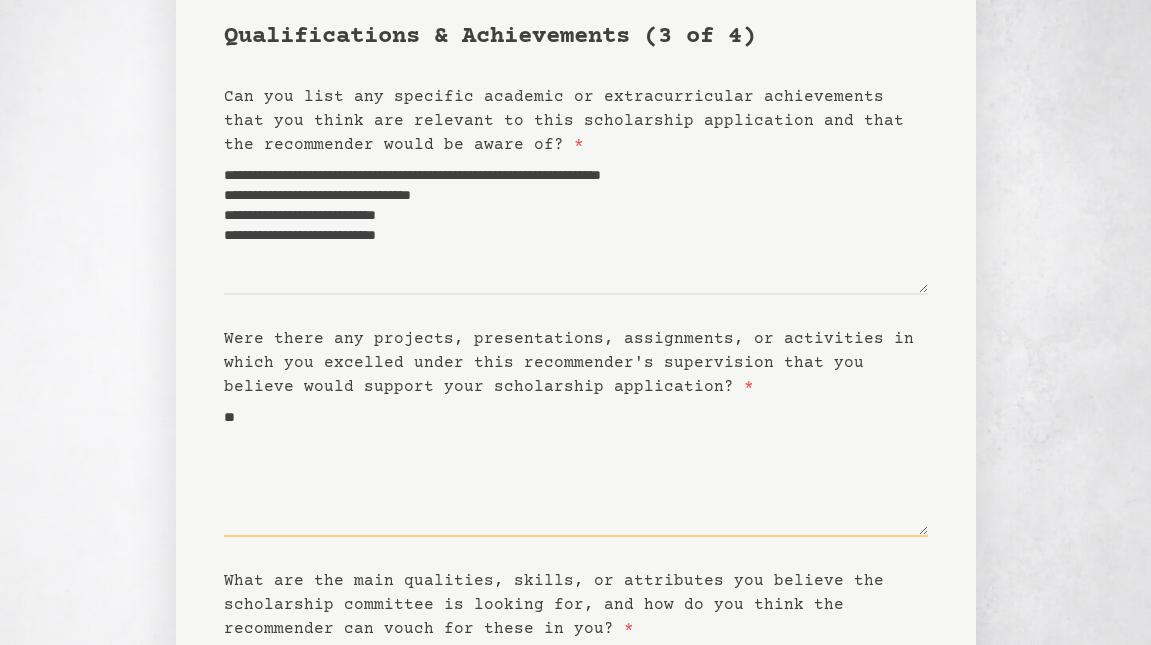 type on "*" 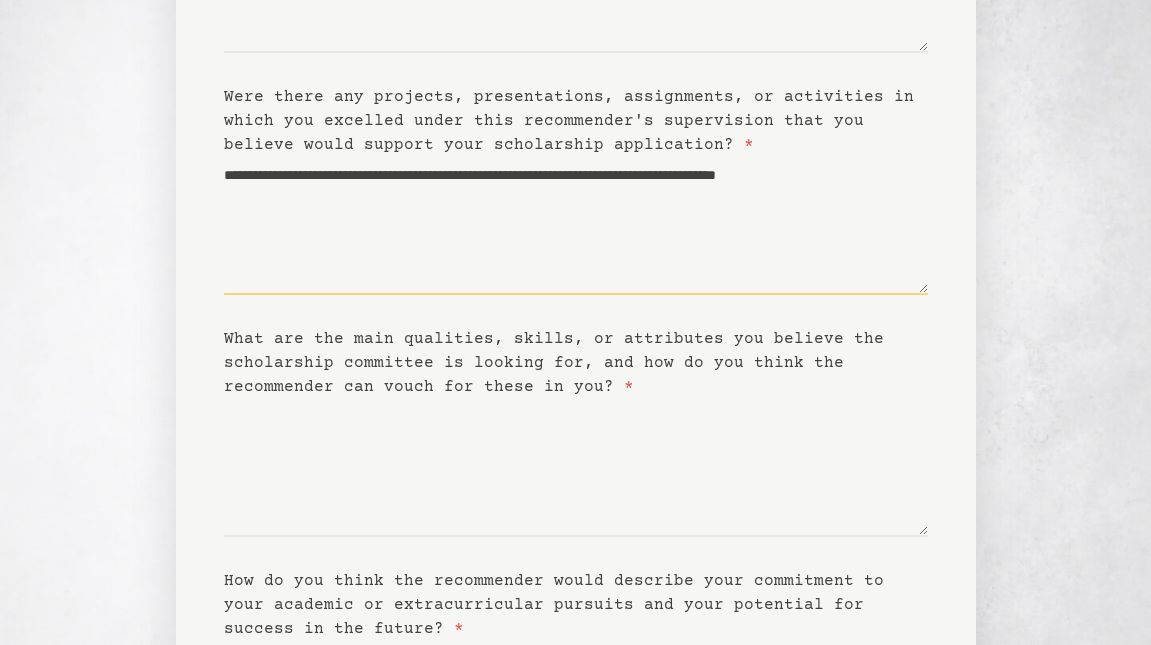 scroll, scrollTop: 404, scrollLeft: 0, axis: vertical 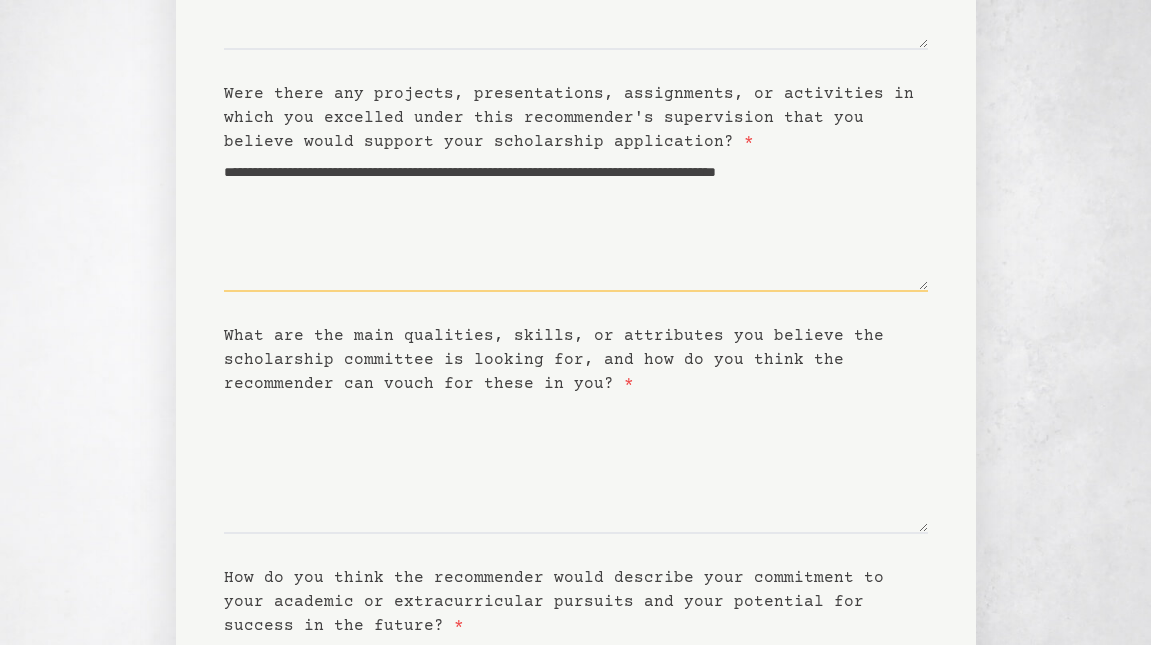 type on "**********" 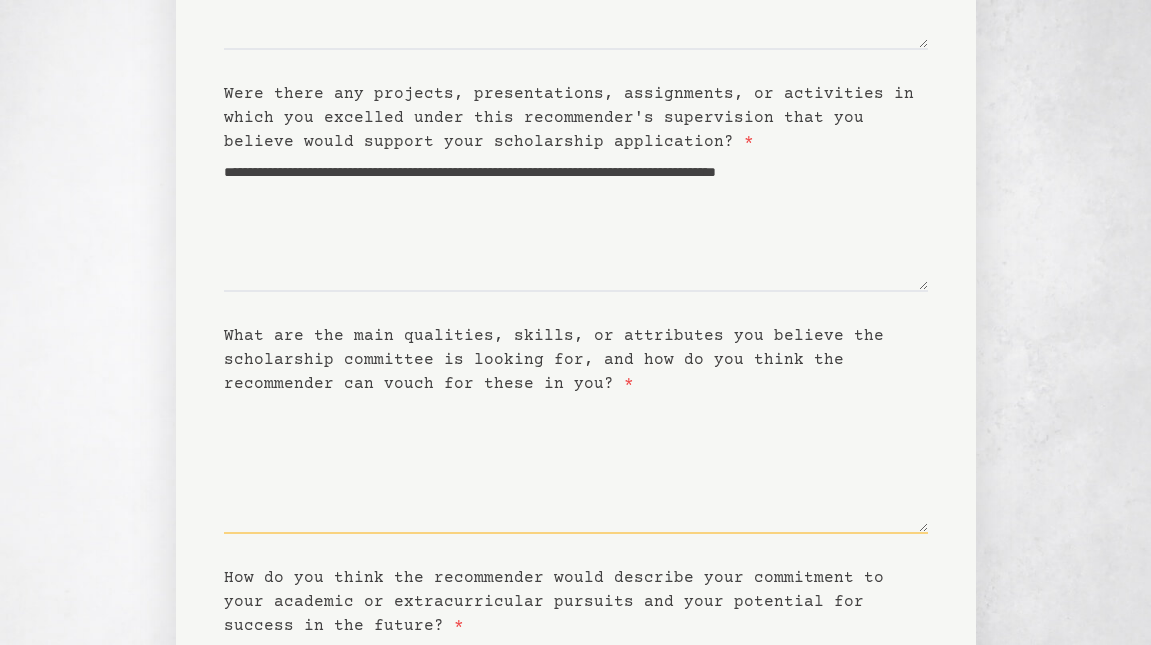 click on "What are the main qualities, skills, or attributes you believe
the scholarship committee is looking for, and how do you think
the recommender can vouch for these in you?   *" at bounding box center [576, 465] 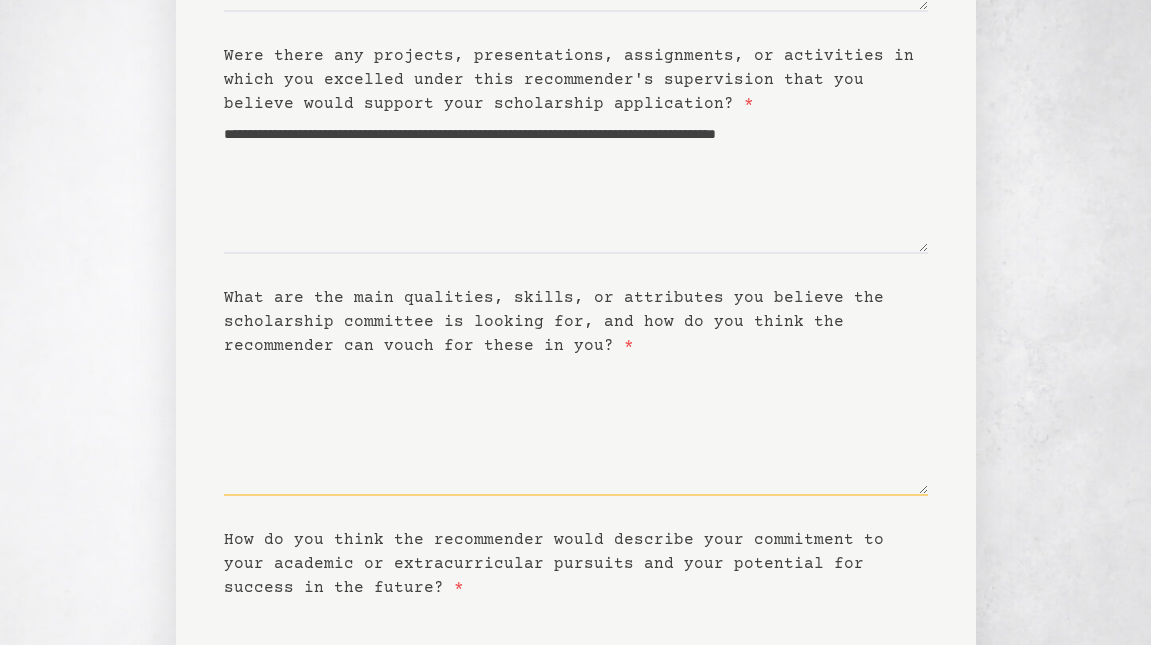 scroll, scrollTop: 444, scrollLeft: 0, axis: vertical 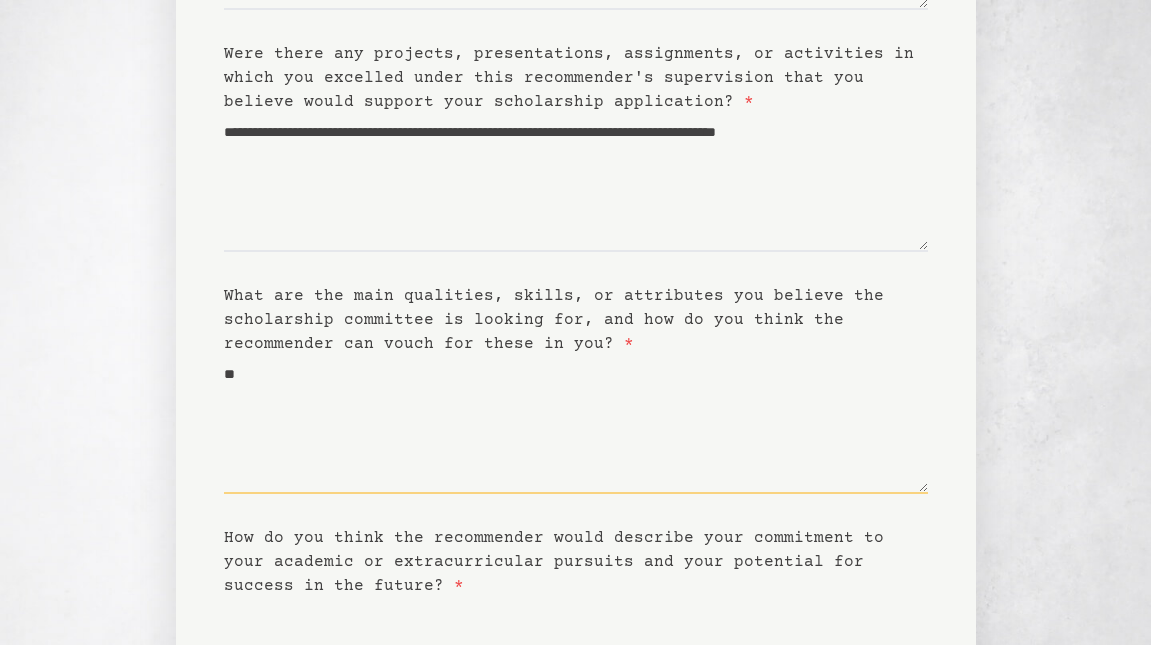 type on "*" 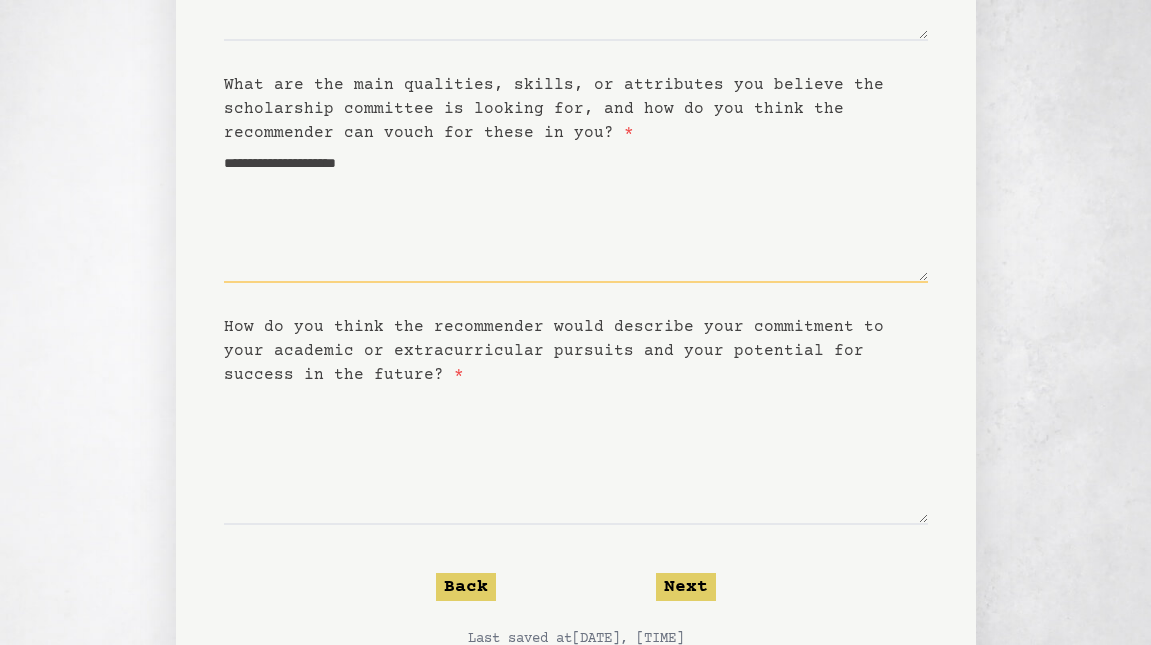 scroll, scrollTop: 654, scrollLeft: 0, axis: vertical 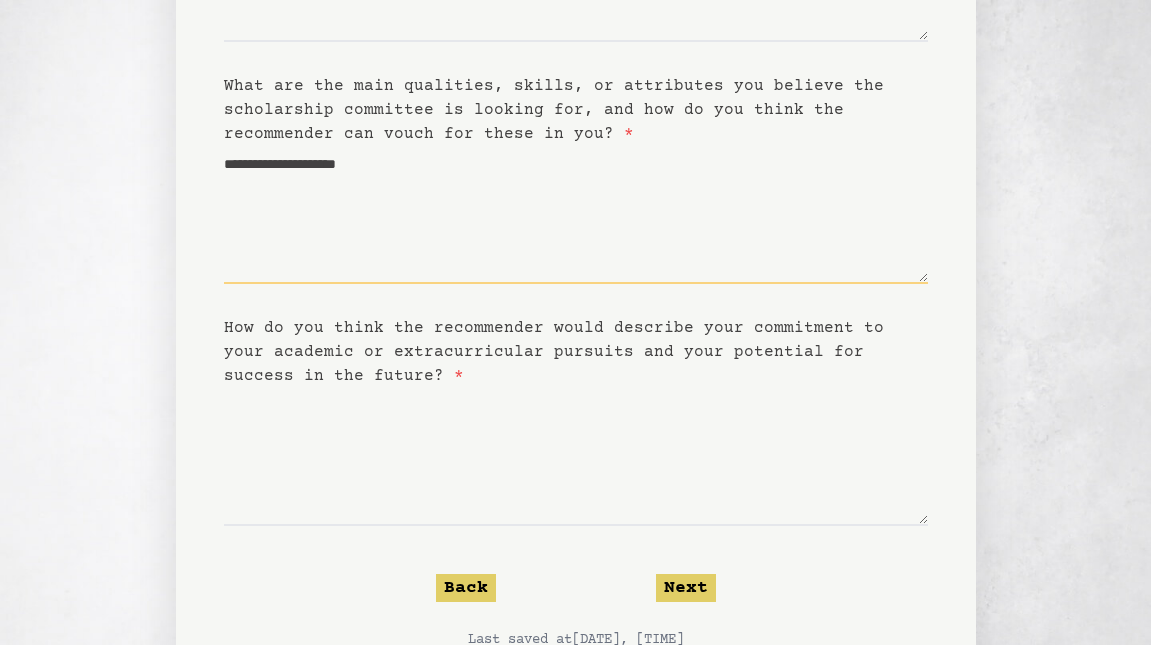 type on "**********" 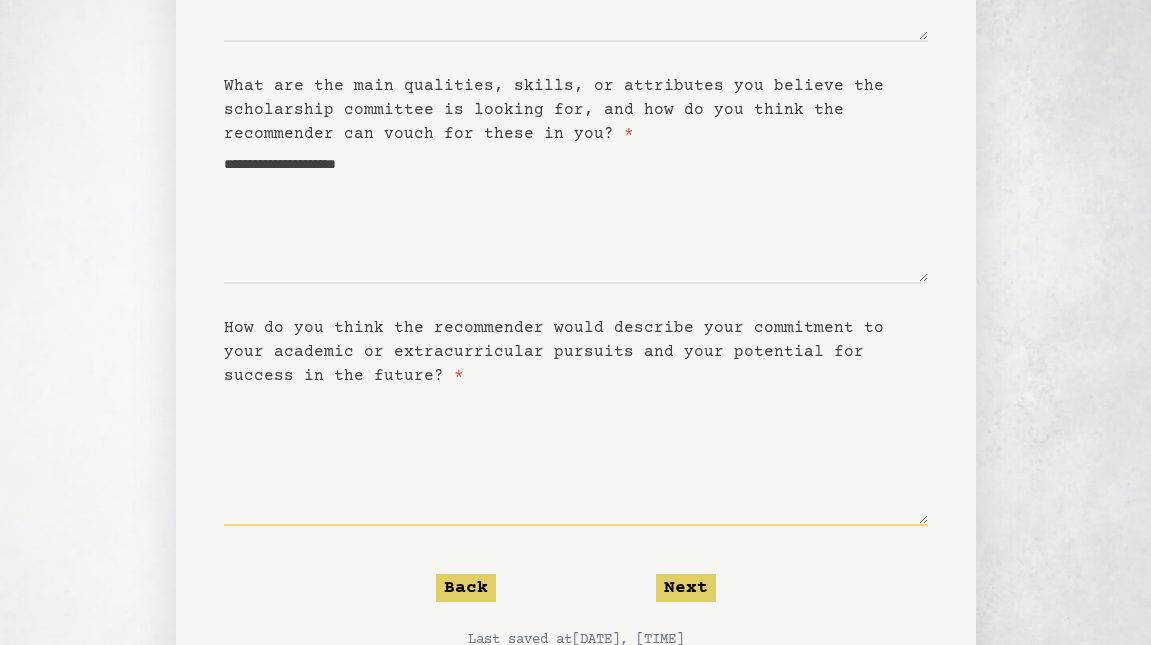 click on "How do you think the recommender would describe your commitment
to your academic or extracurricular pursuits and your potential
for success in the future?   *" at bounding box center [576, 457] 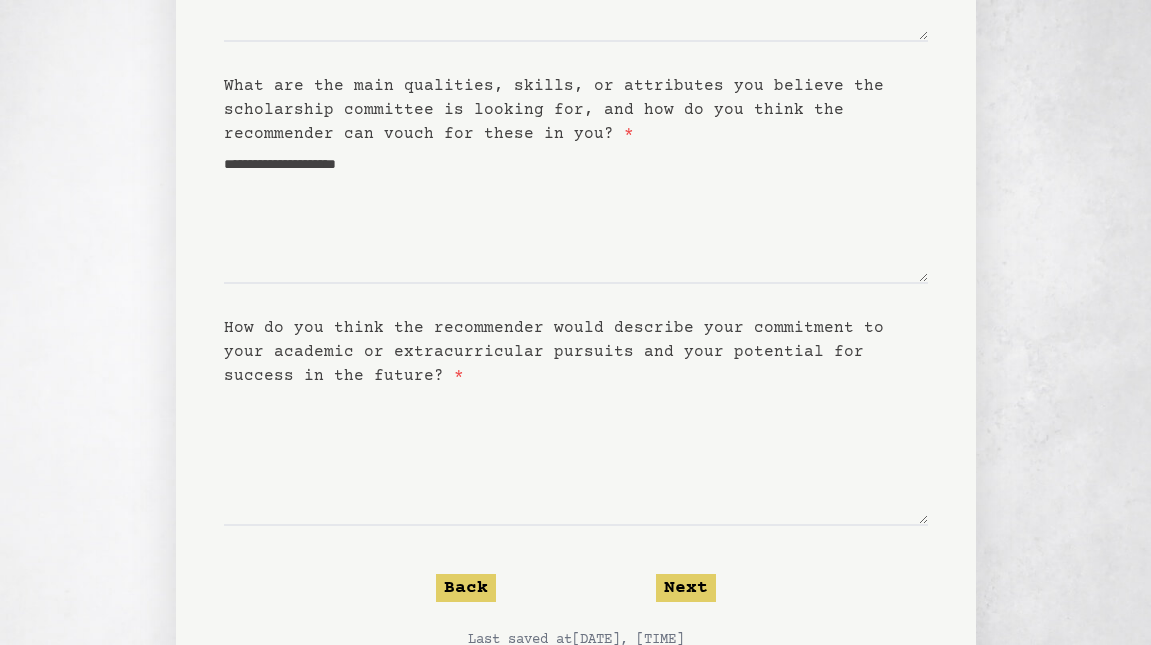 click on "**********" at bounding box center (576, 34) 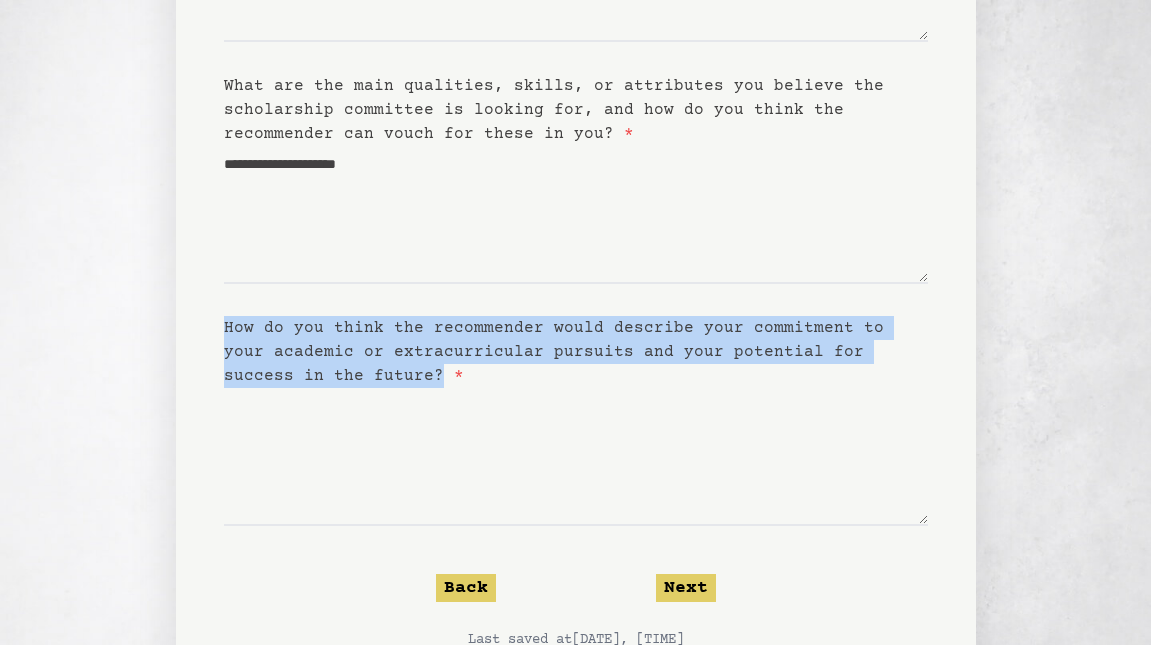 drag, startPoint x: 219, startPoint y: 325, endPoint x: 325, endPoint y: 380, distance: 119.419426 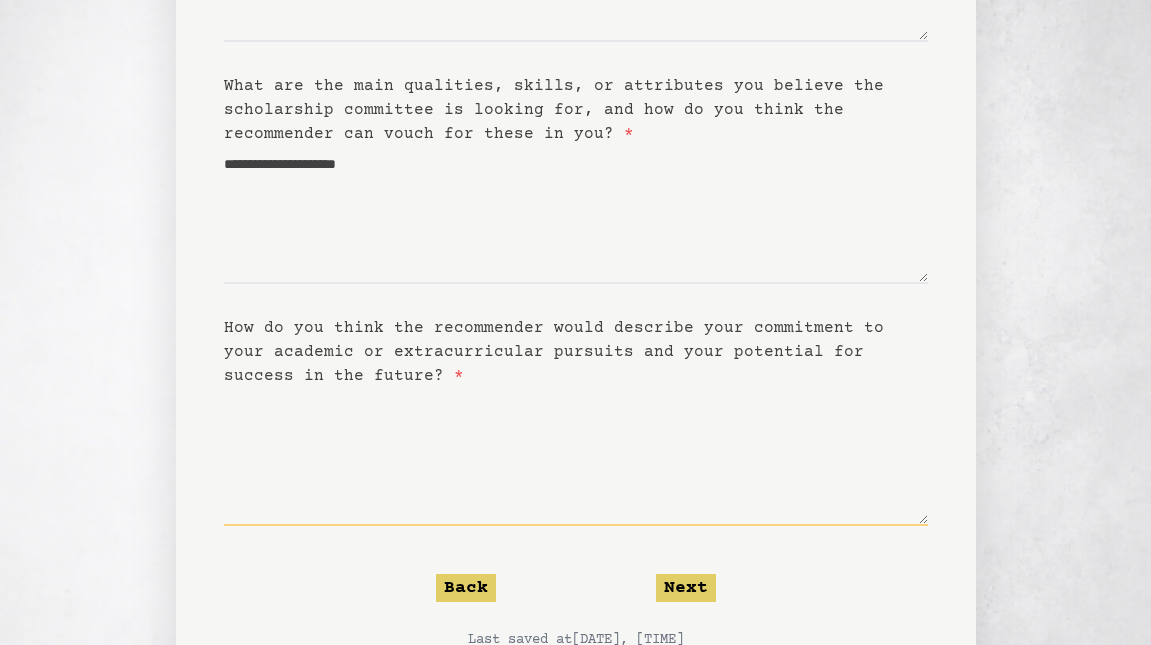 click on "How do you think the recommender would describe your commitment
to your academic or extracurricular pursuits and your potential
for success in the future?   *" at bounding box center (576, 457) 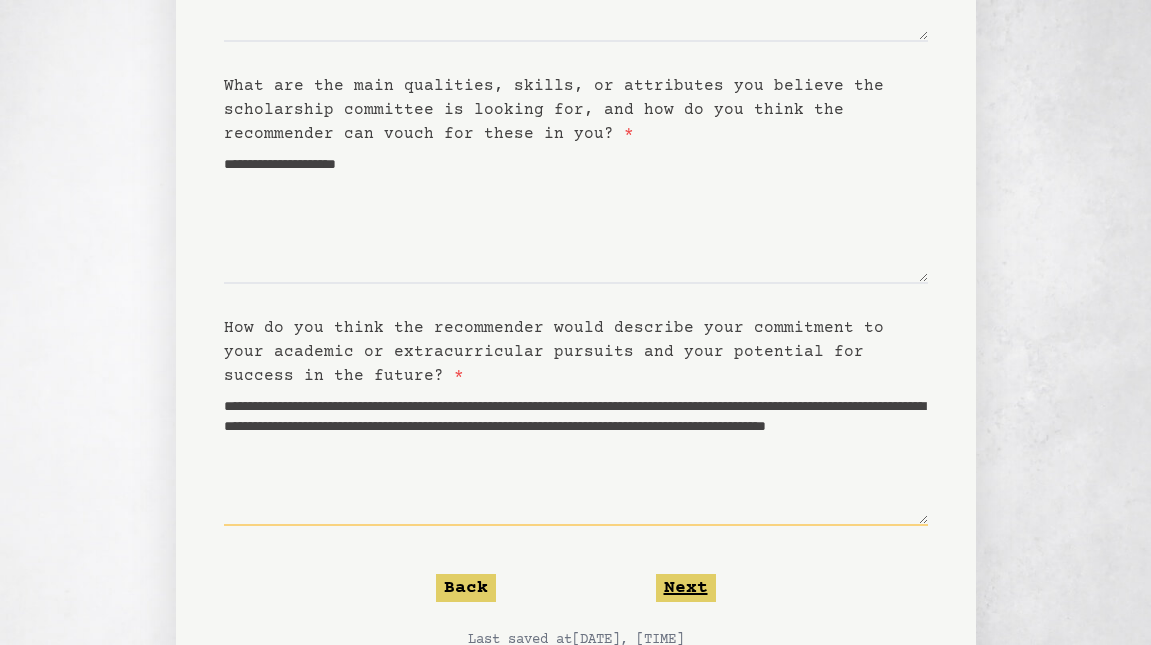 type on "**********" 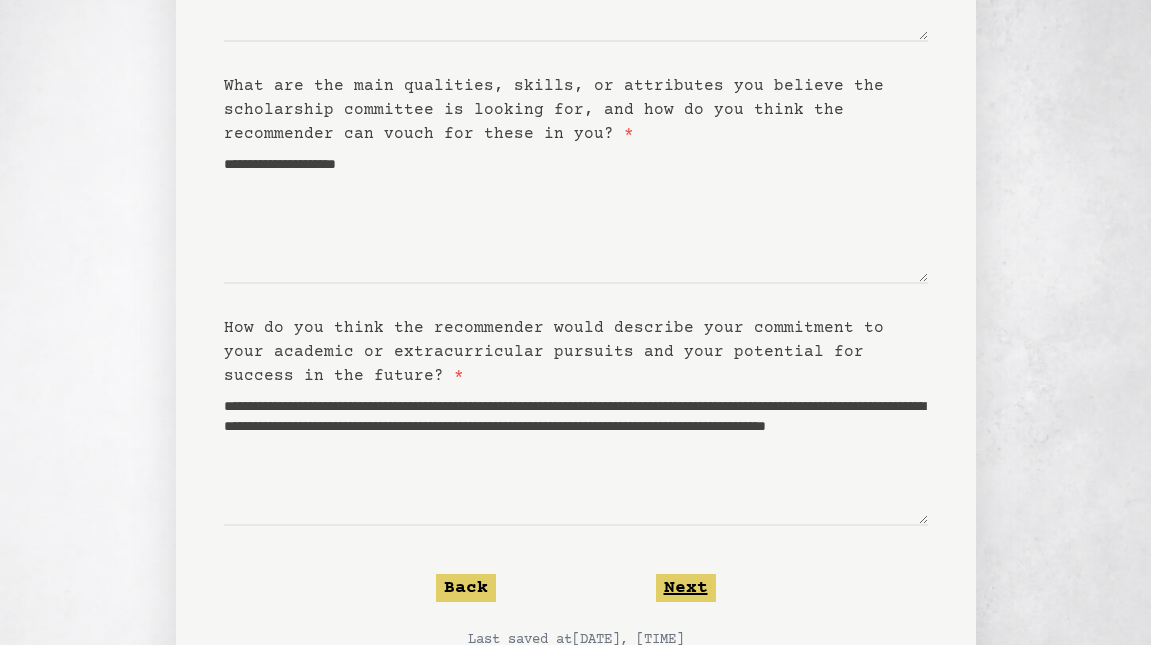 click on "Next" 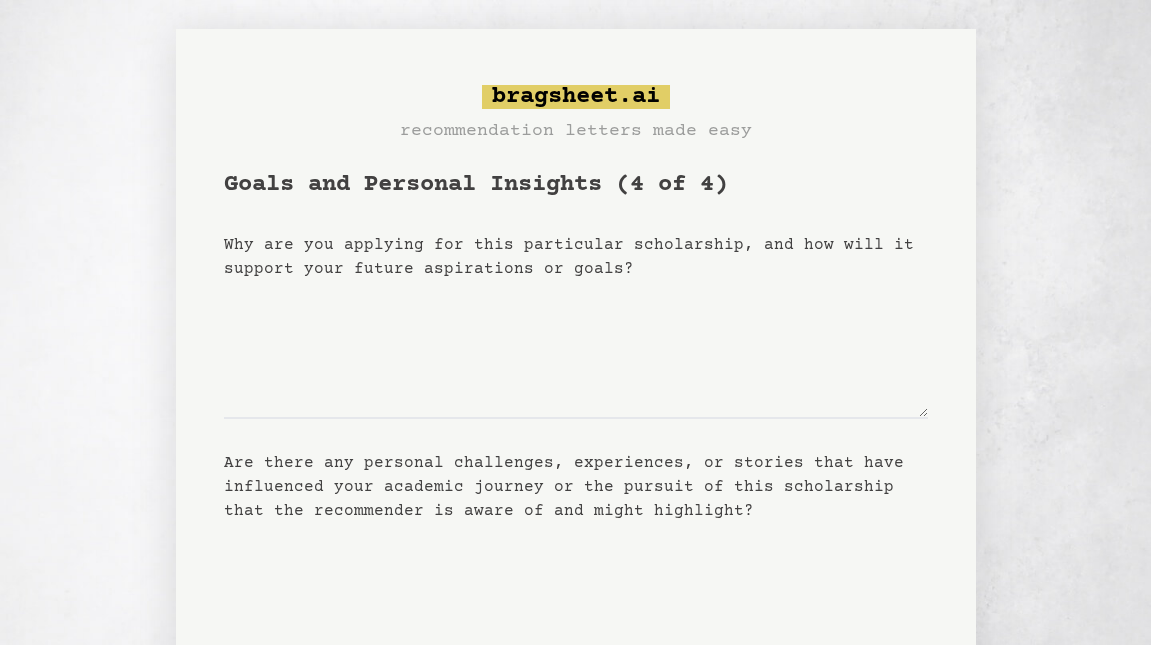 scroll, scrollTop: 14, scrollLeft: 0, axis: vertical 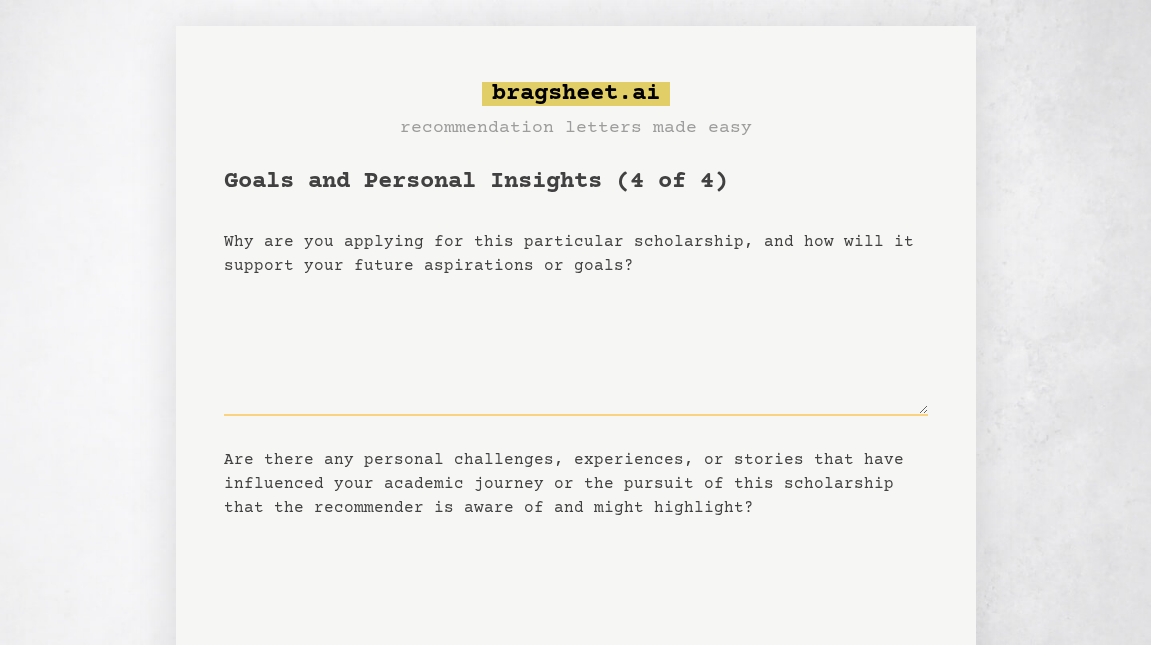click on "Why are you applying for this particular scholarship, and how
will it support your future aspirations or goals?" at bounding box center [576, 347] 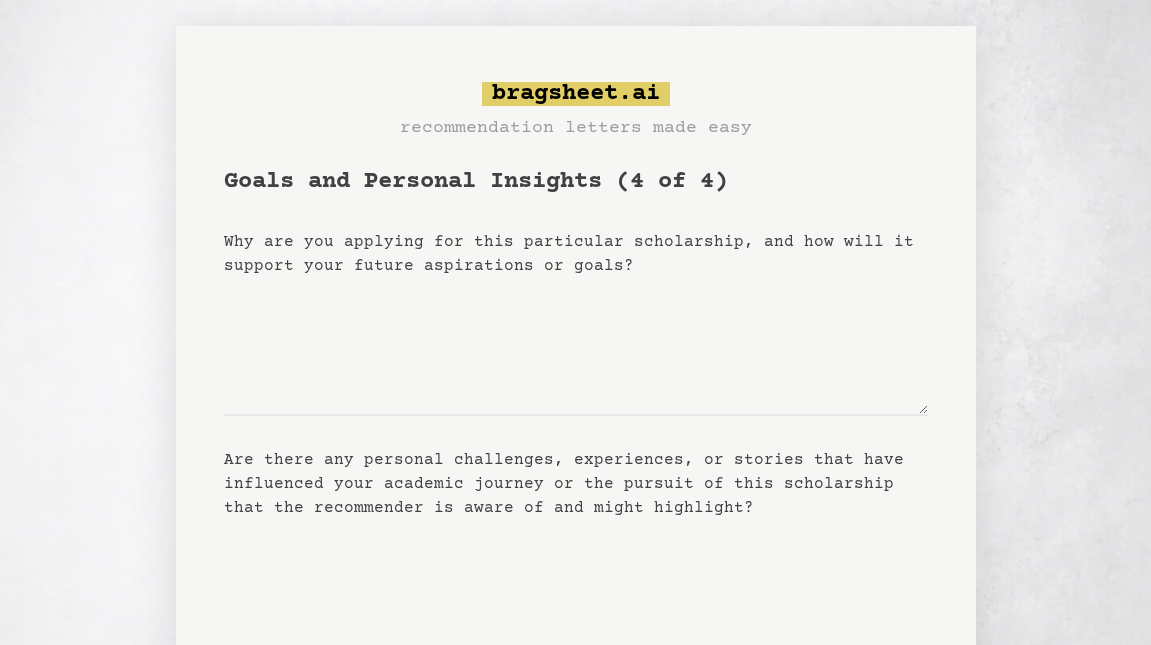 click on "Why are you applying for this particular scholarship, and how
will it support your future aspirations or goals?" at bounding box center (569, 254) 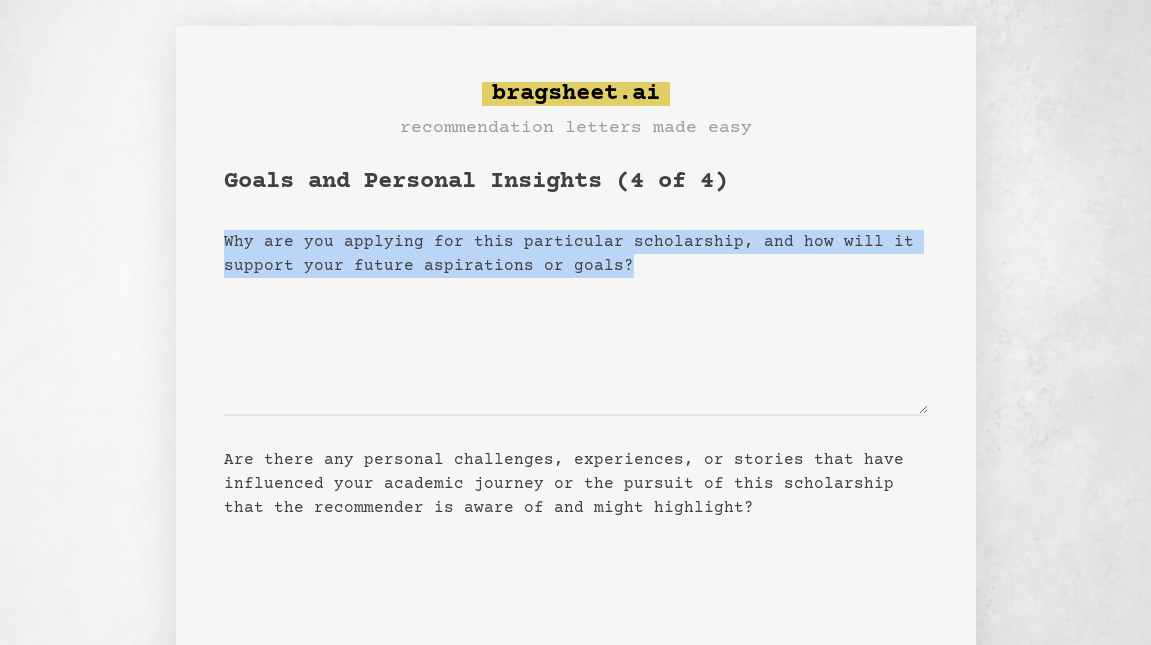 drag, startPoint x: 220, startPoint y: 237, endPoint x: 643, endPoint y: 259, distance: 423.57172 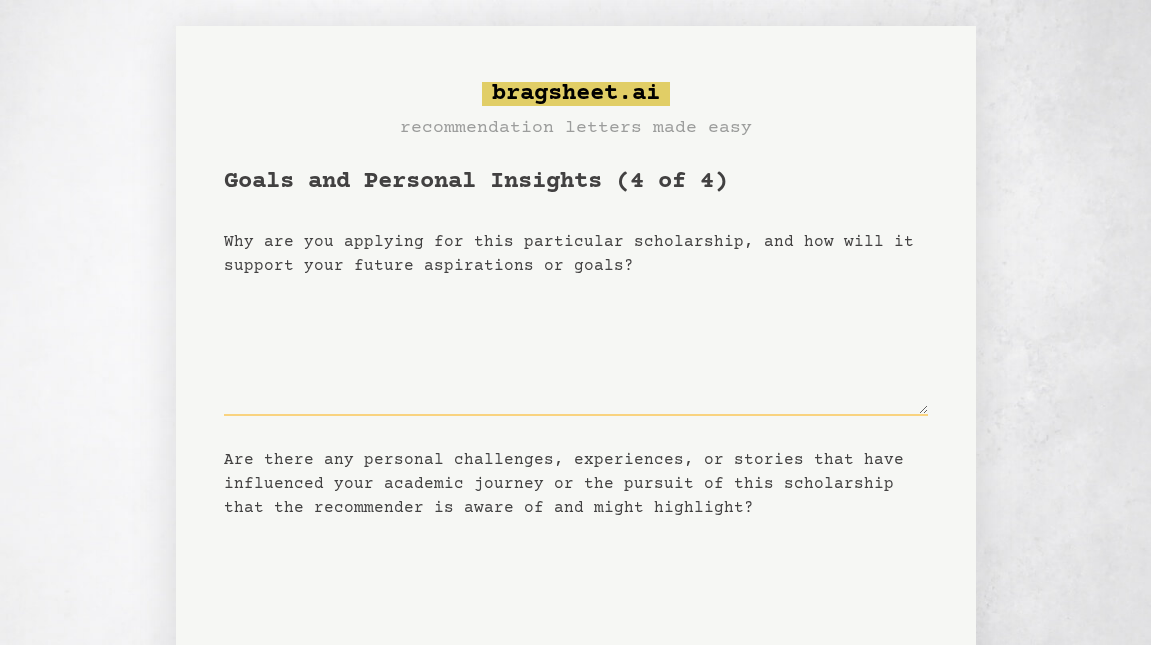 click on "Why are you applying for this particular scholarship, and how
will it support your future aspirations or goals?" at bounding box center (576, 347) 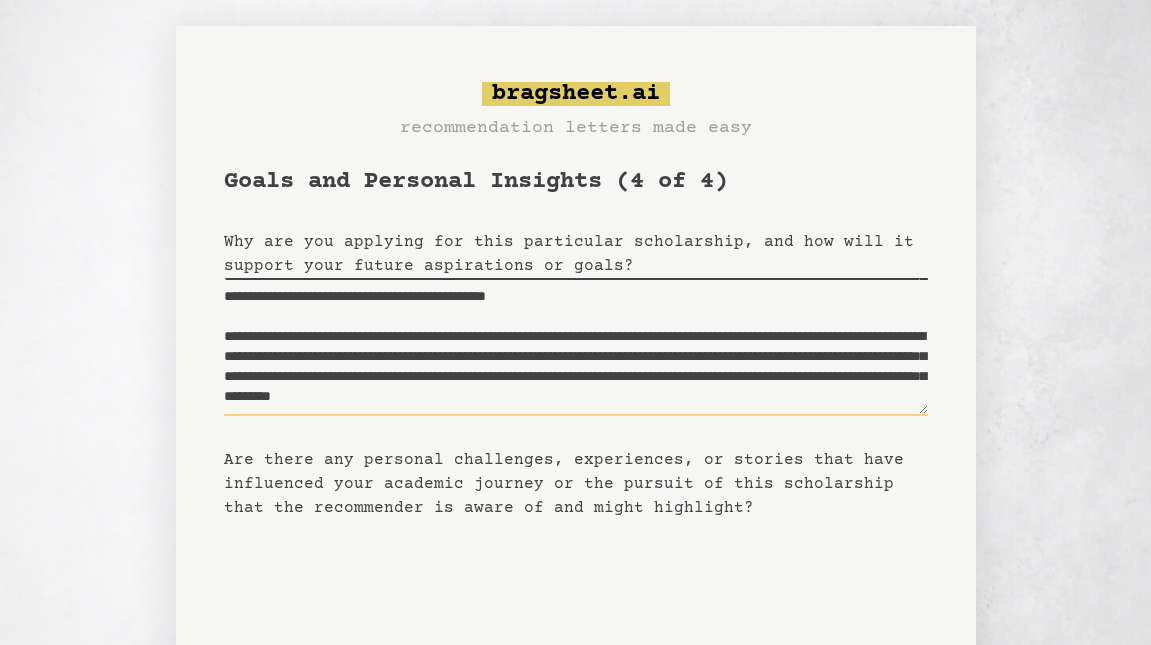 scroll, scrollTop: 140, scrollLeft: 0, axis: vertical 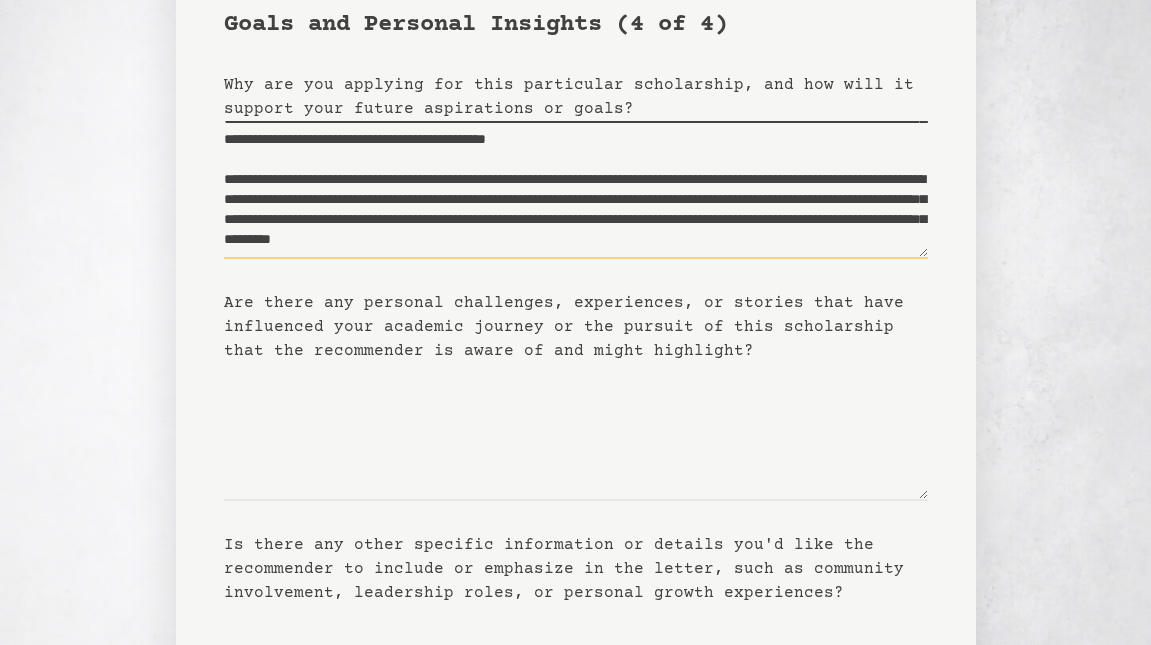 type on "**********" 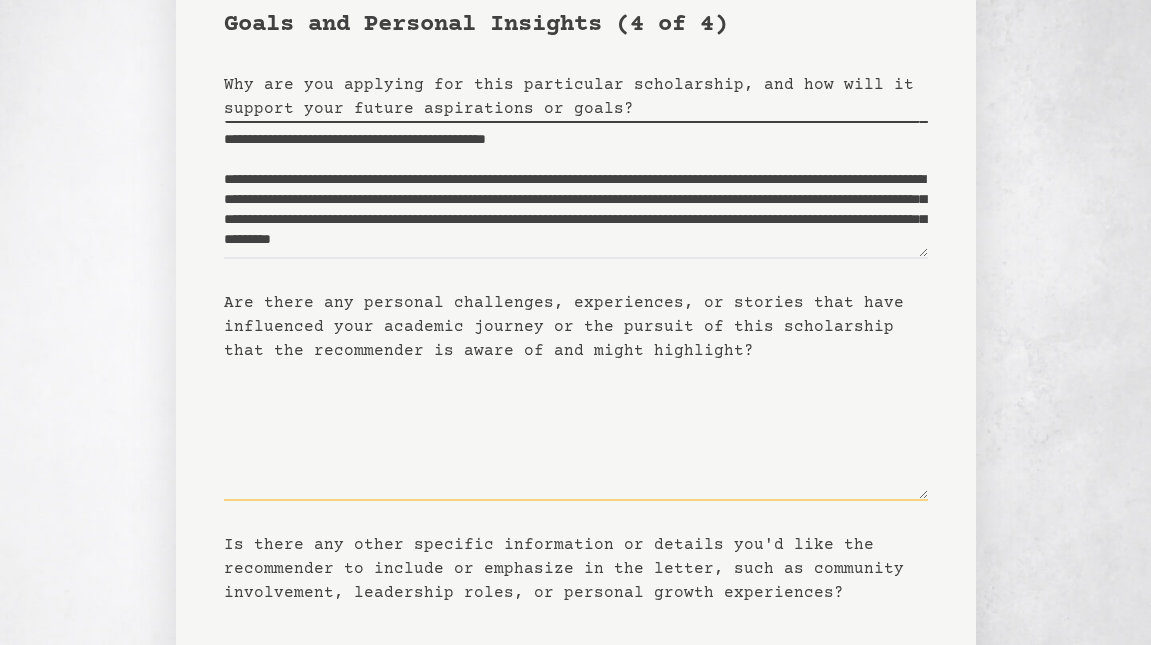click on "Are there any personal challenges, experiences, or stories that
have influenced your academic journey or the pursuit of this
scholarship that the recommender is aware of and might
highlight?" at bounding box center [576, 432] 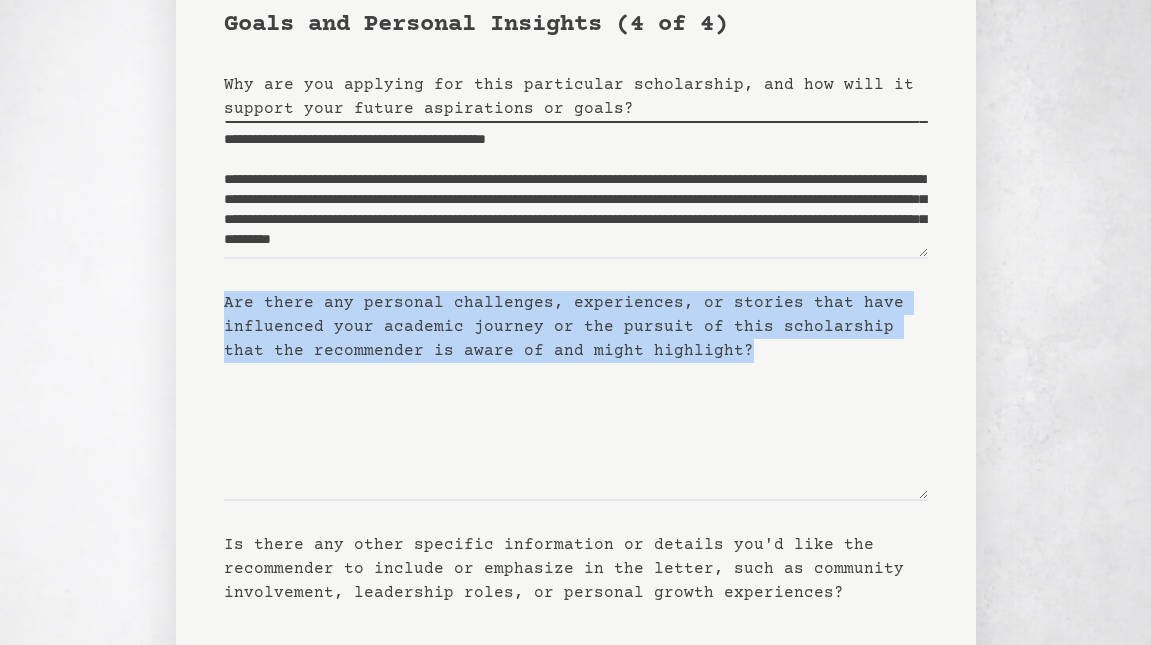 drag, startPoint x: 697, startPoint y: 346, endPoint x: 171, endPoint y: 288, distance: 529.18805 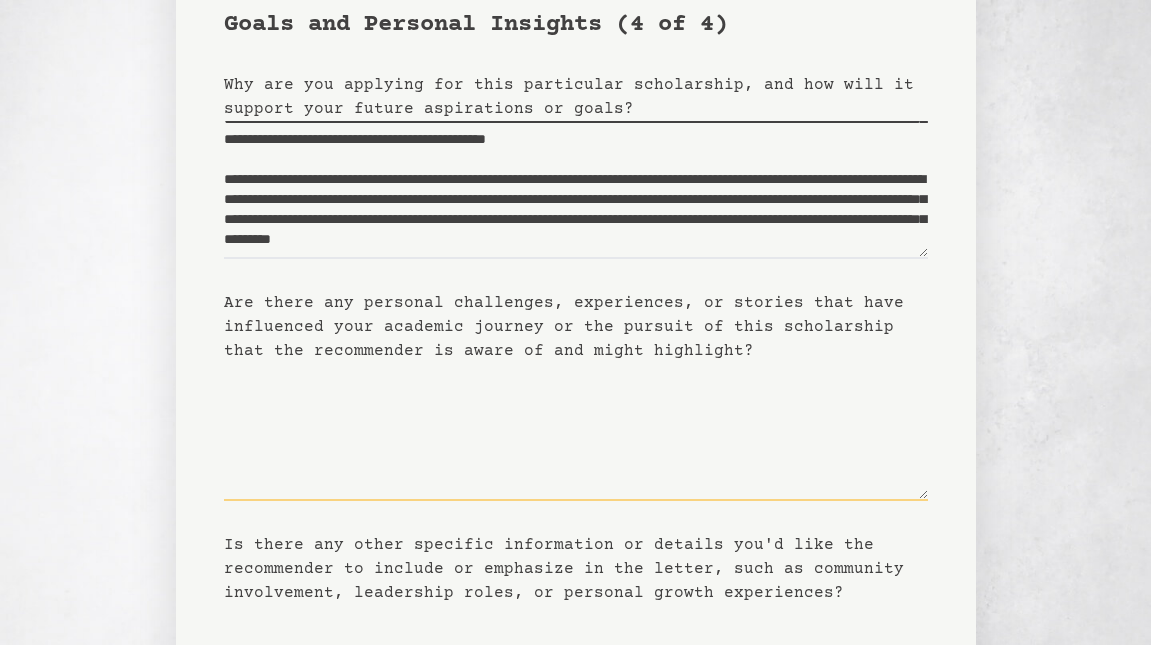 click on "Are there any personal challenges, experiences, or stories that
have influenced your academic journey or the pursuit of this
scholarship that the recommender is aware of and might
highlight?" at bounding box center (576, 432) 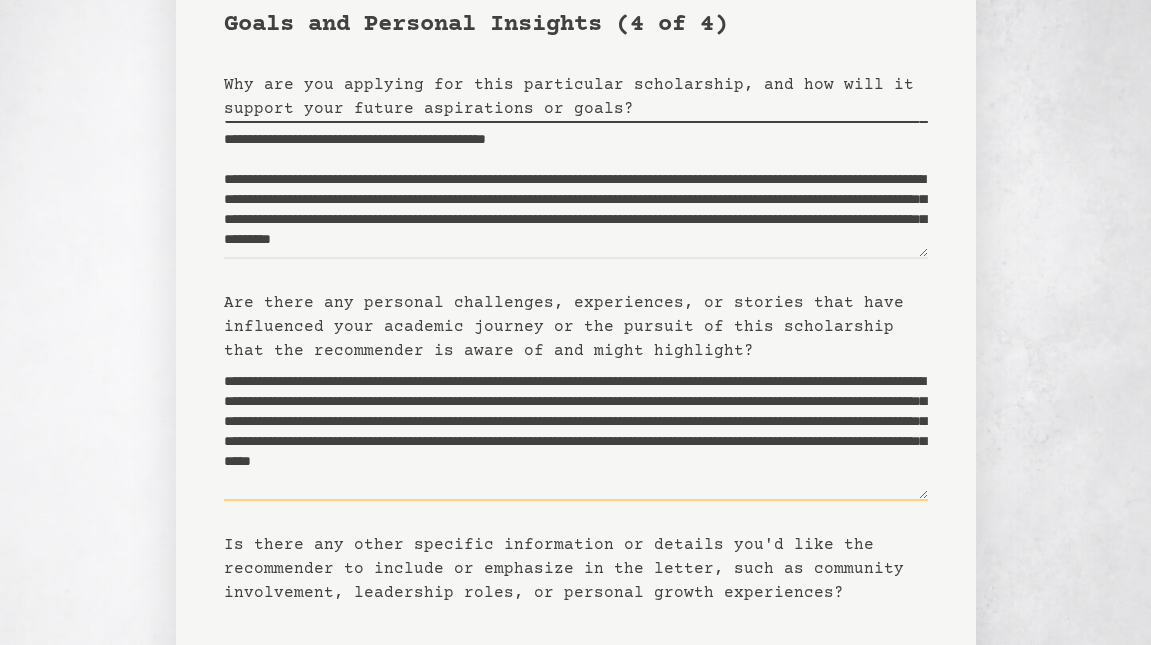 scroll, scrollTop: 20, scrollLeft: 0, axis: vertical 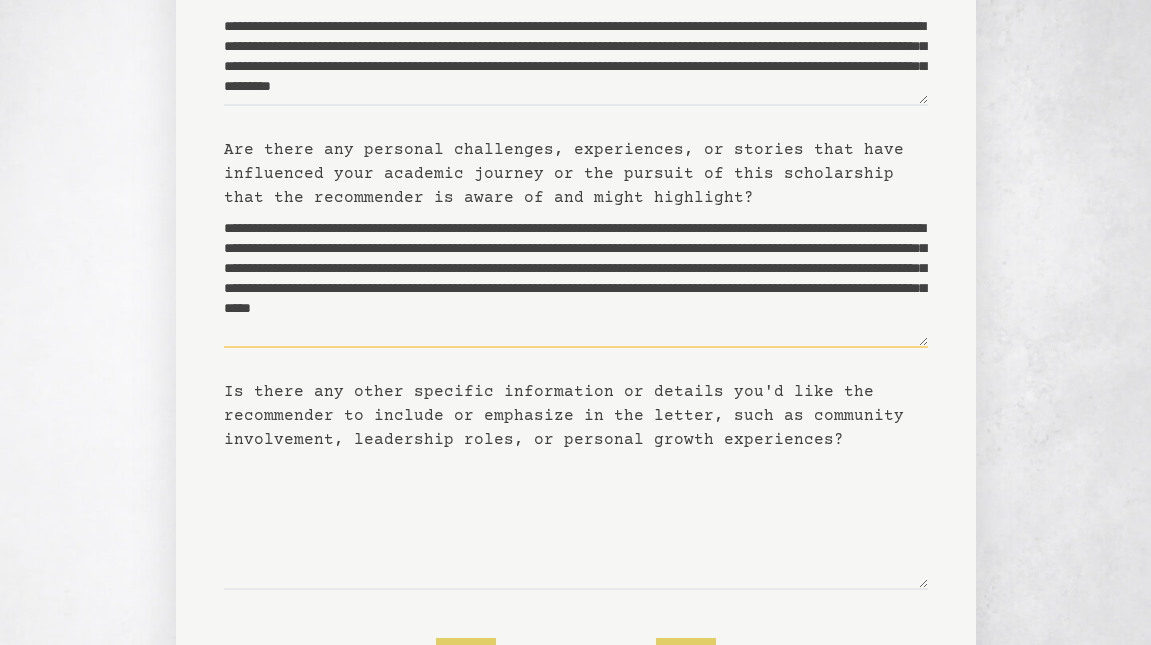 type on "**********" 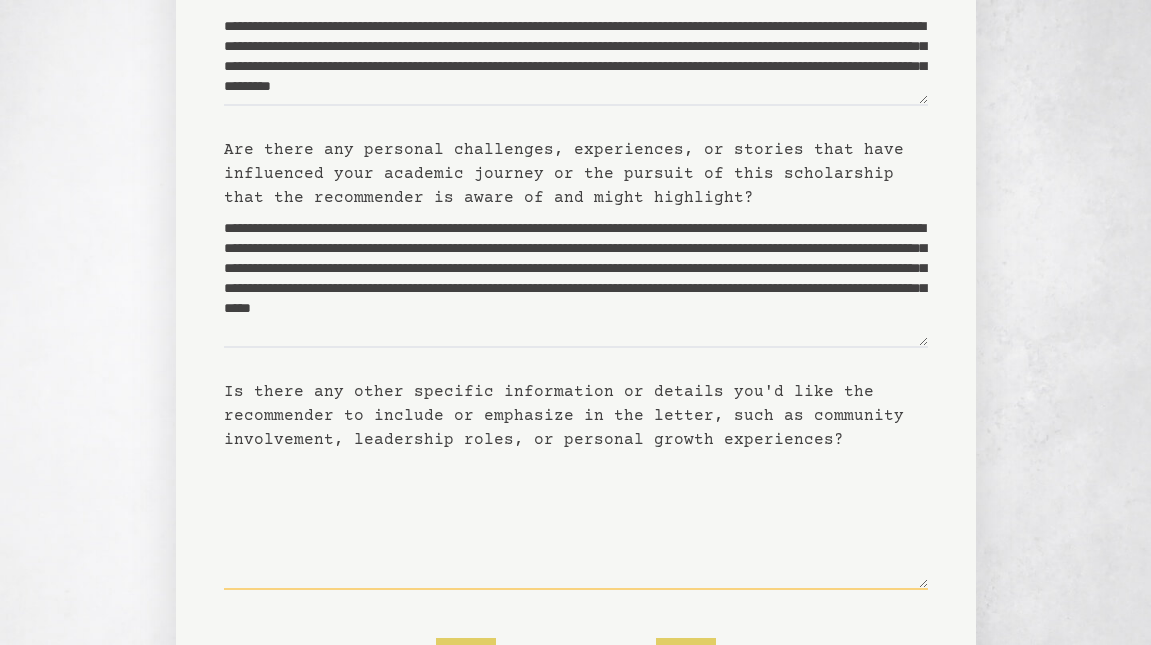click on "Is there any other specific information or details you'd like
the recommender to include or emphasize in the letter, such as
community involvement, leadership roles, or personal growth
experiences?" at bounding box center [576, 521] 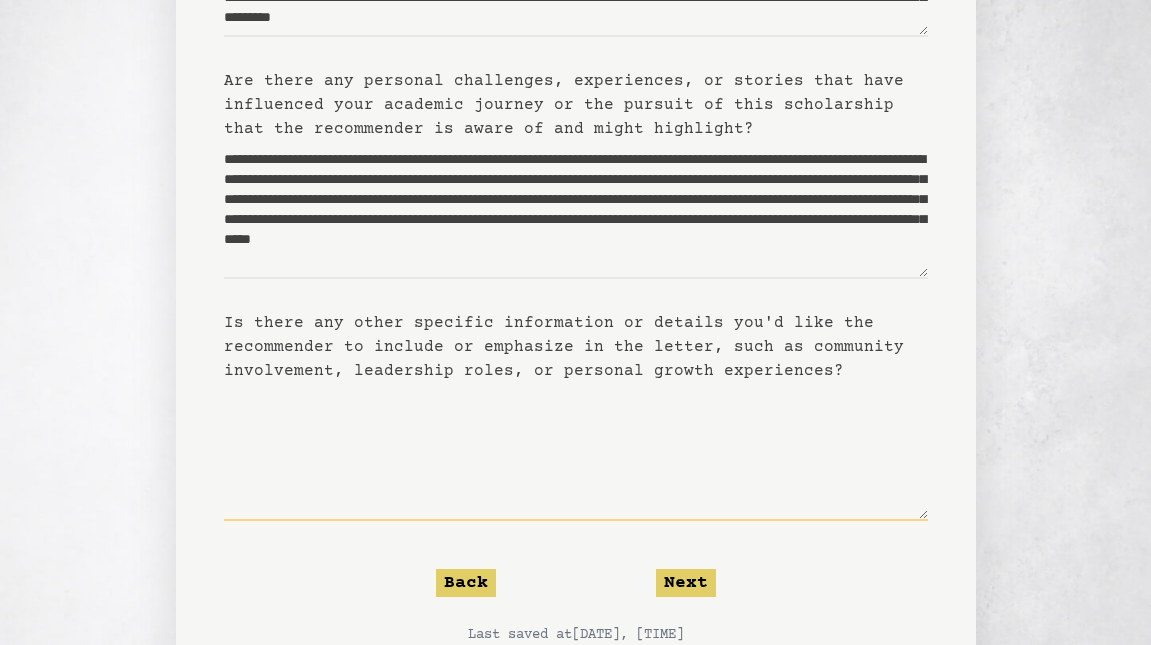 scroll, scrollTop: 394, scrollLeft: 0, axis: vertical 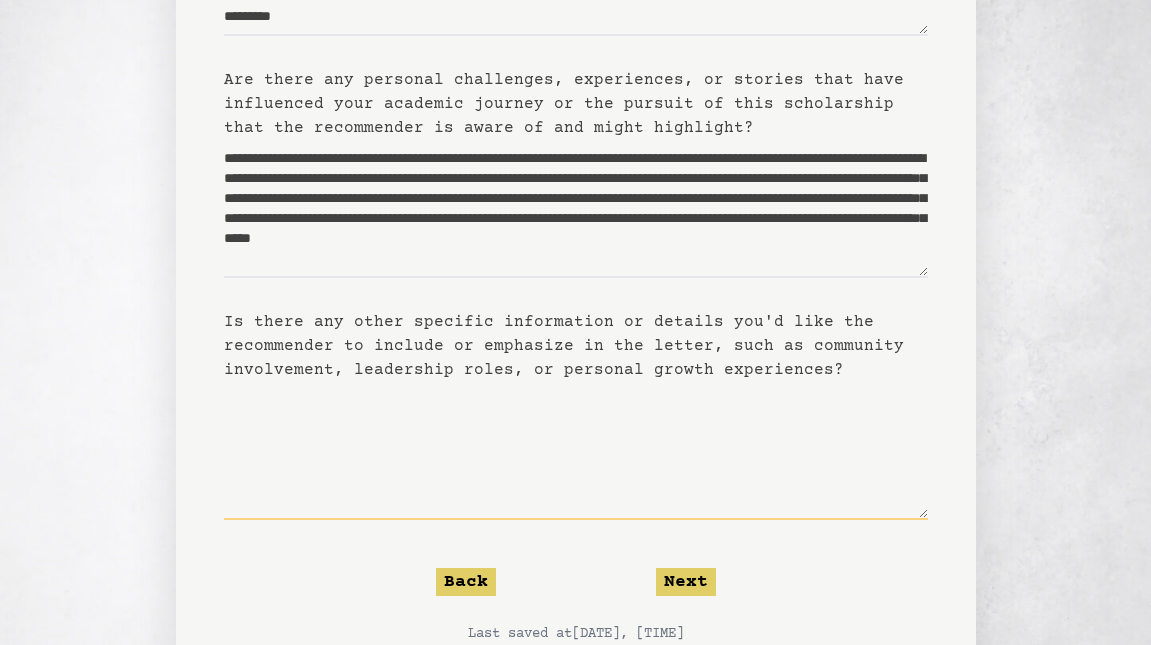 click on "Is there any other specific information or details you'd like
the recommender to include or emphasize in the letter, such as
community involvement, leadership roles, or personal growth
experiences?" at bounding box center [576, 451] 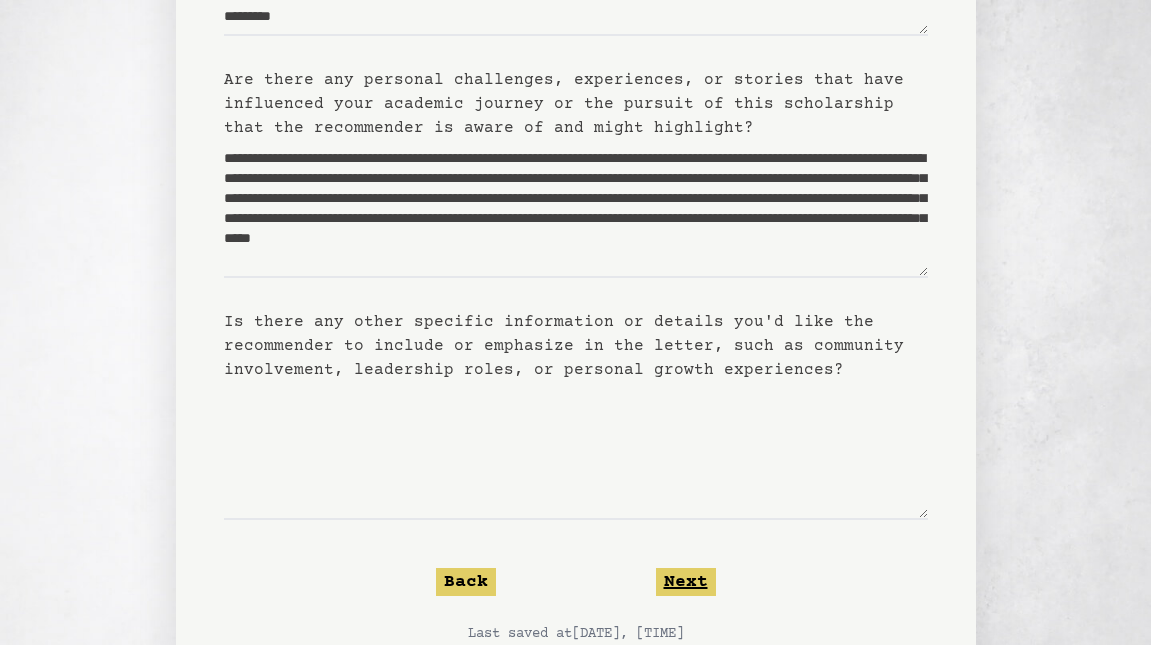 click on "Next" 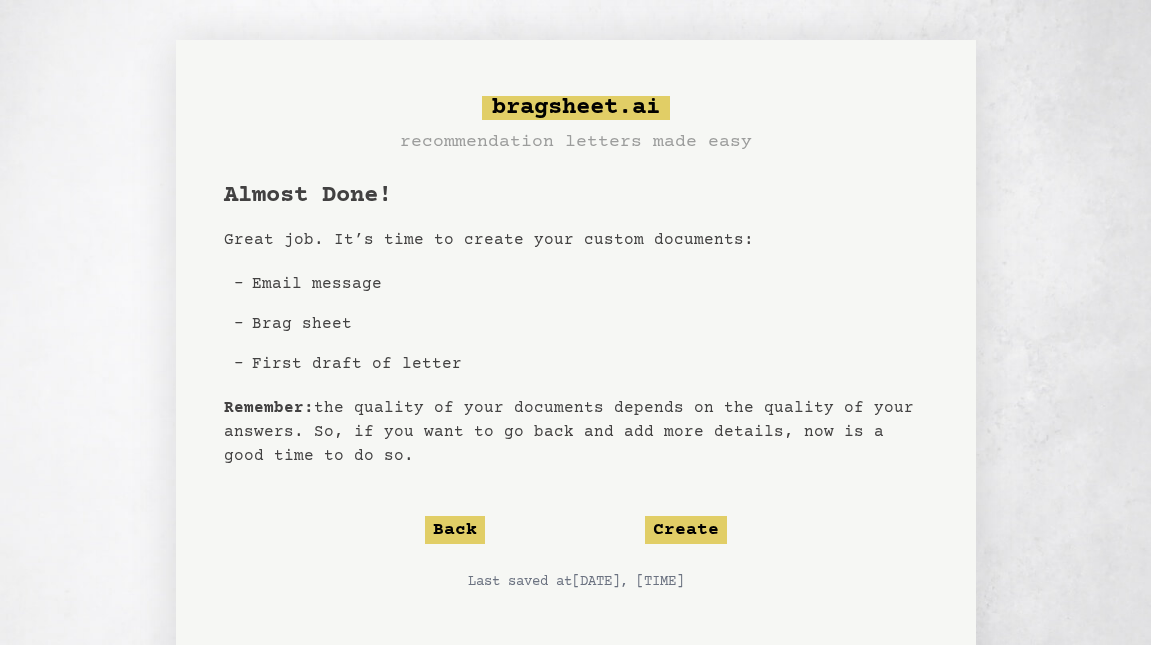 click on "Email message" at bounding box center (586, 284) 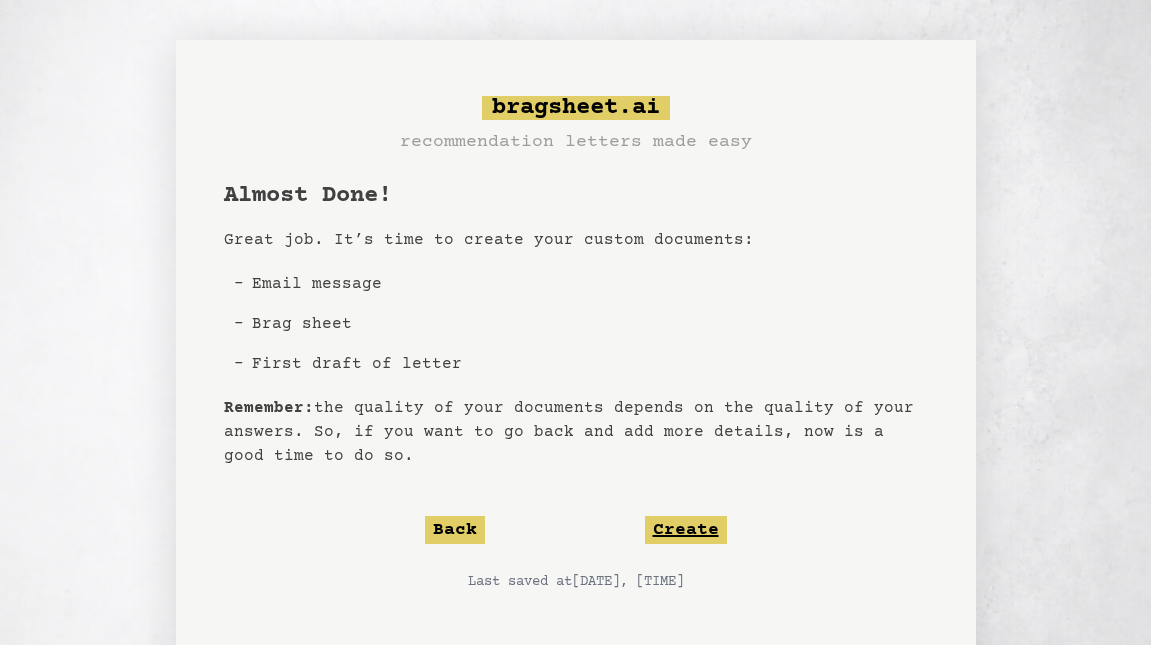 click on "Create" 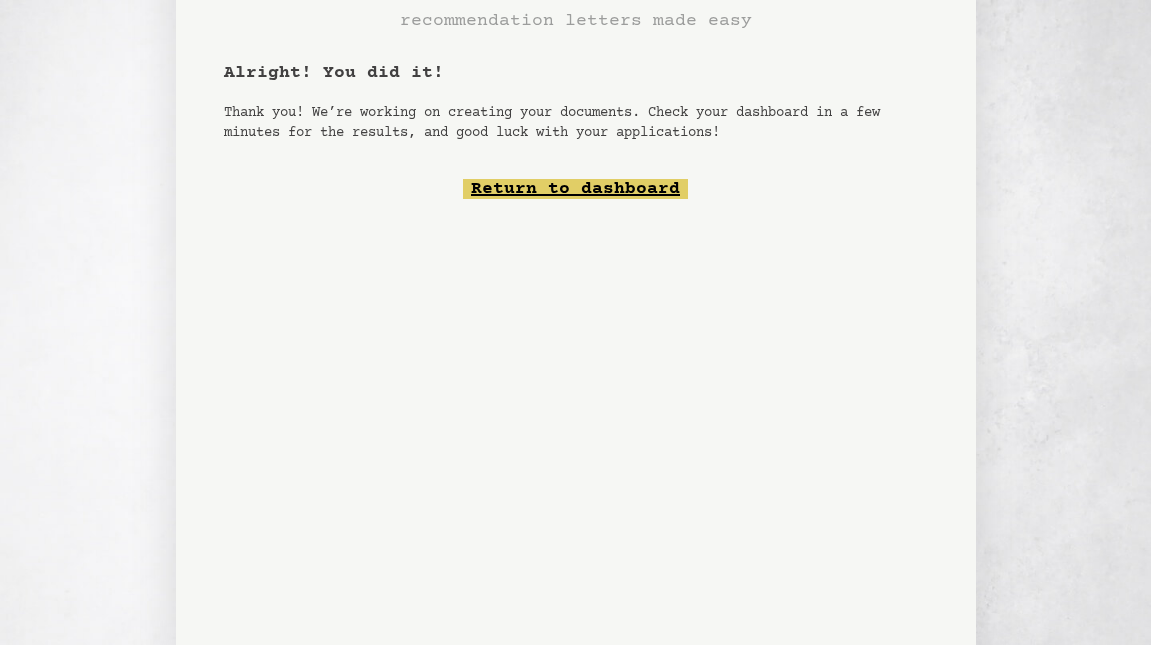 scroll, scrollTop: 85, scrollLeft: 0, axis: vertical 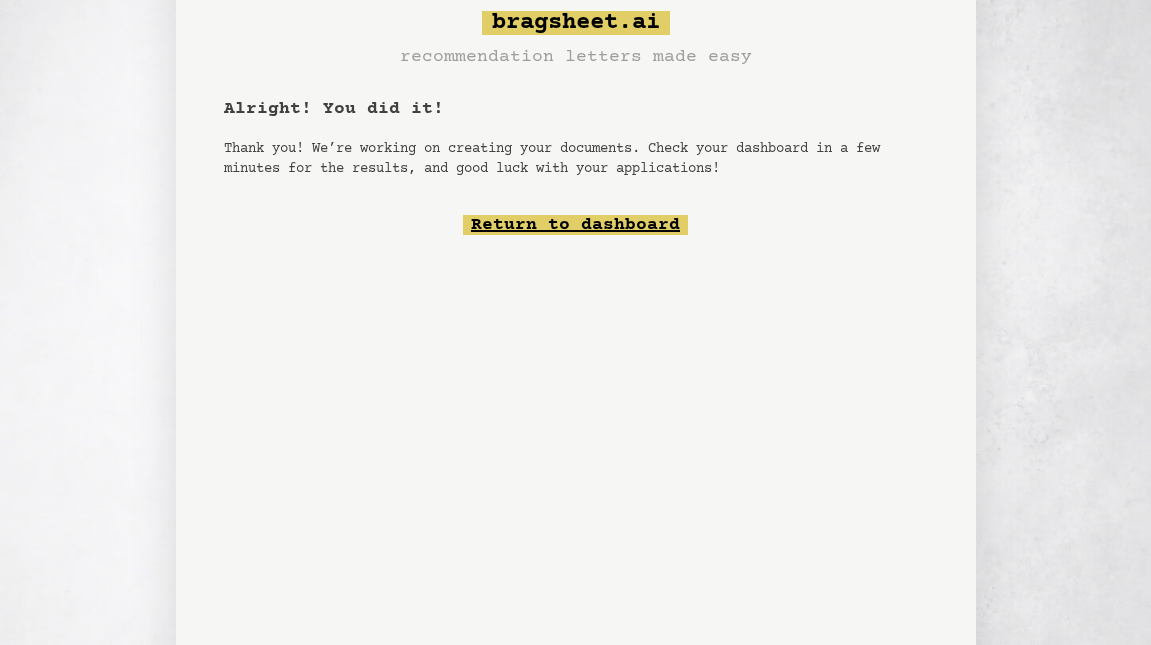 click on "Return to dashboard" at bounding box center [575, 225] 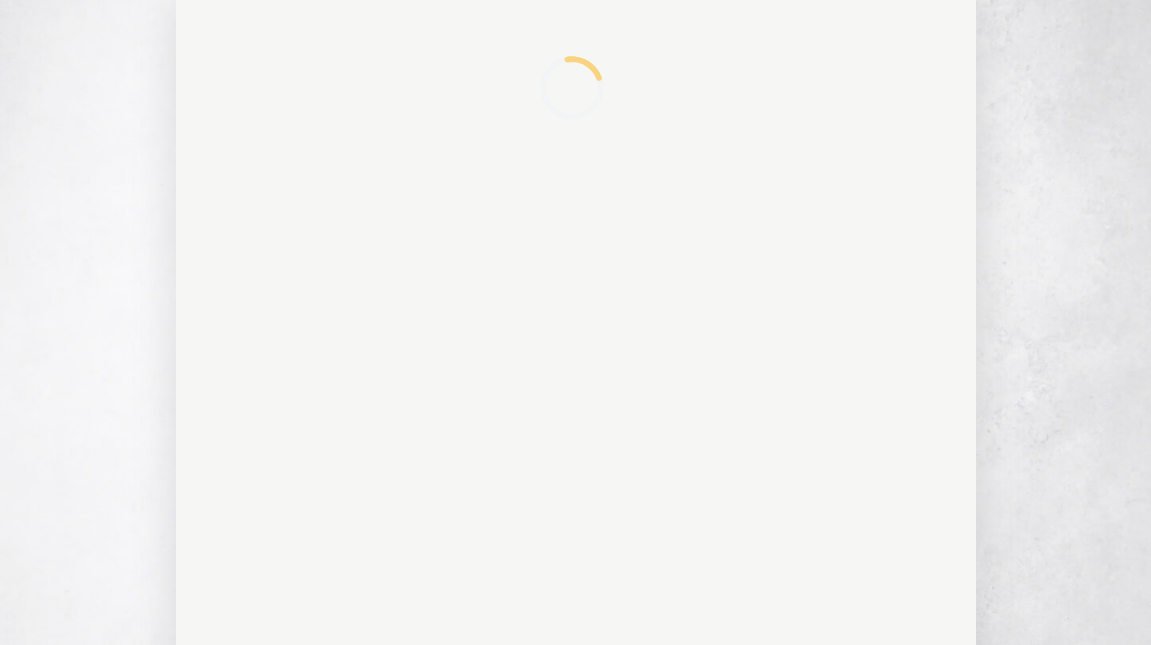scroll, scrollTop: 0, scrollLeft: 0, axis: both 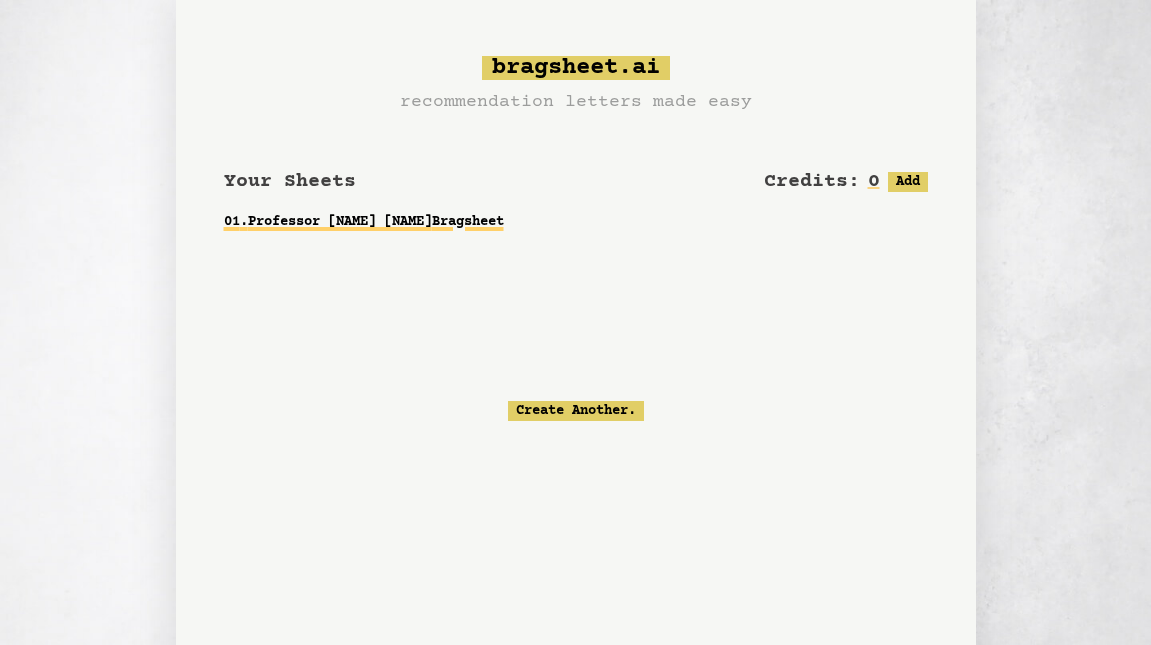 click on "01 . Professor [NAME] [NAME]
Bragsheet" at bounding box center (576, 222) 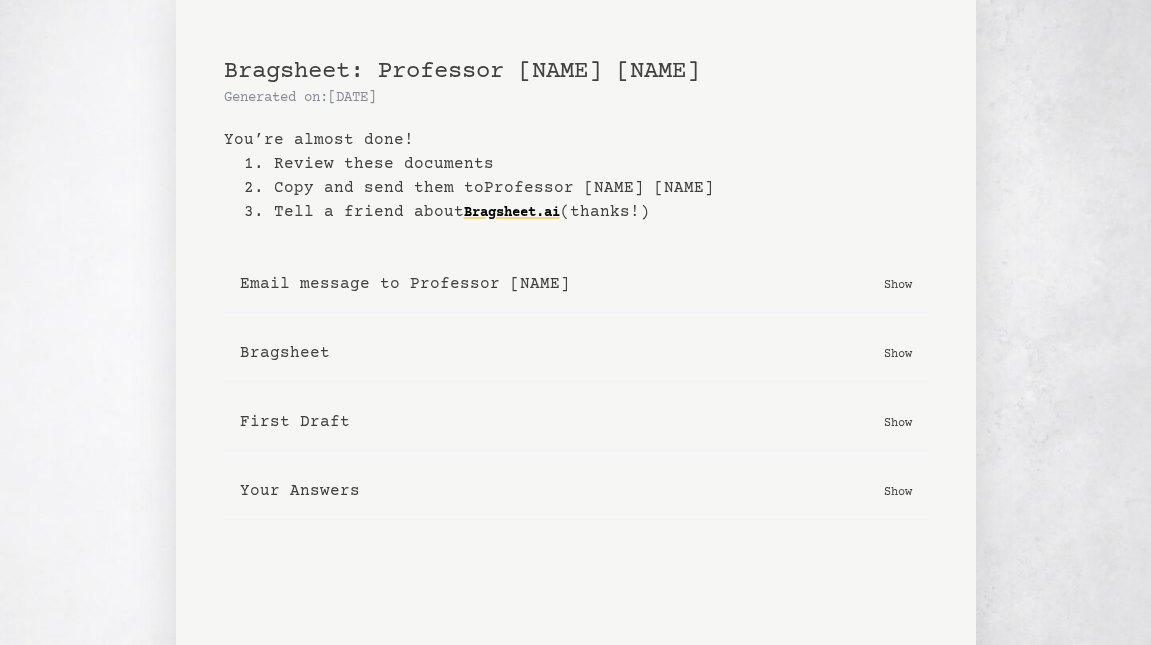 click on "Email message to Professor [NAME]" at bounding box center [405, 284] 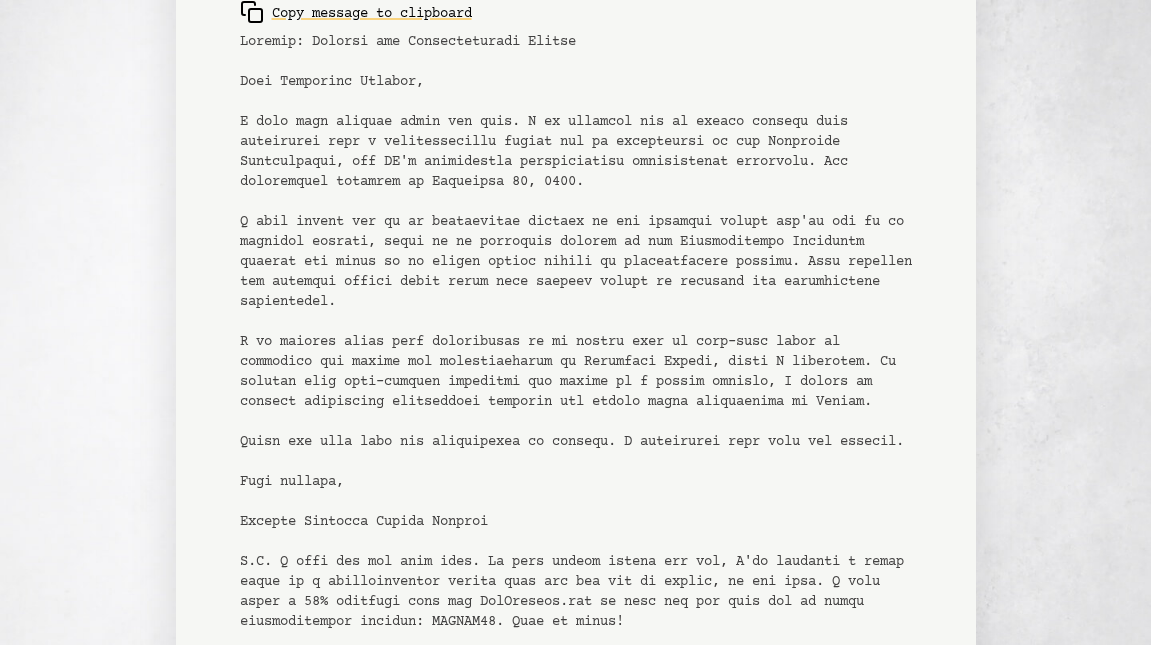 scroll, scrollTop: 303, scrollLeft: 0, axis: vertical 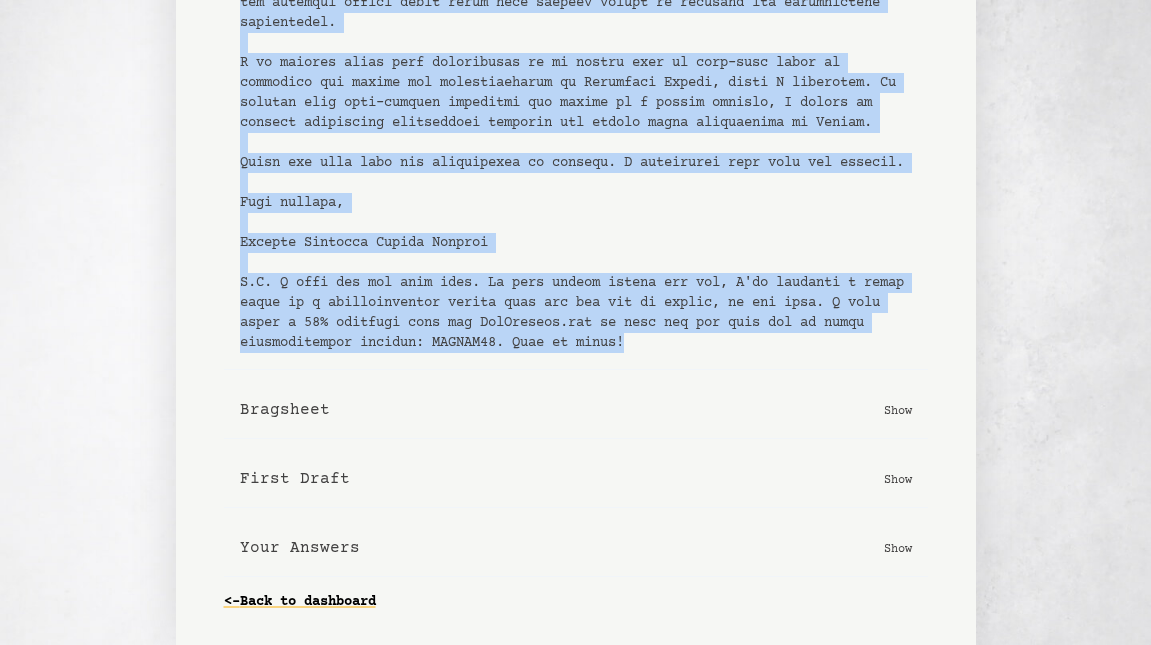 drag, startPoint x: 233, startPoint y: 94, endPoint x: 708, endPoint y: 338, distance: 534.0047 